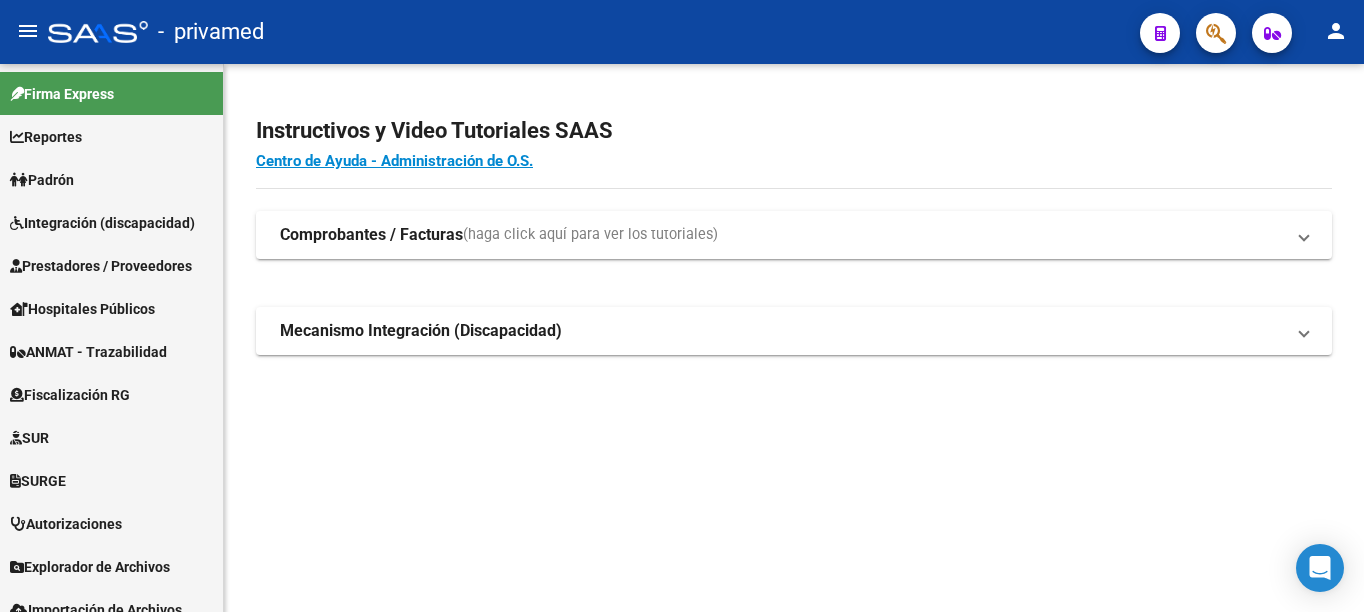 scroll, scrollTop: 0, scrollLeft: 0, axis: both 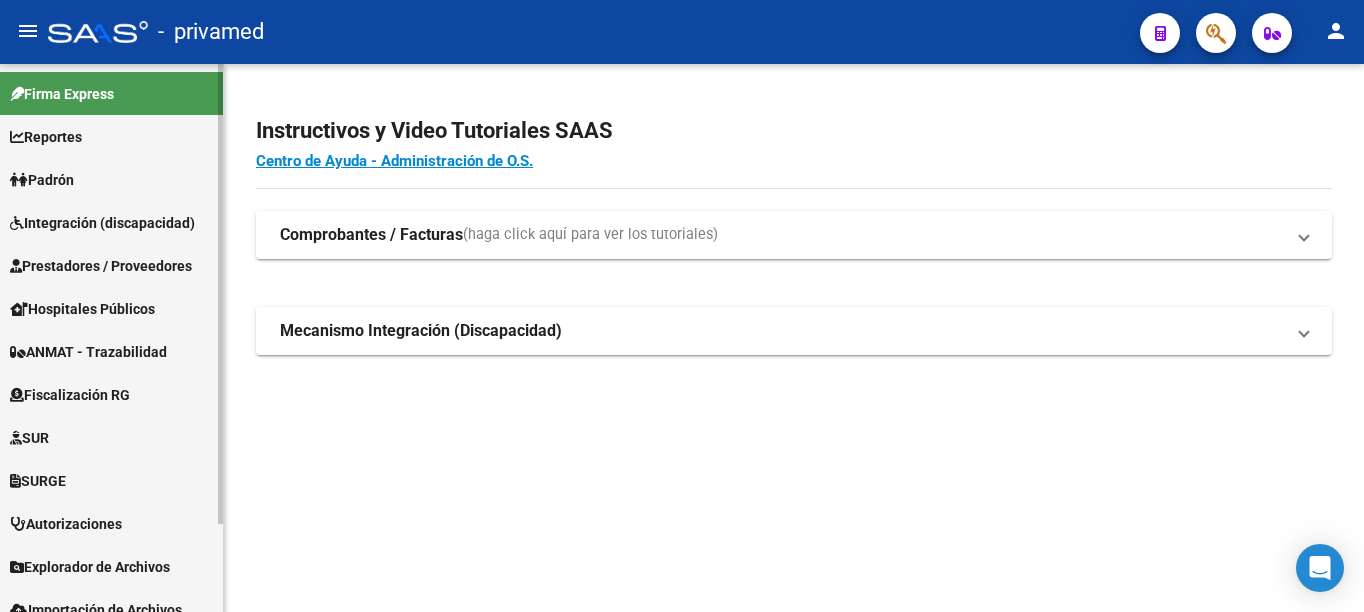 click on "Integración (discapacidad)" at bounding box center (102, 223) 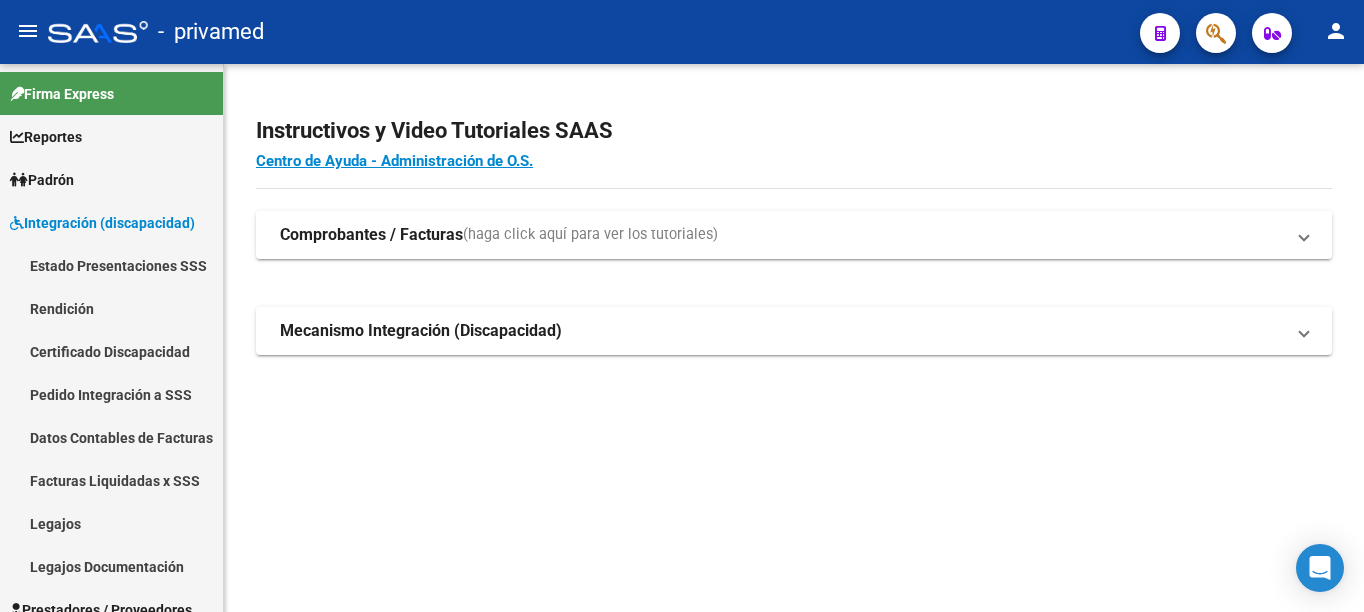 click on "Comprobantes / Facturas" at bounding box center [371, 235] 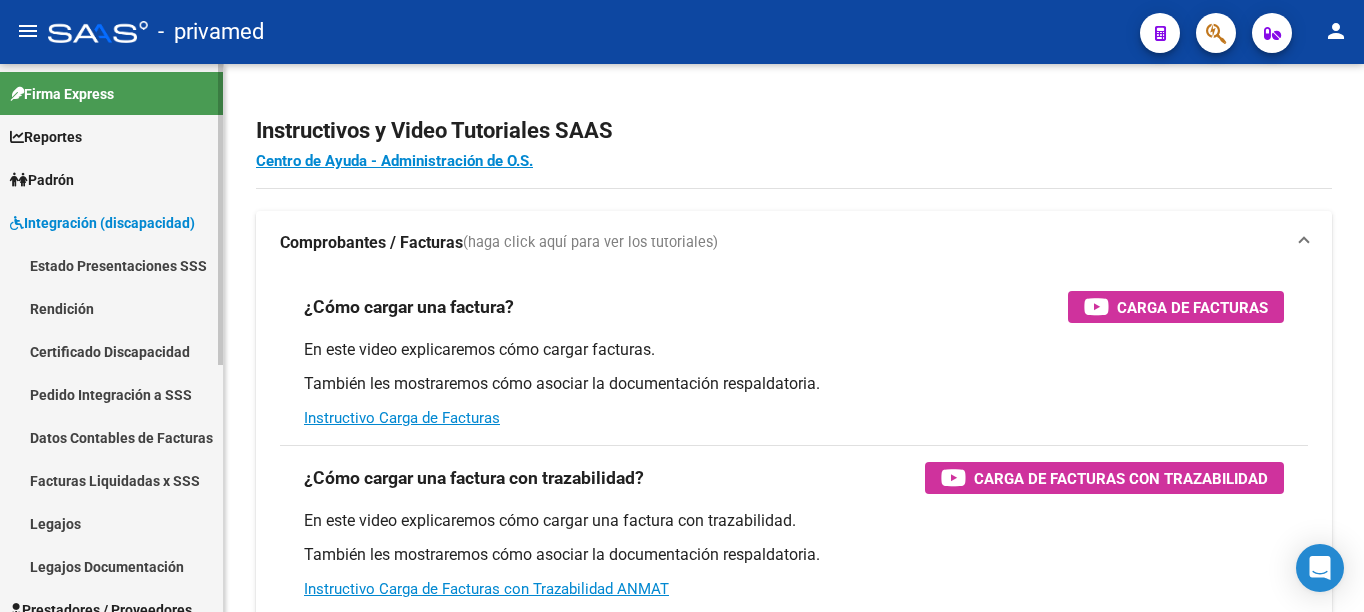 click on "Pedido Integración a SSS" at bounding box center (111, 394) 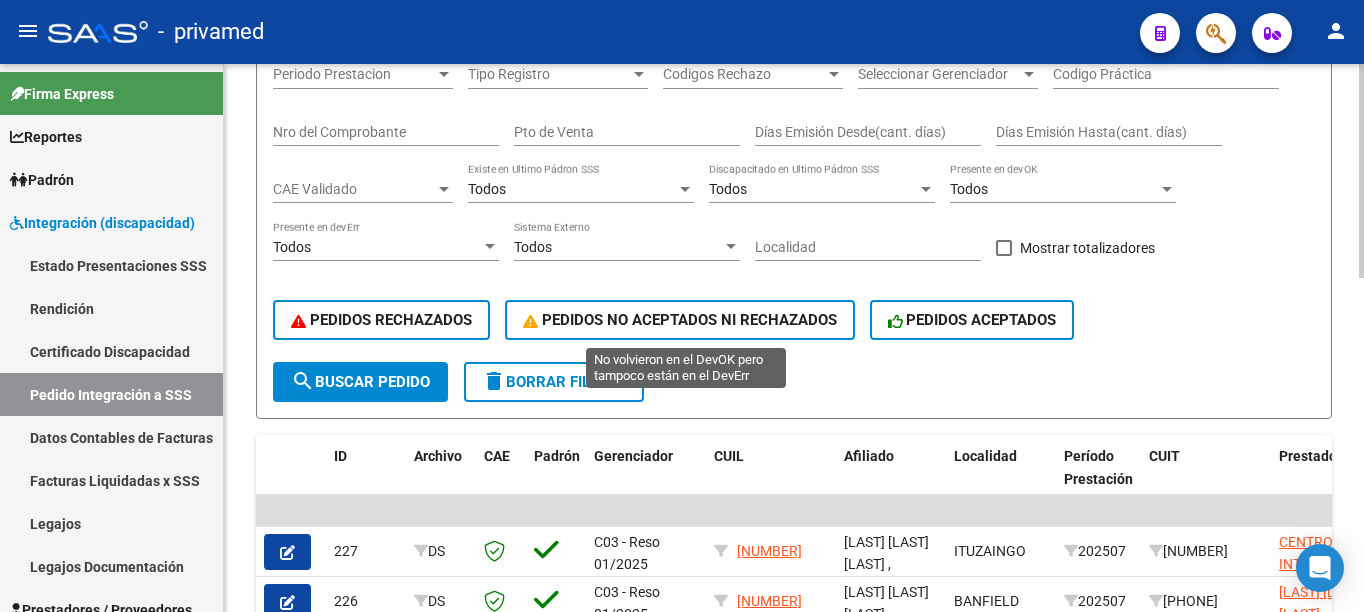 scroll, scrollTop: 500, scrollLeft: 0, axis: vertical 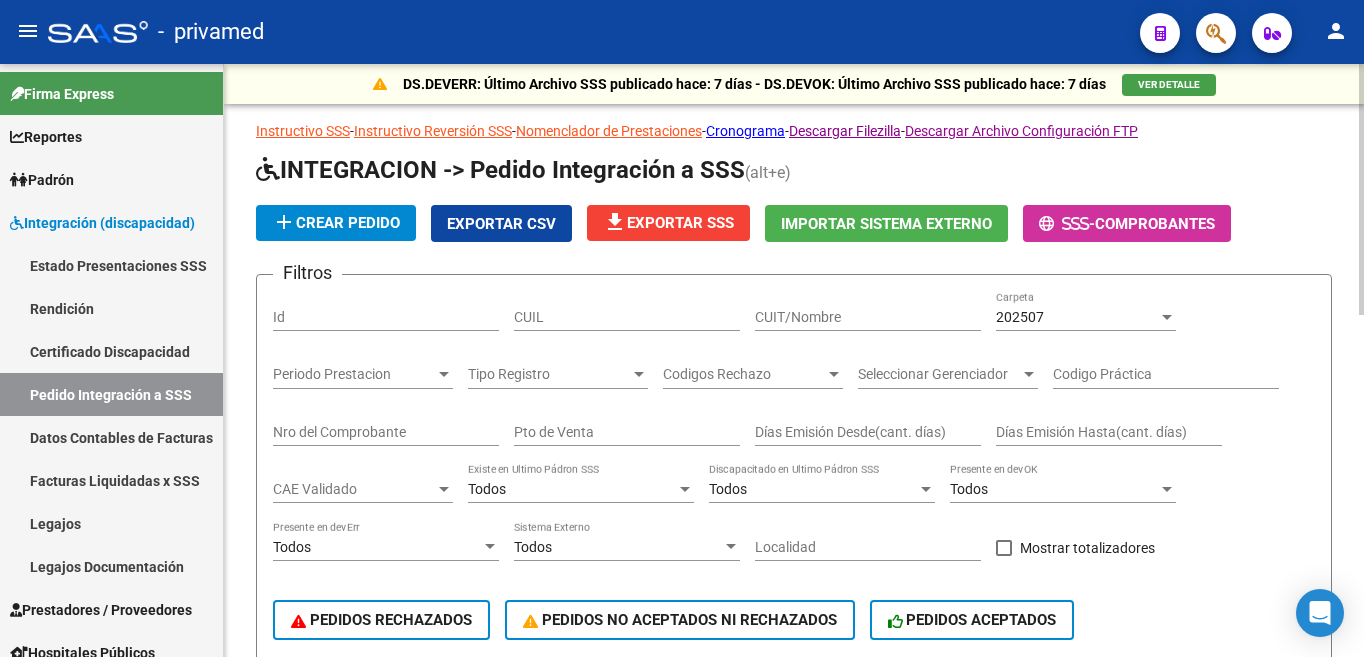 click on "202507" at bounding box center (1077, 317) 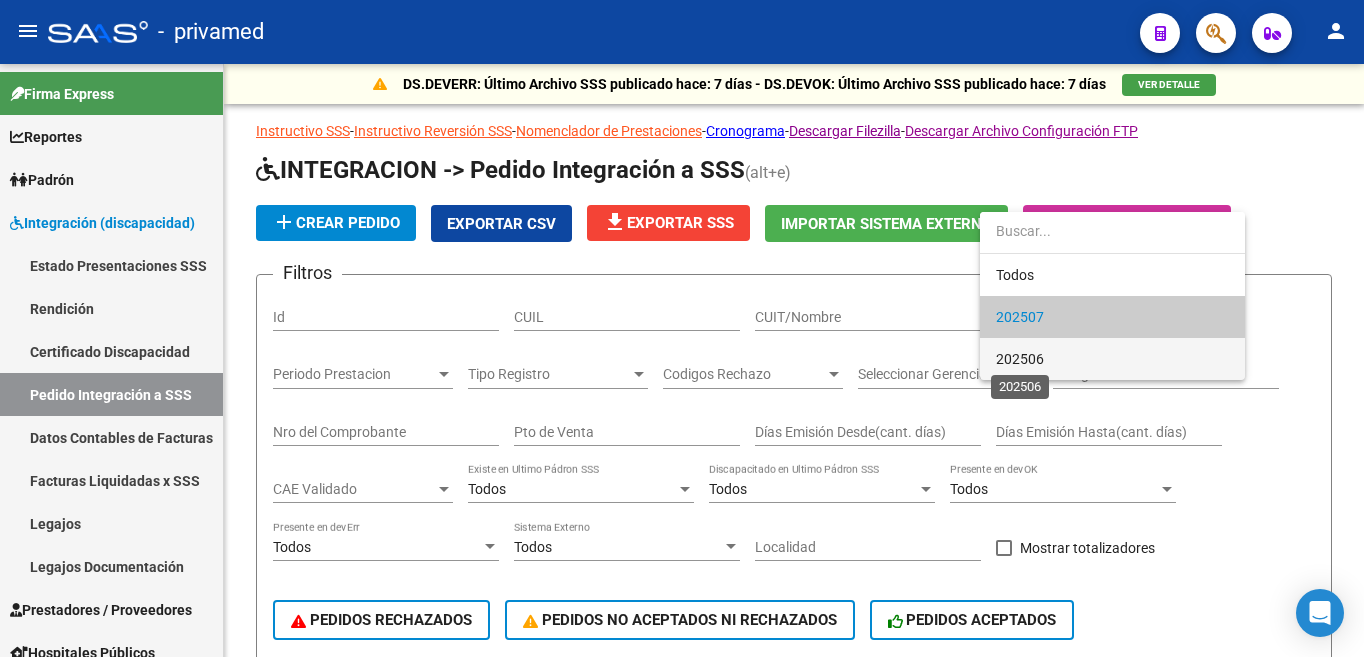 click on "202506" at bounding box center (1020, 359) 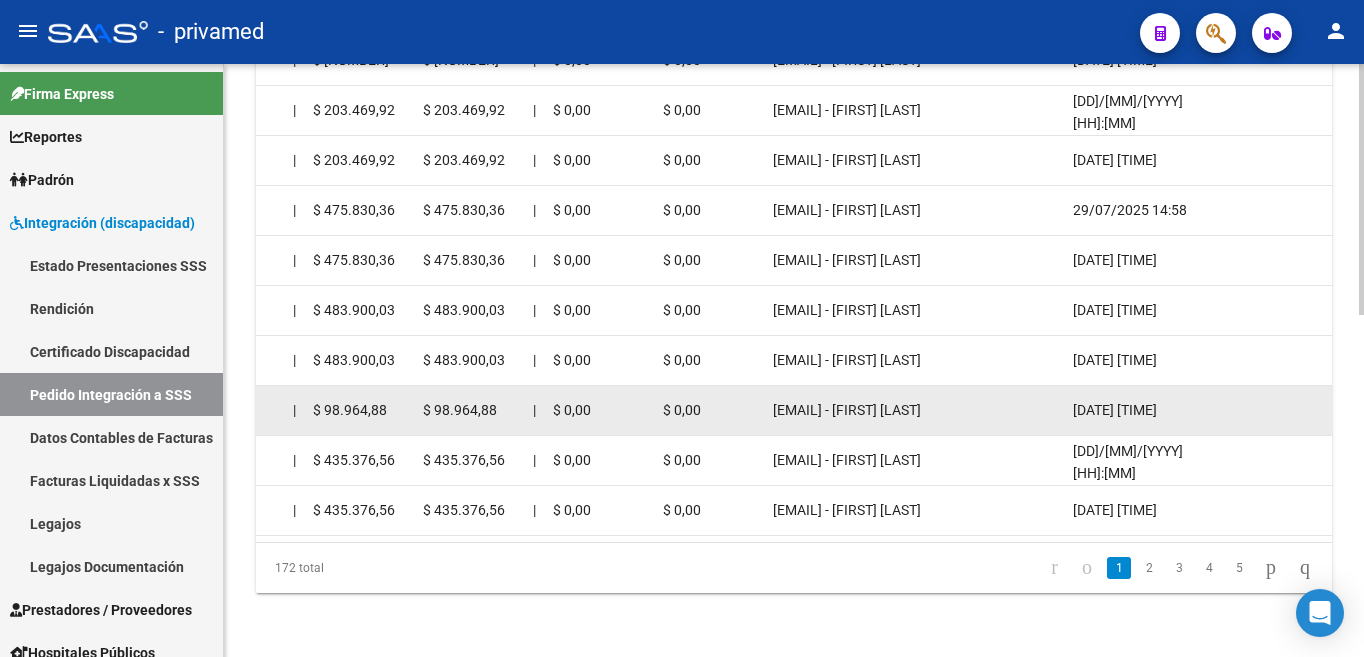 scroll, scrollTop: 808, scrollLeft: 0, axis: vertical 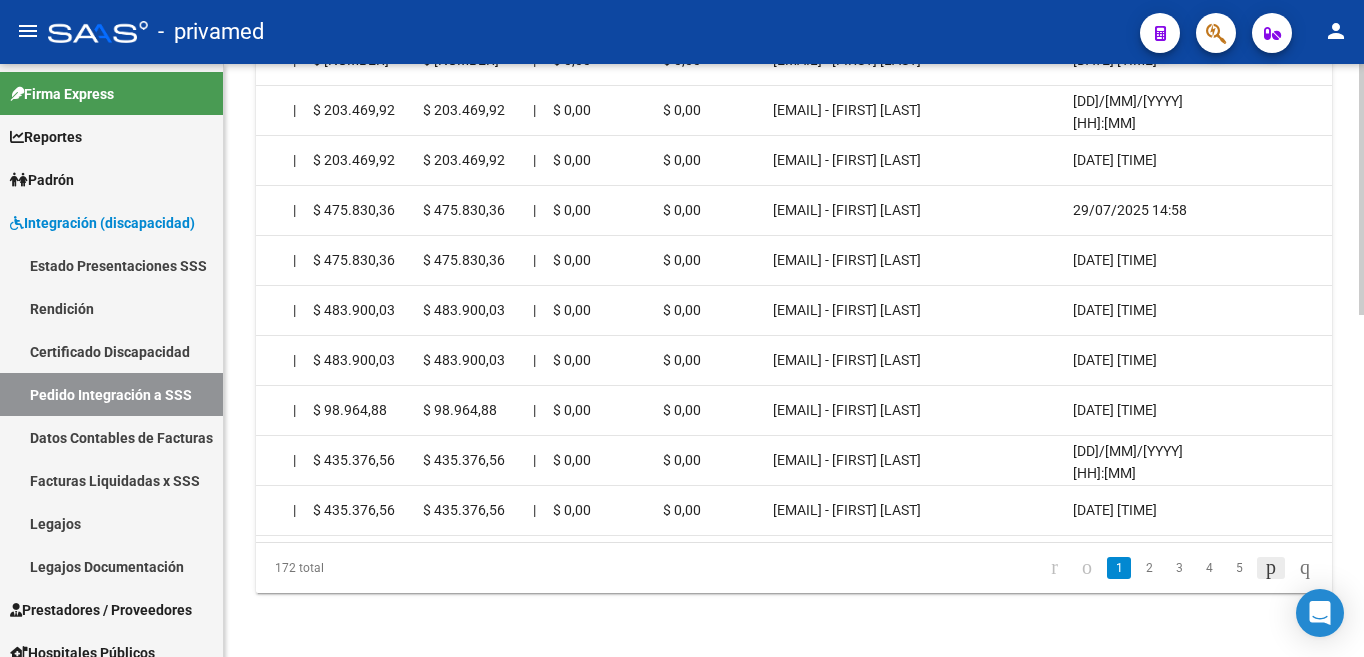 click 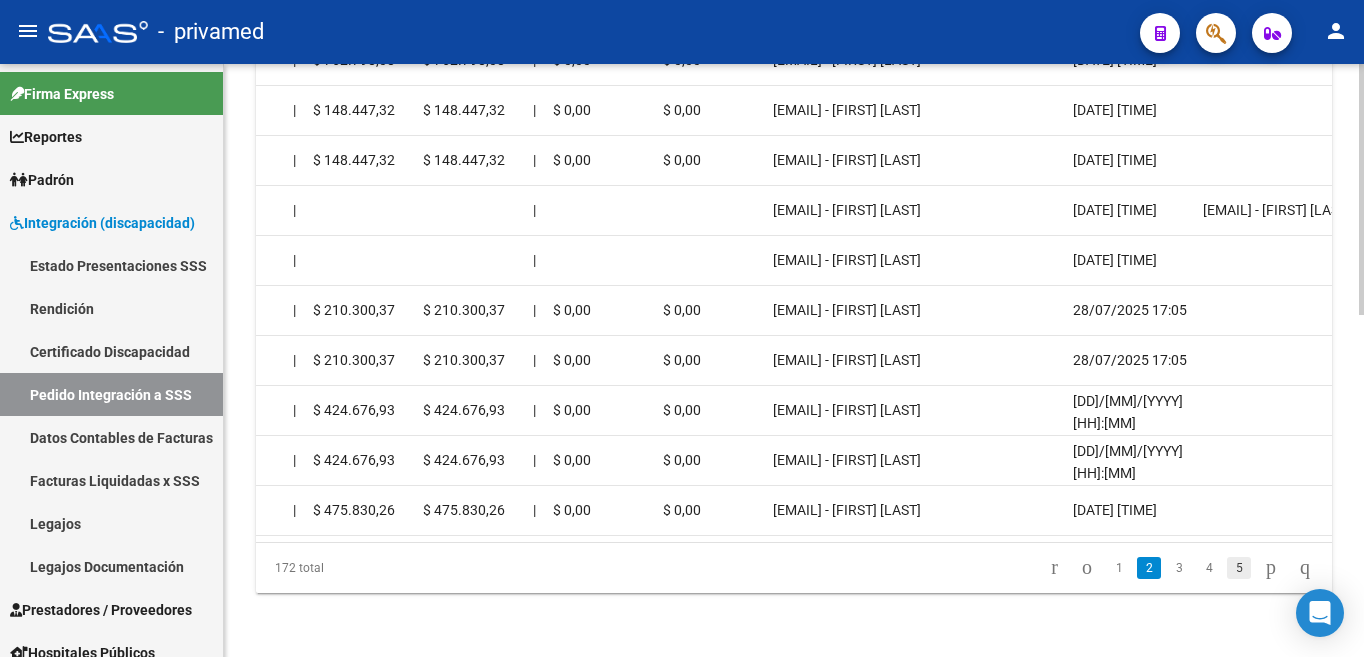 click on "5" 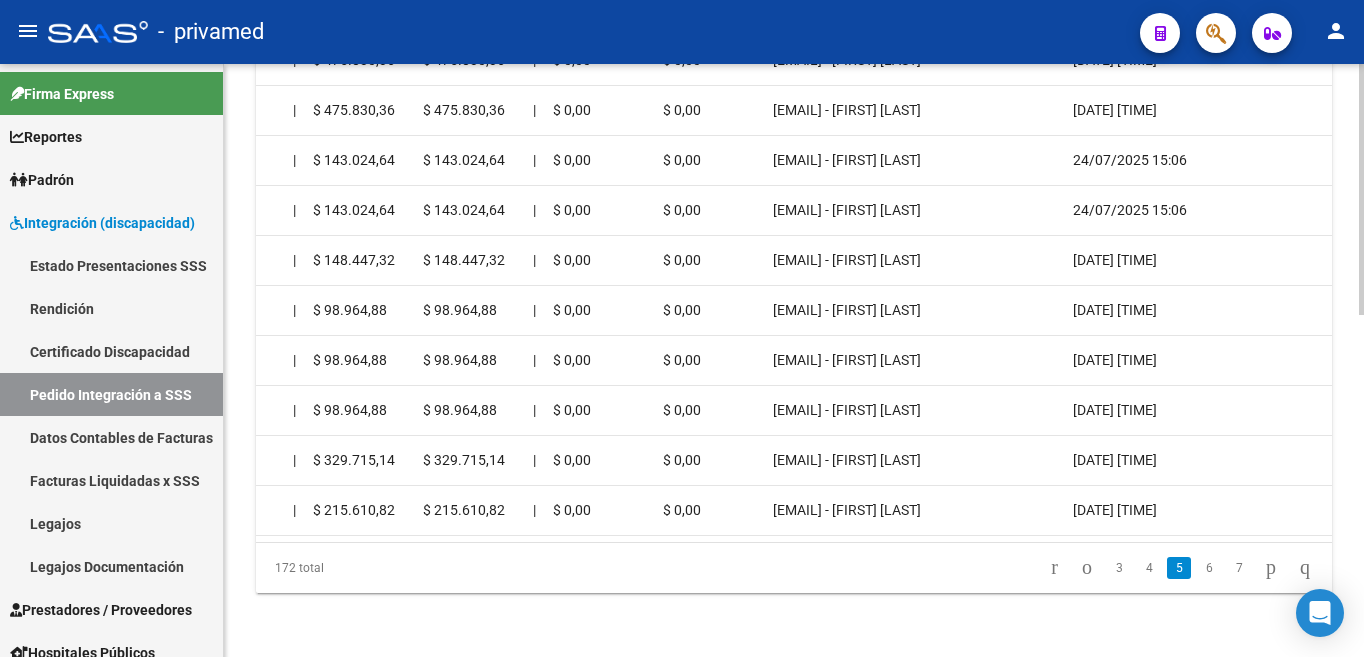 click on "6" 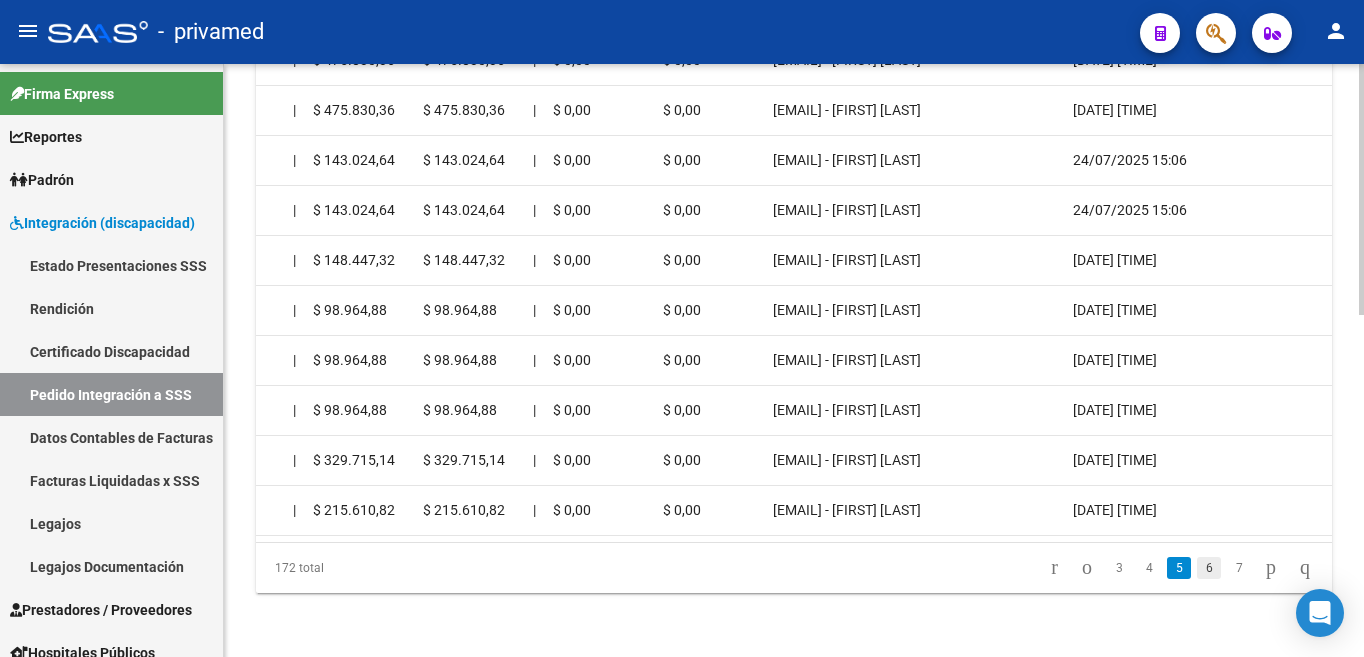 click on "6" 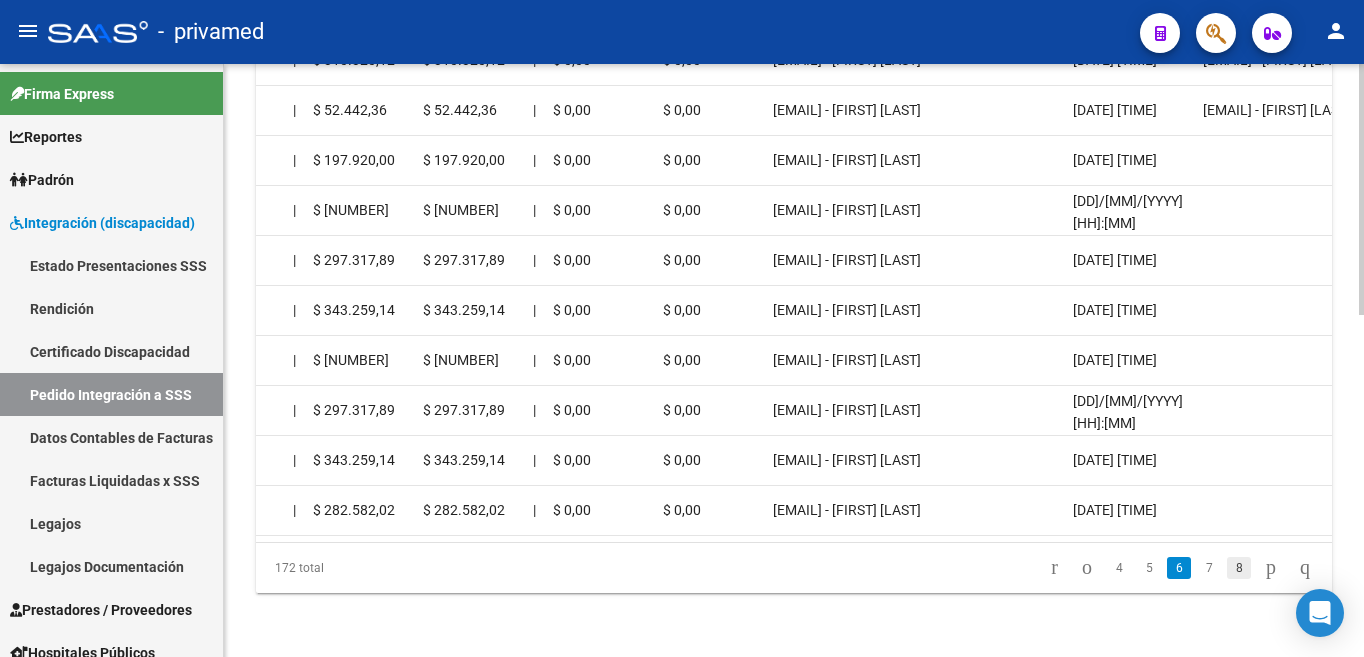 click on "8" 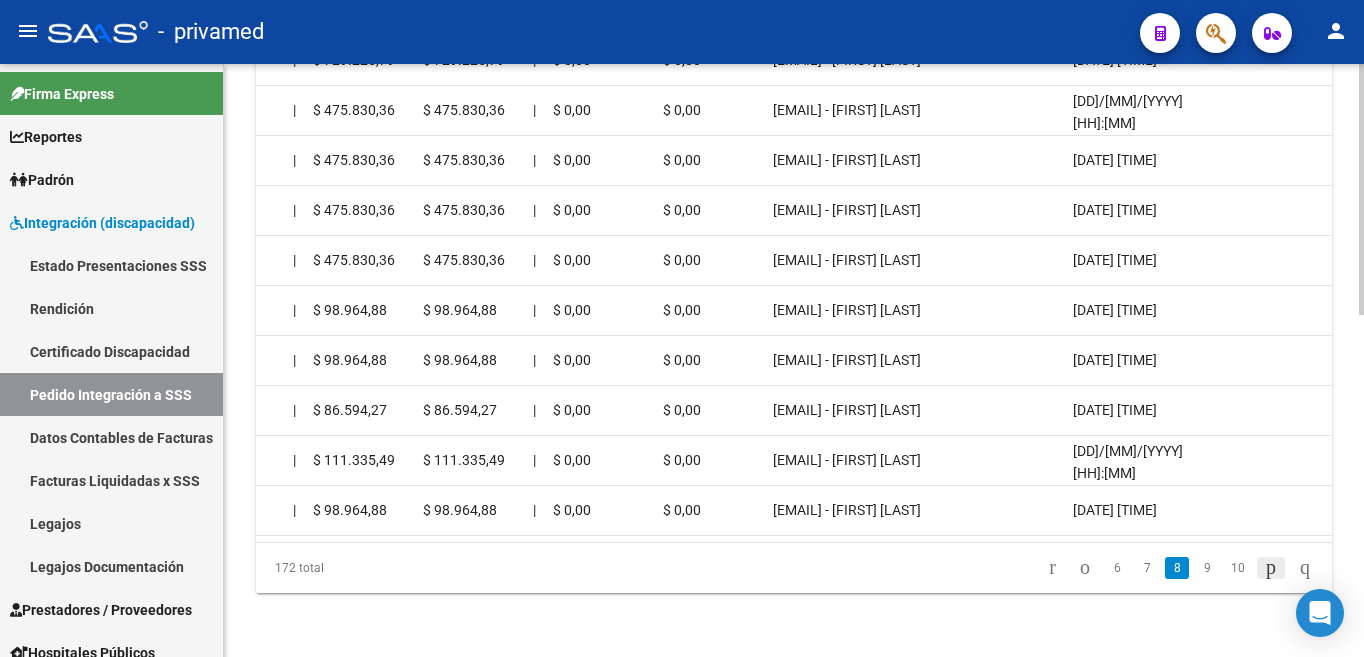 click 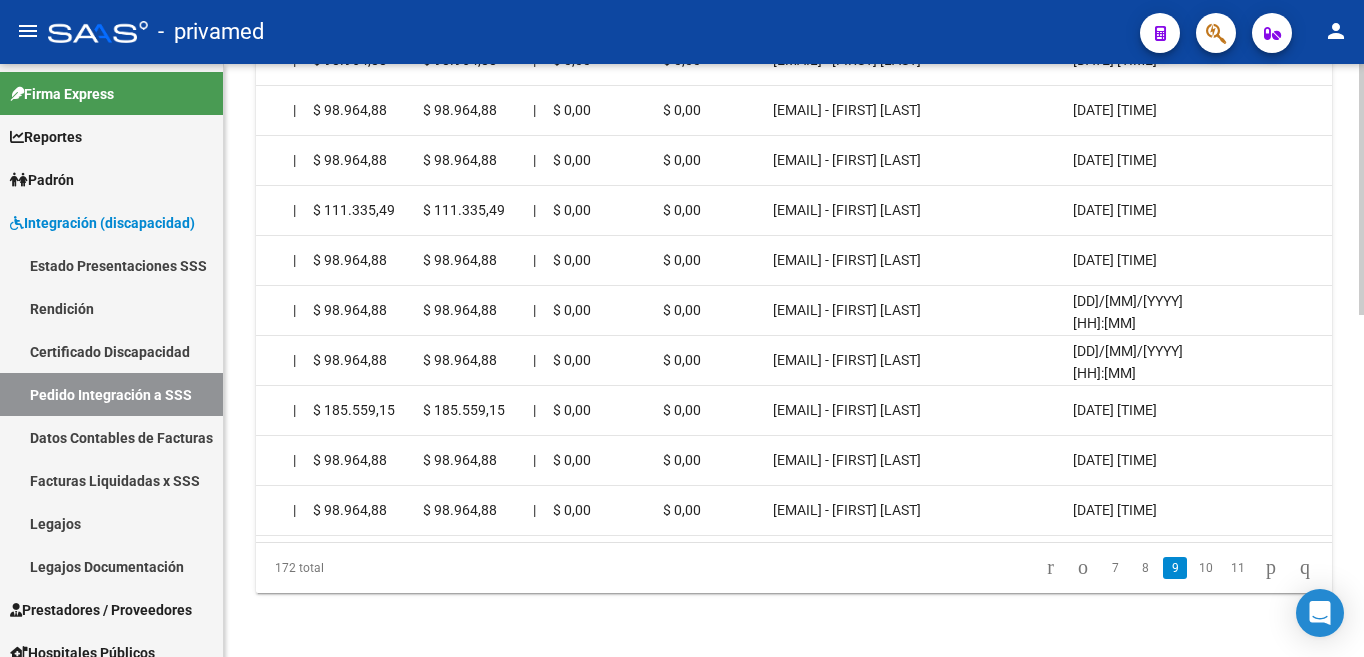 drag, startPoint x: 1256, startPoint y: 573, endPoint x: 1246, endPoint y: 578, distance: 11.18034 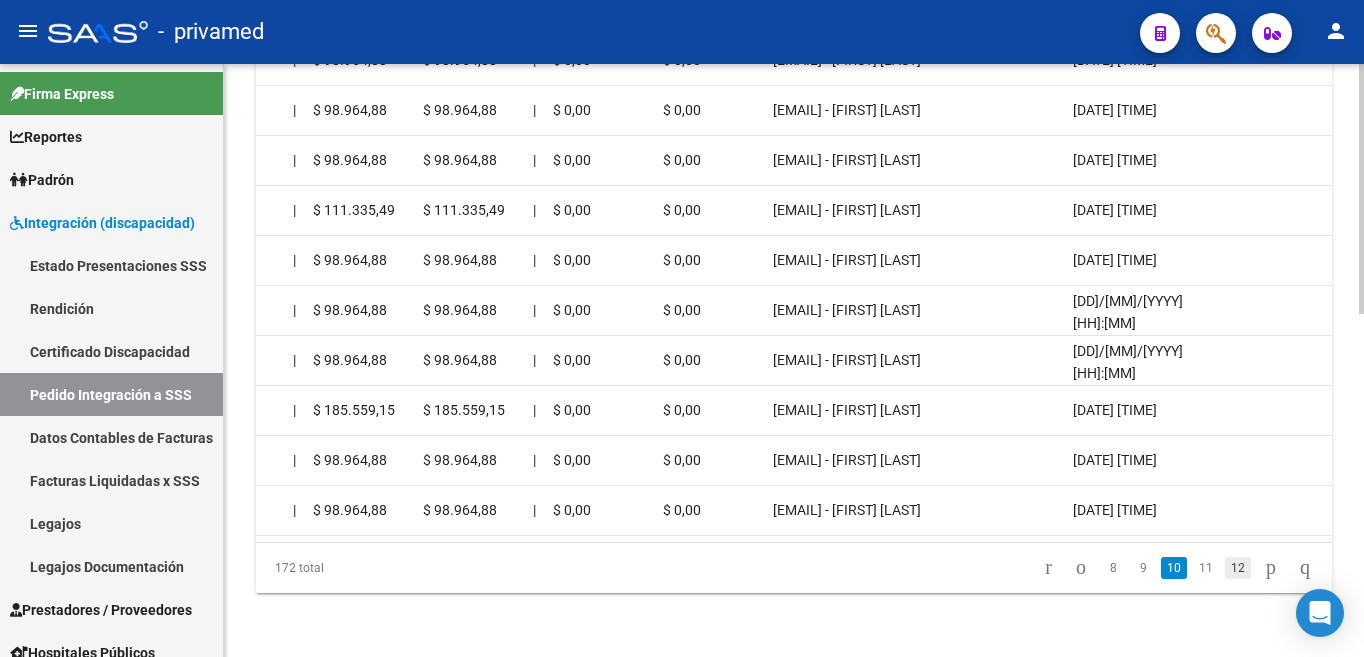 click on "172 total   8   9   10   11   12" 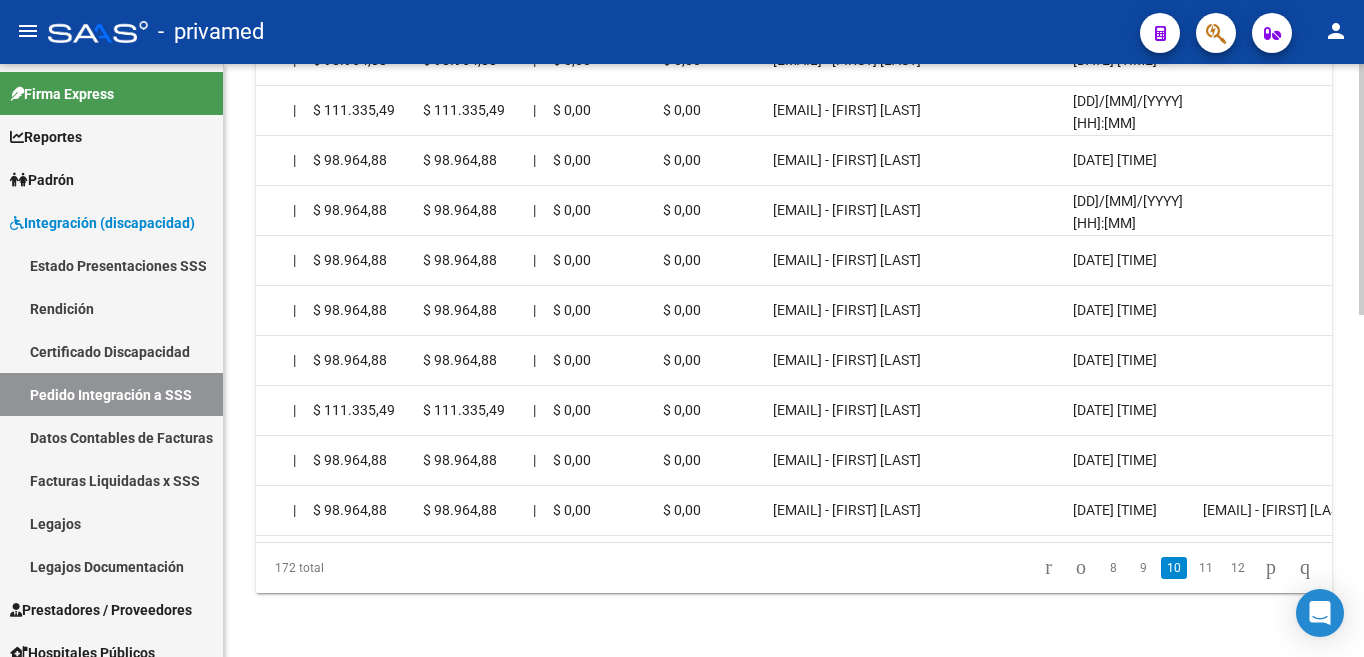 click 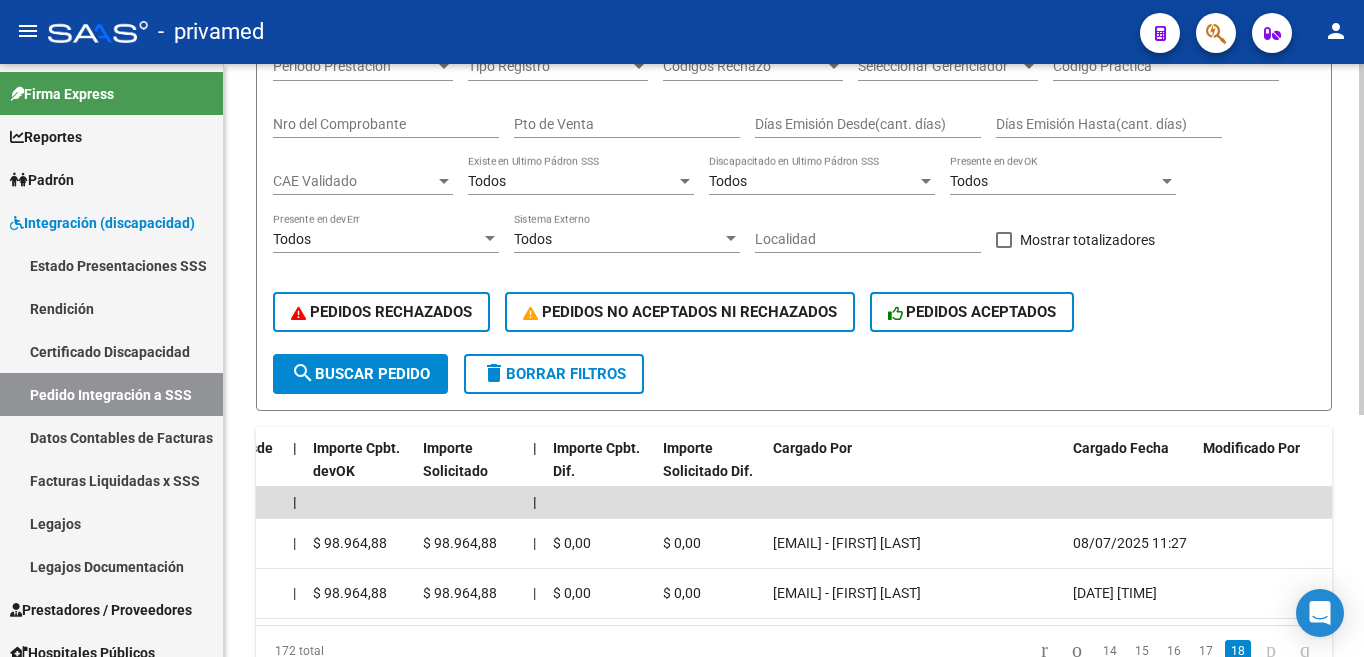 scroll, scrollTop: 408, scrollLeft: 0, axis: vertical 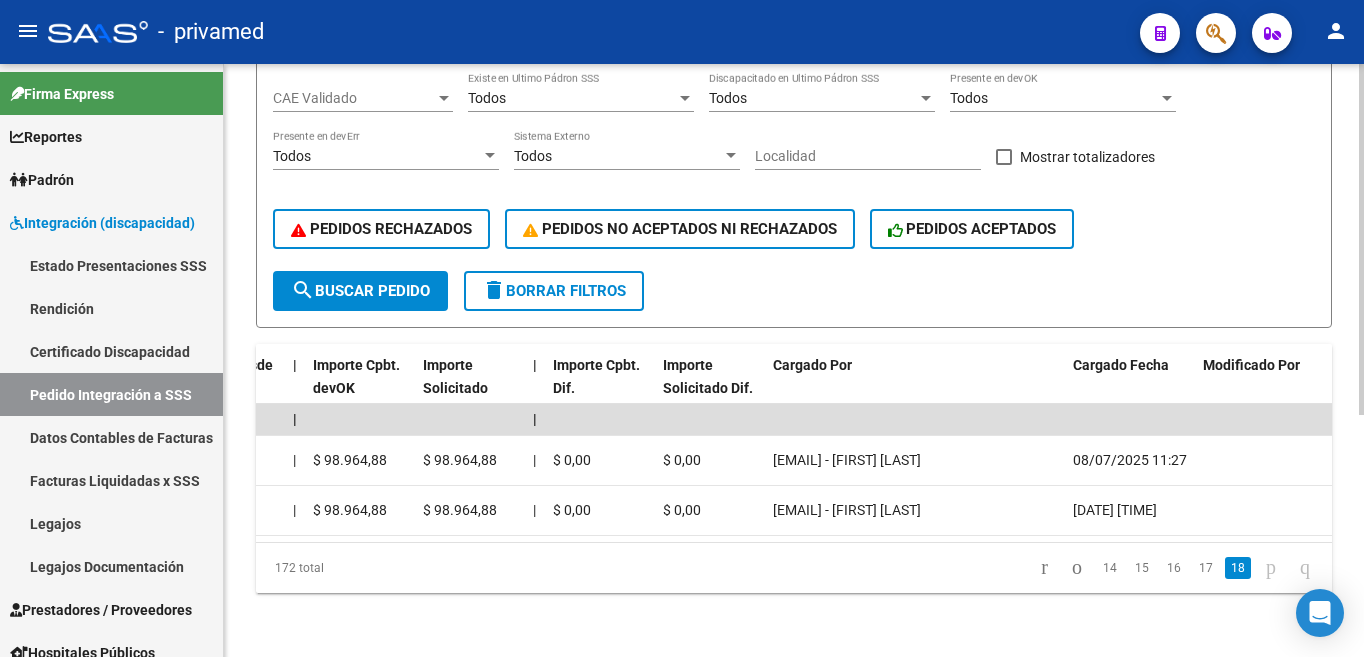 click on "17" 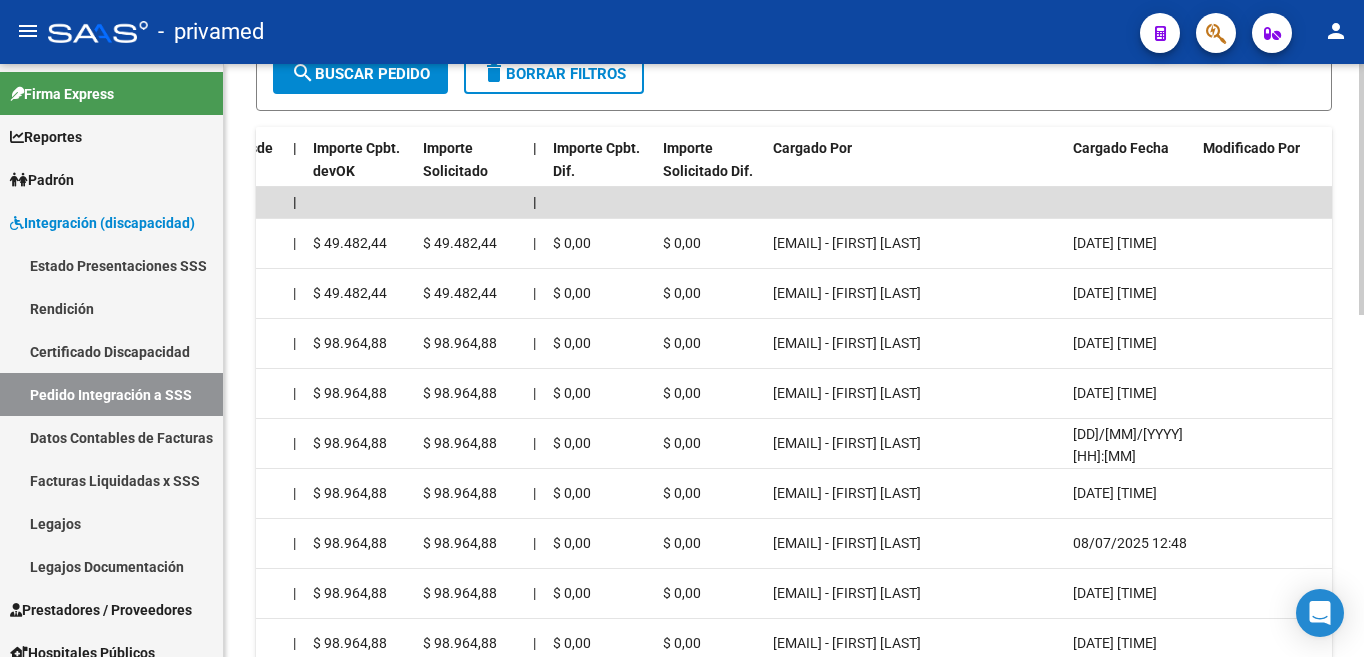 scroll, scrollTop: 808, scrollLeft: 0, axis: vertical 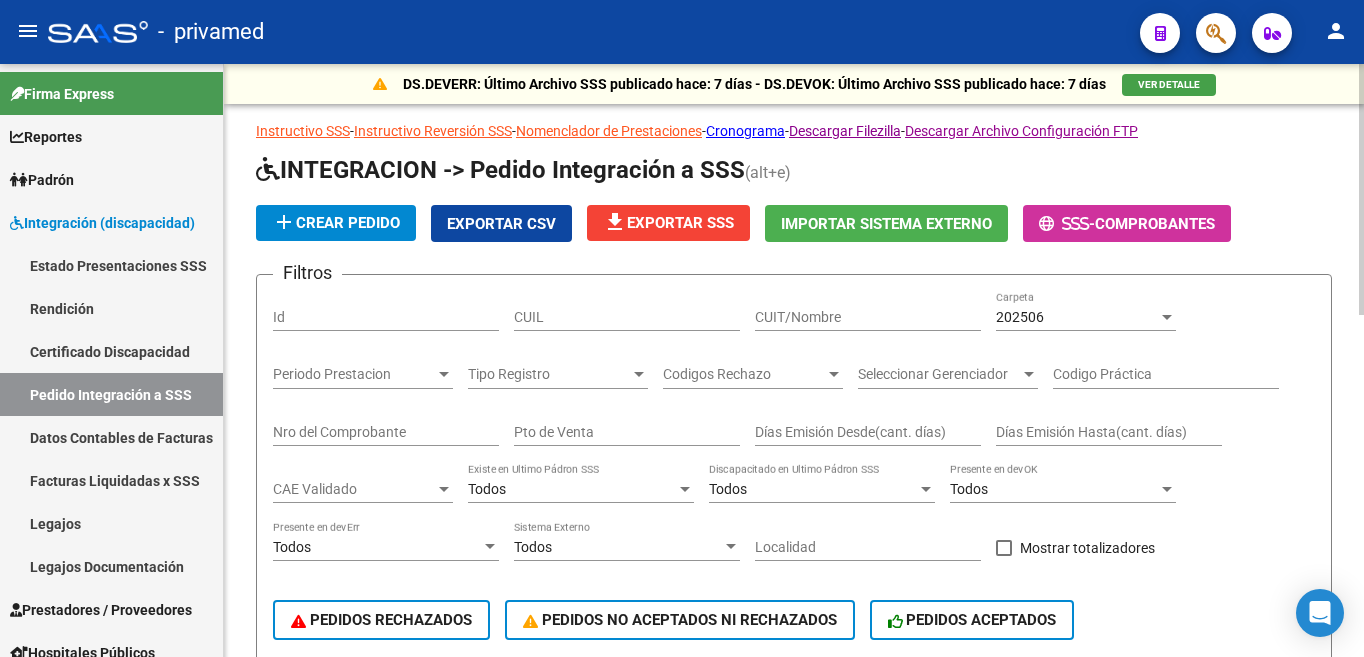click on "202506 Carpeta" 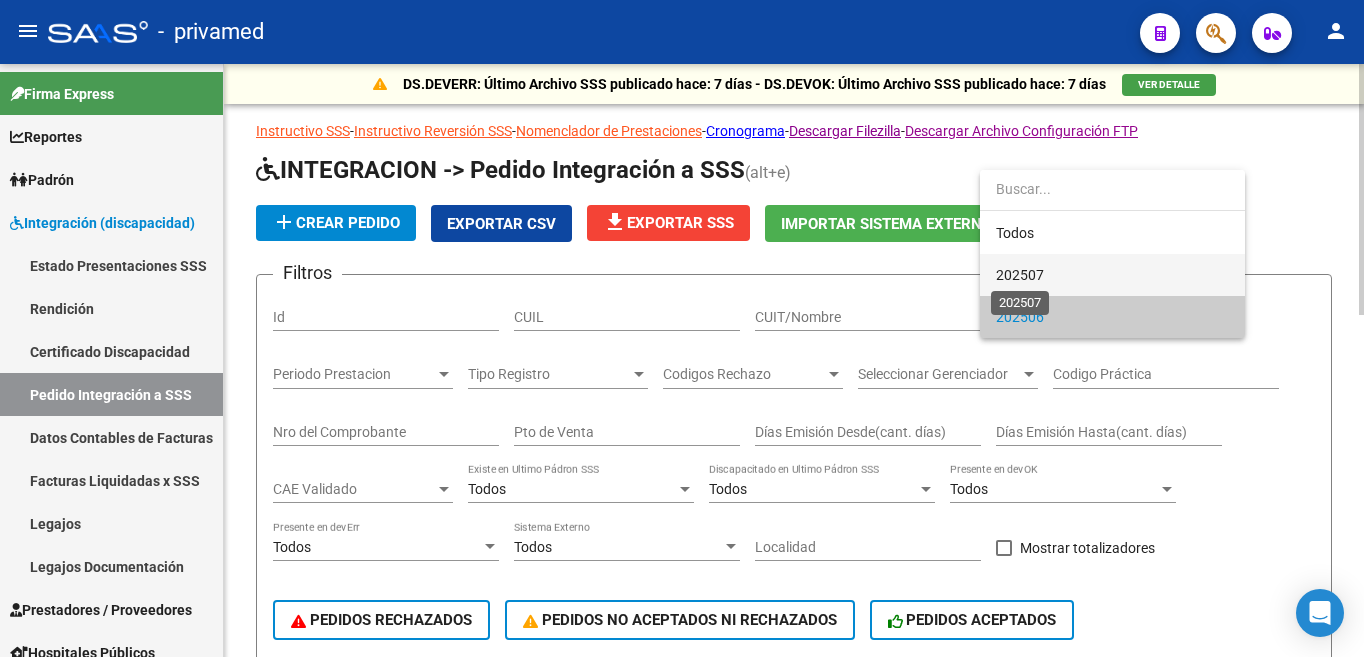 click on "202507" at bounding box center (1020, 275) 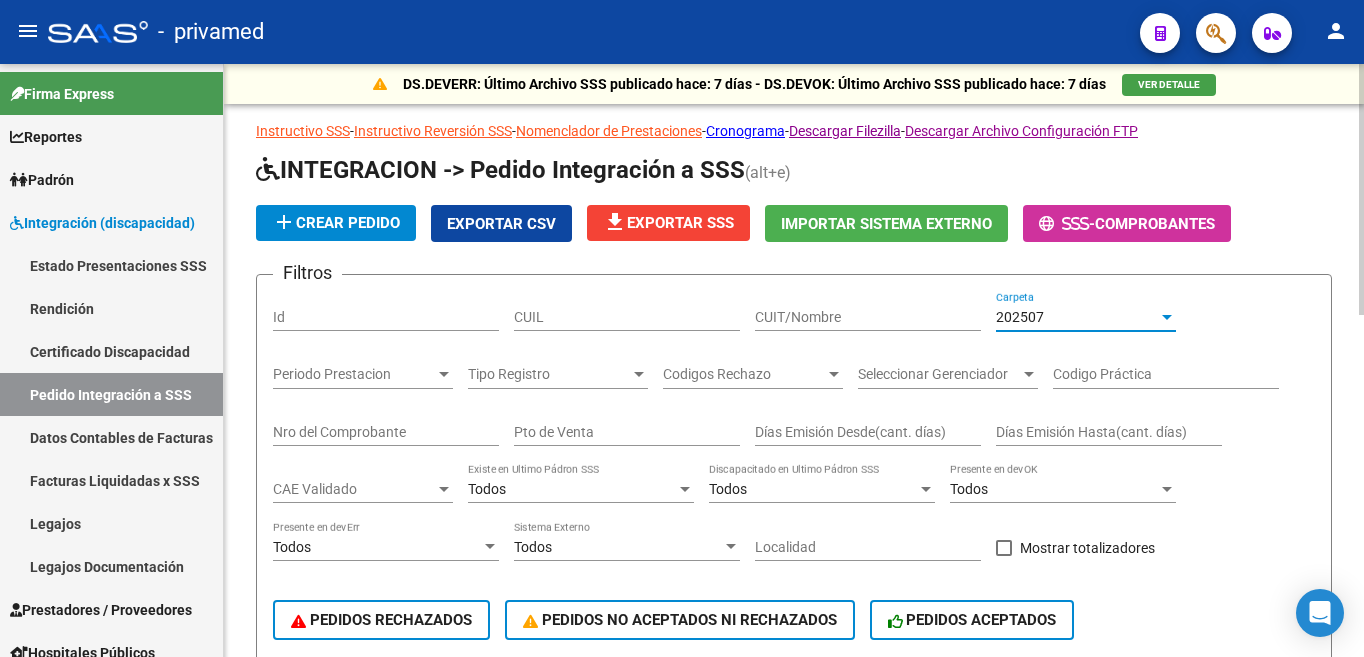 scroll, scrollTop: 200, scrollLeft: 0, axis: vertical 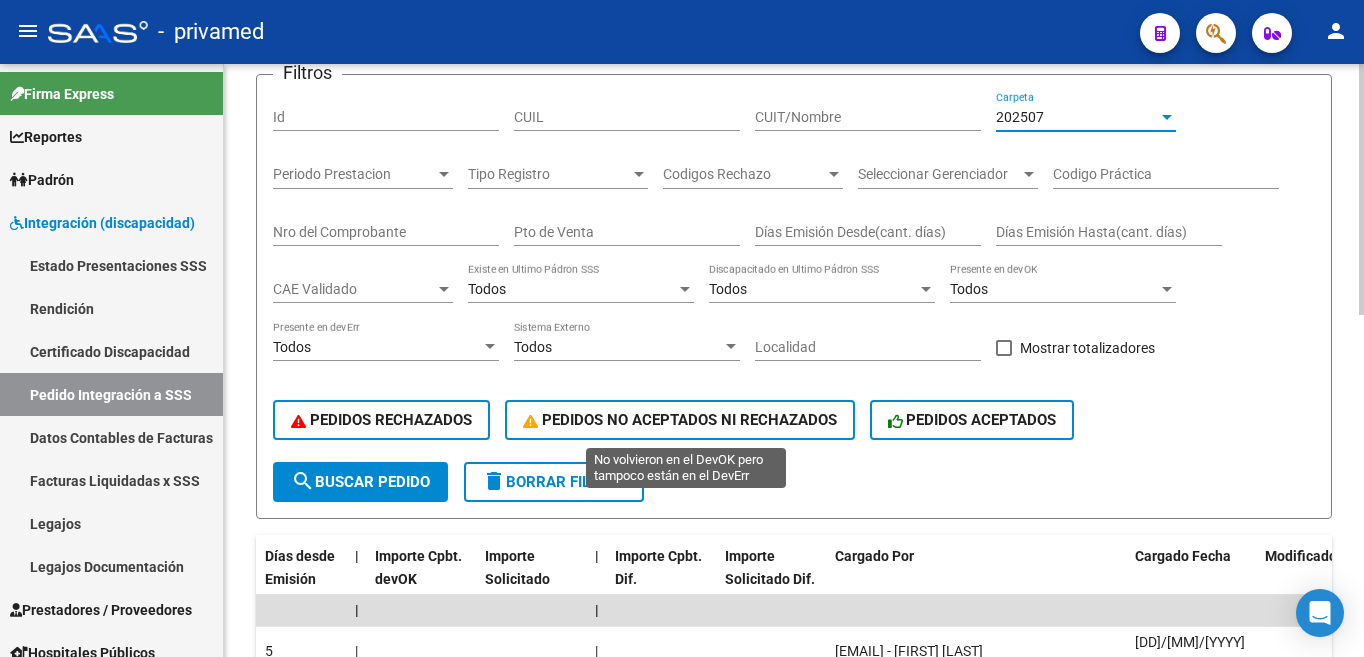 click on "PEDIDOS NO ACEPTADOS NI RECHAZADOS" 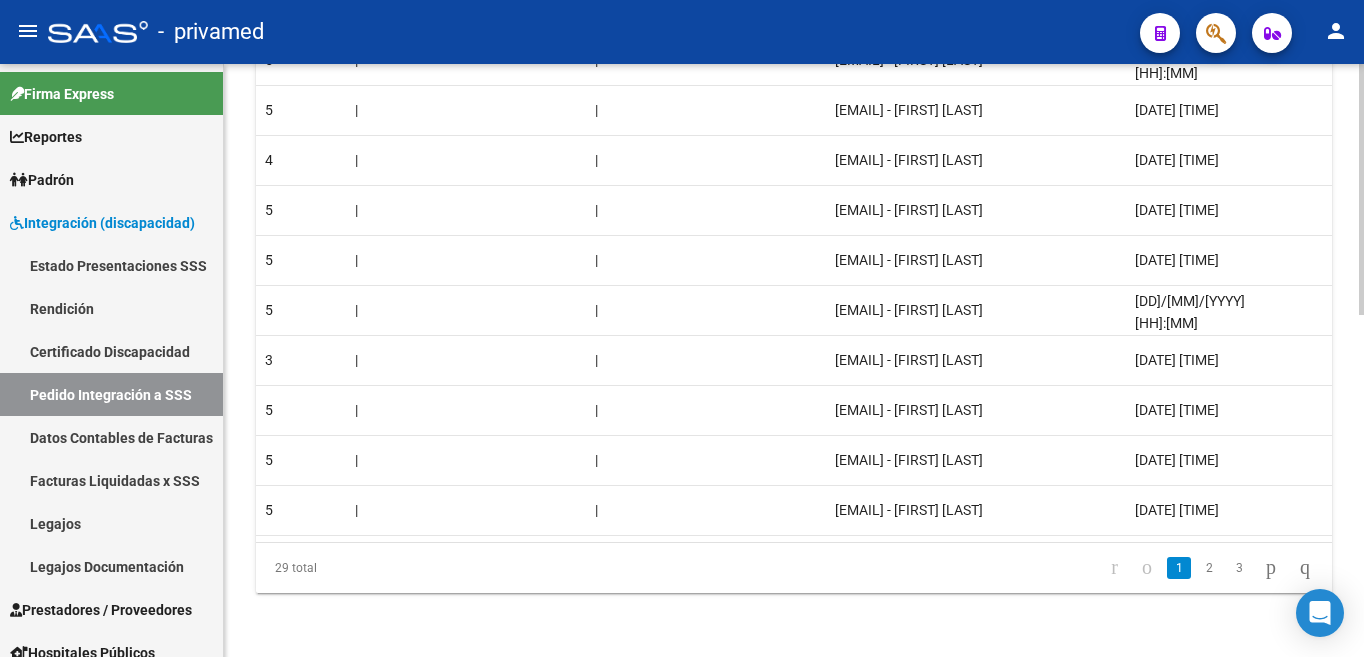 scroll, scrollTop: 808, scrollLeft: 0, axis: vertical 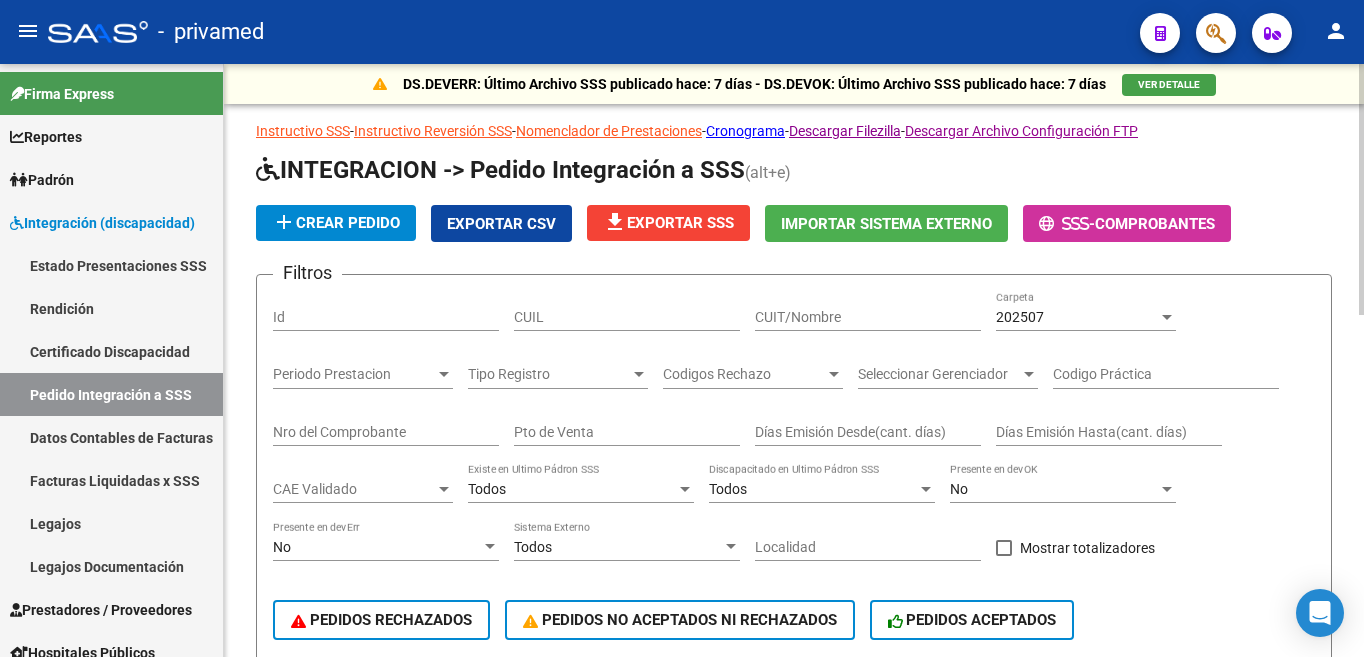 click on "file_download  Exportar SSS" 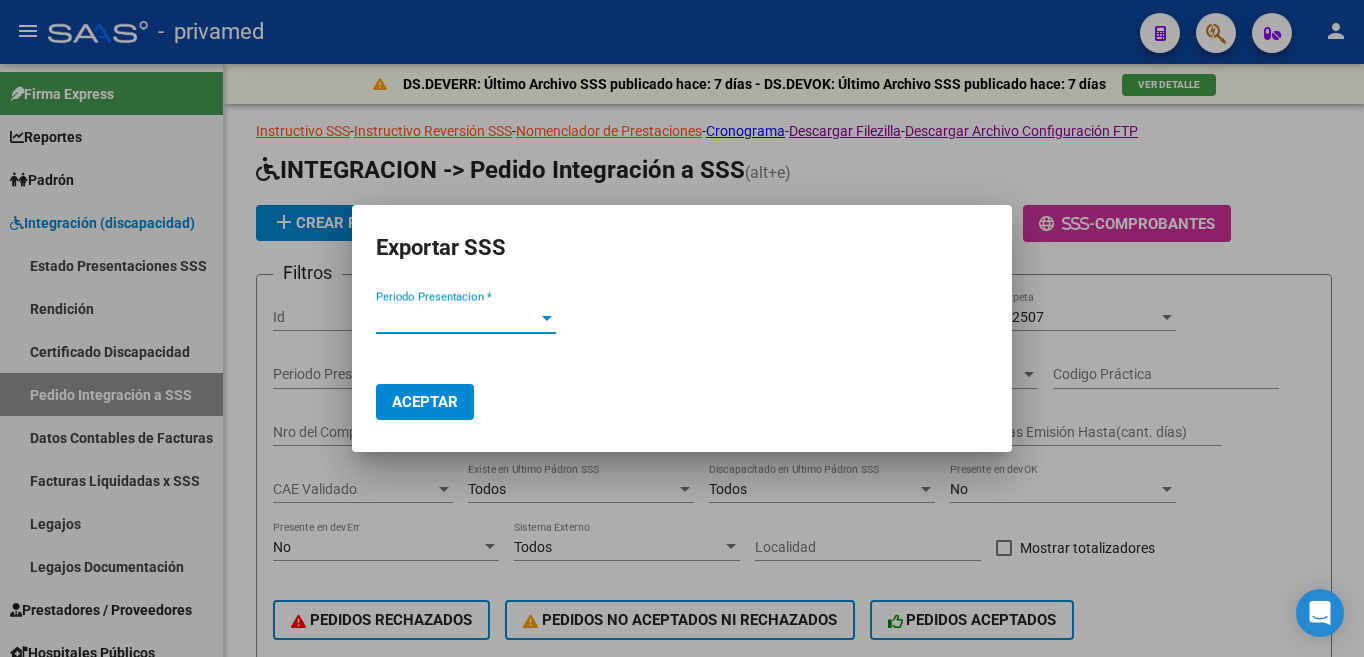 click at bounding box center [547, 318] 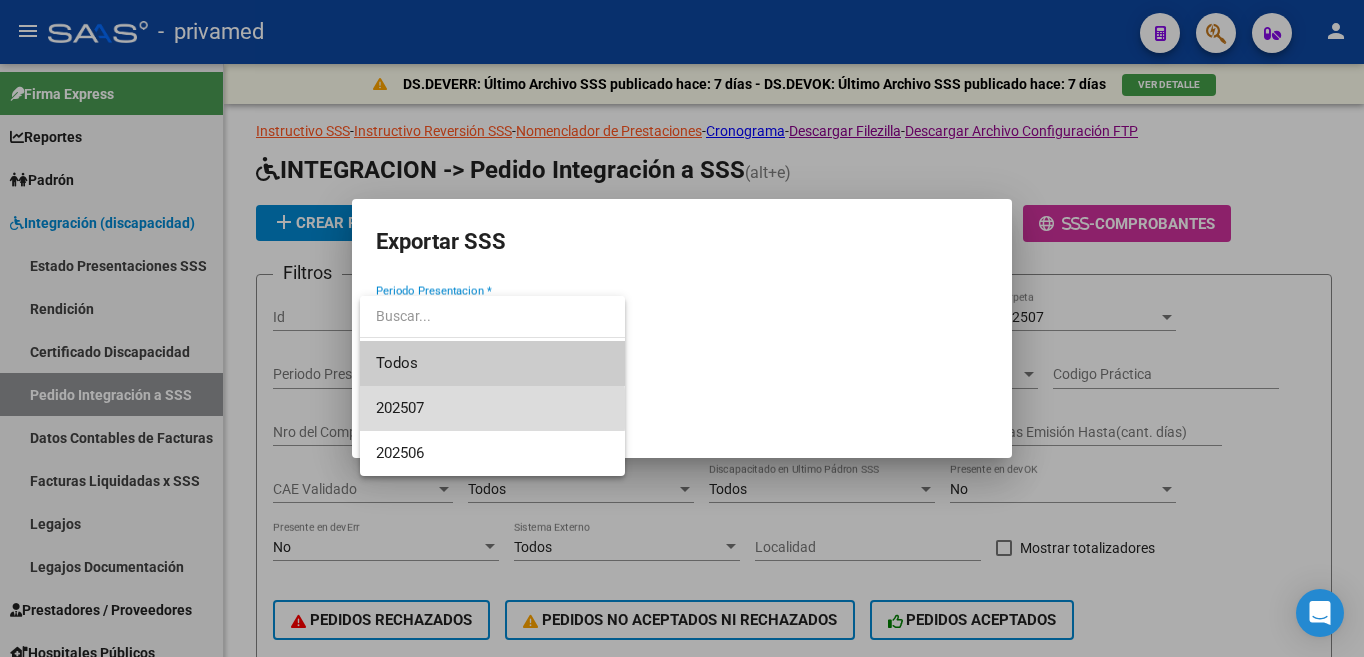 click on "202507" at bounding box center [492, 408] 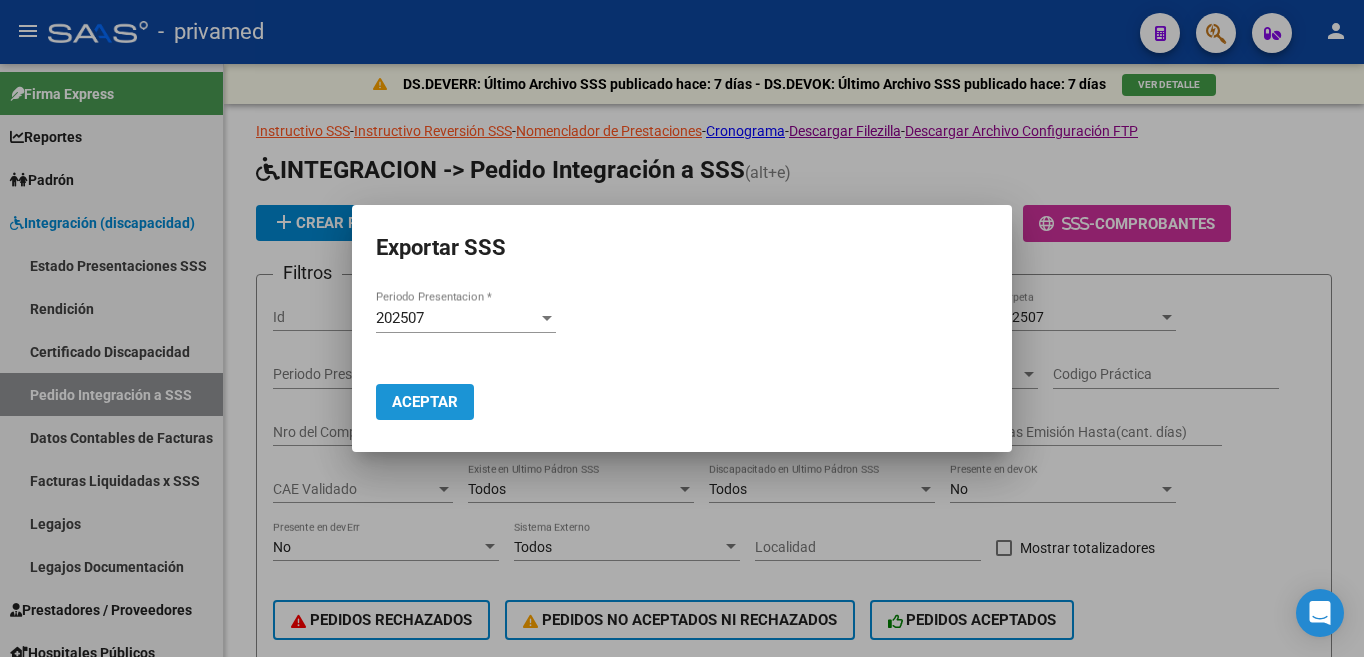 click on "Aceptar" 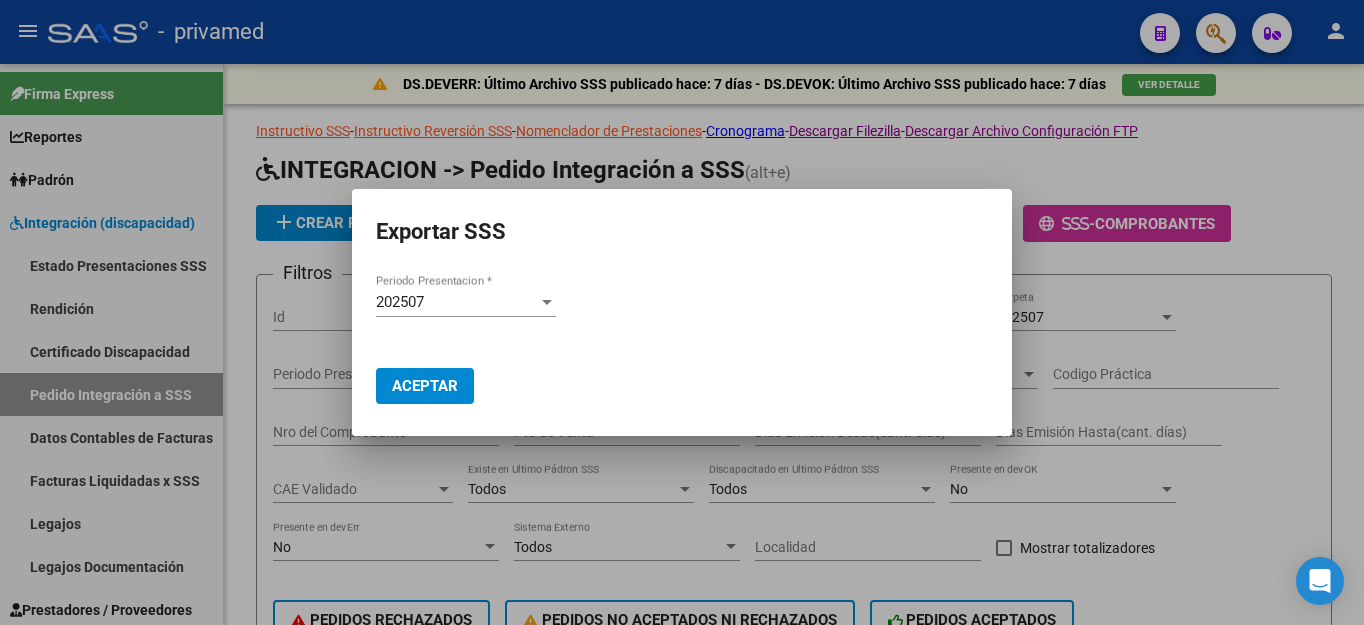 click on "Aceptar" 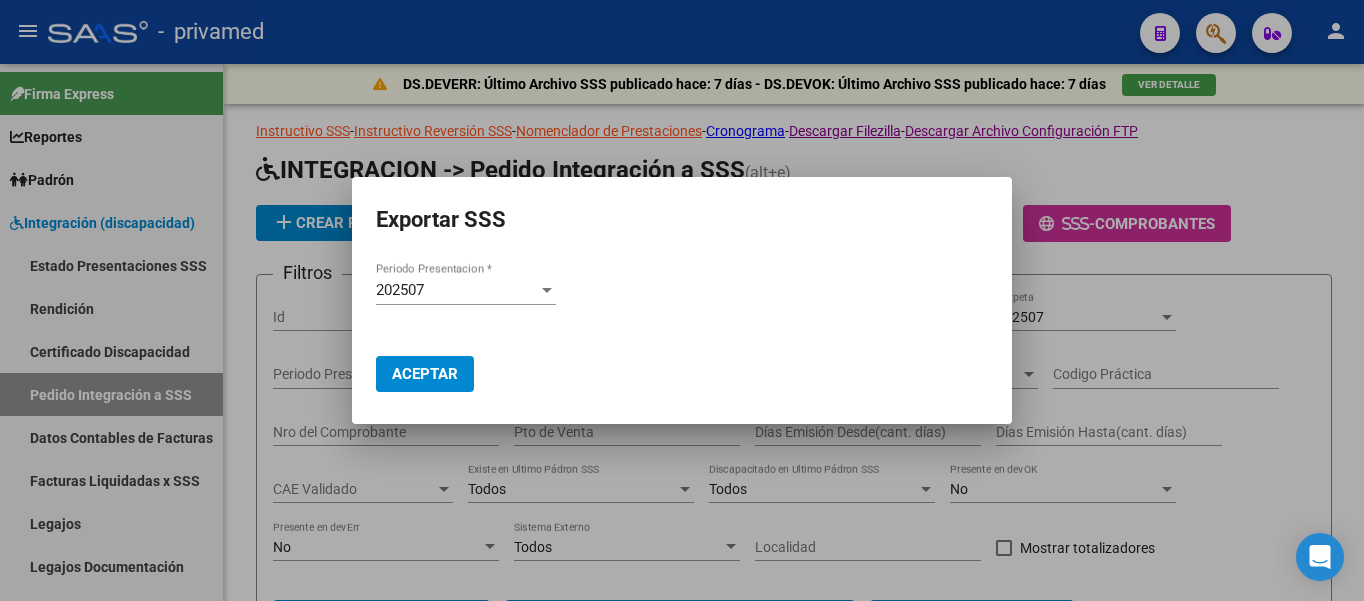 drag, startPoint x: 1262, startPoint y: 157, endPoint x: 1255, endPoint y: 181, distance: 25 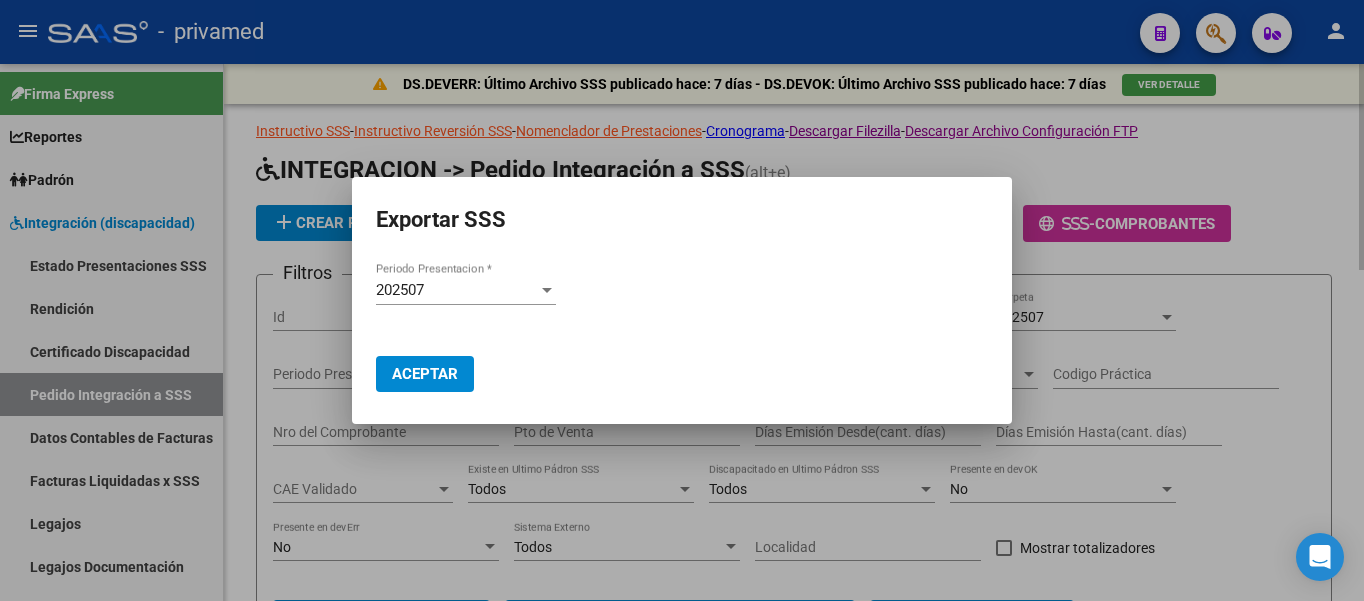 click at bounding box center [682, 300] 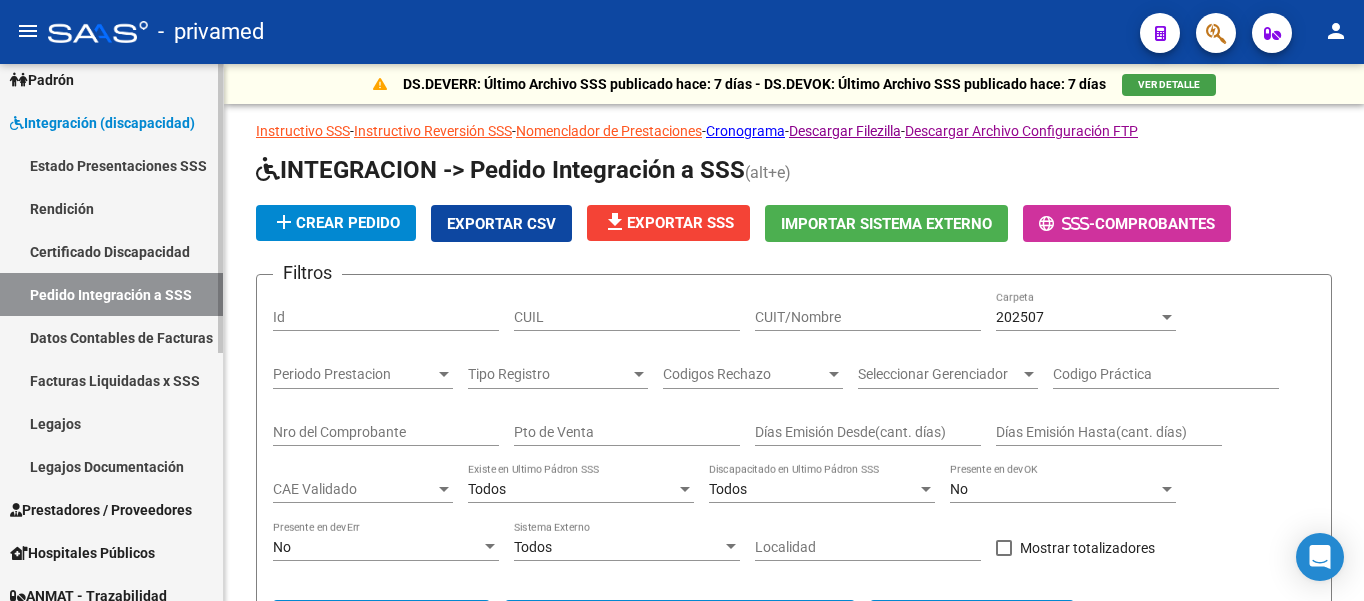scroll, scrollTop: 200, scrollLeft: 0, axis: vertical 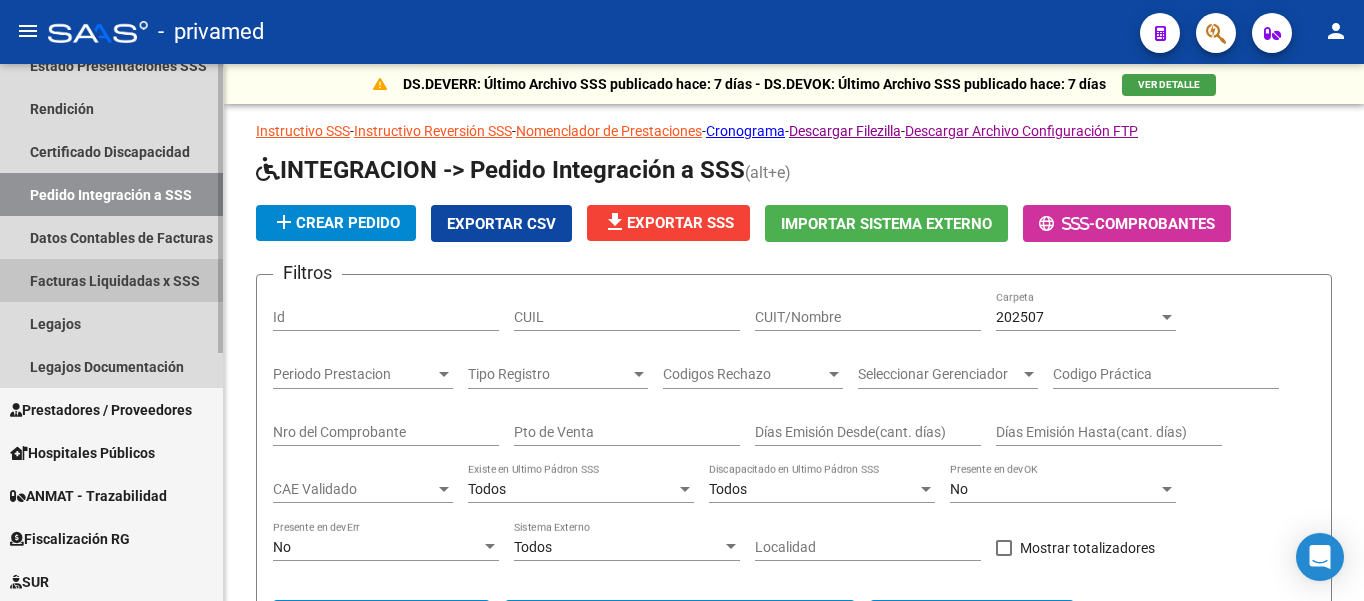 click on "Facturas Liquidadas x SSS" at bounding box center [111, 280] 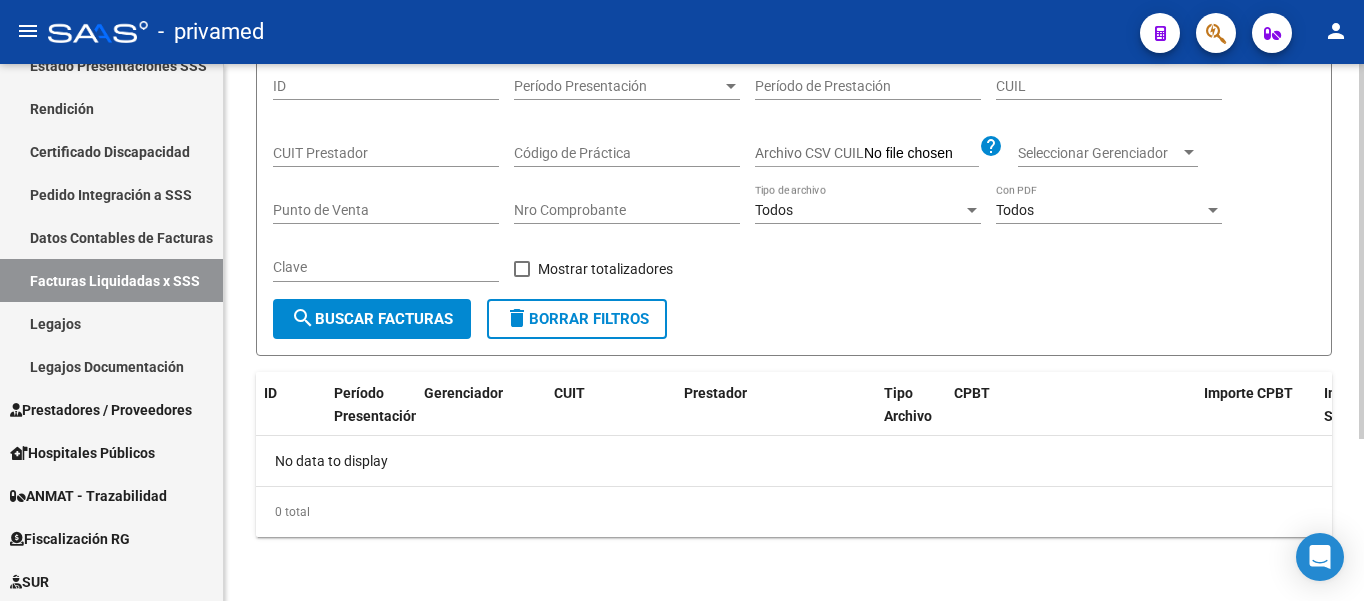 scroll, scrollTop: 131, scrollLeft: 0, axis: vertical 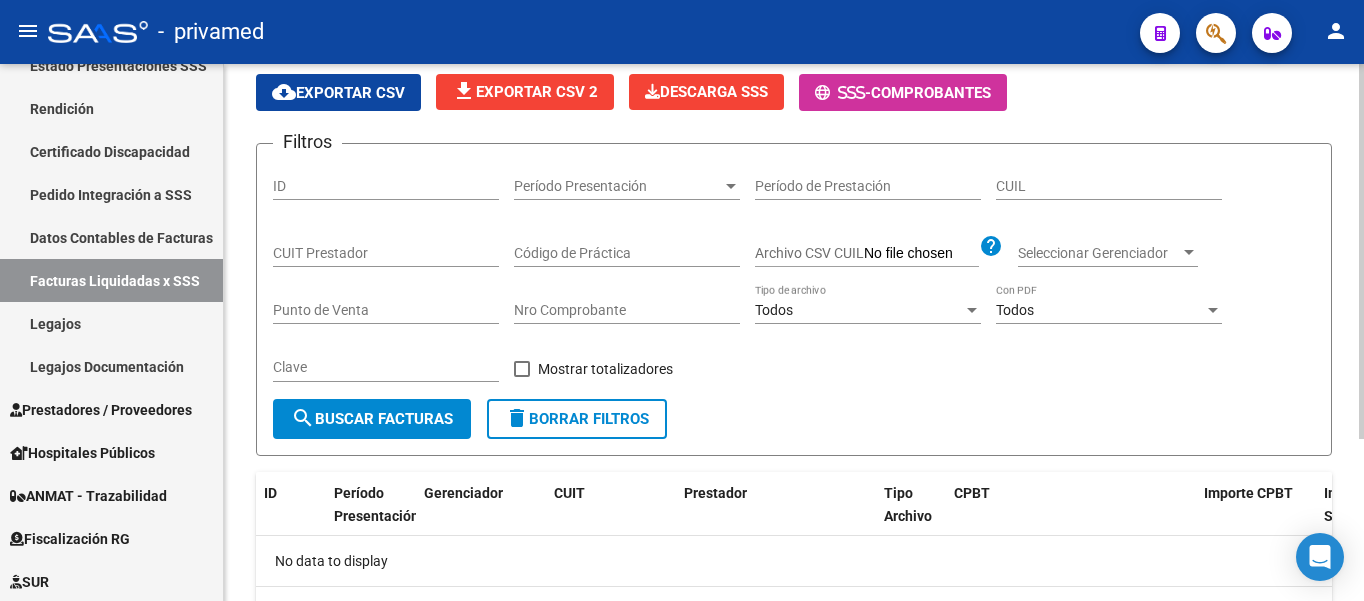 drag, startPoint x: 452, startPoint y: 331, endPoint x: 441, endPoint y: 335, distance: 11.7046995 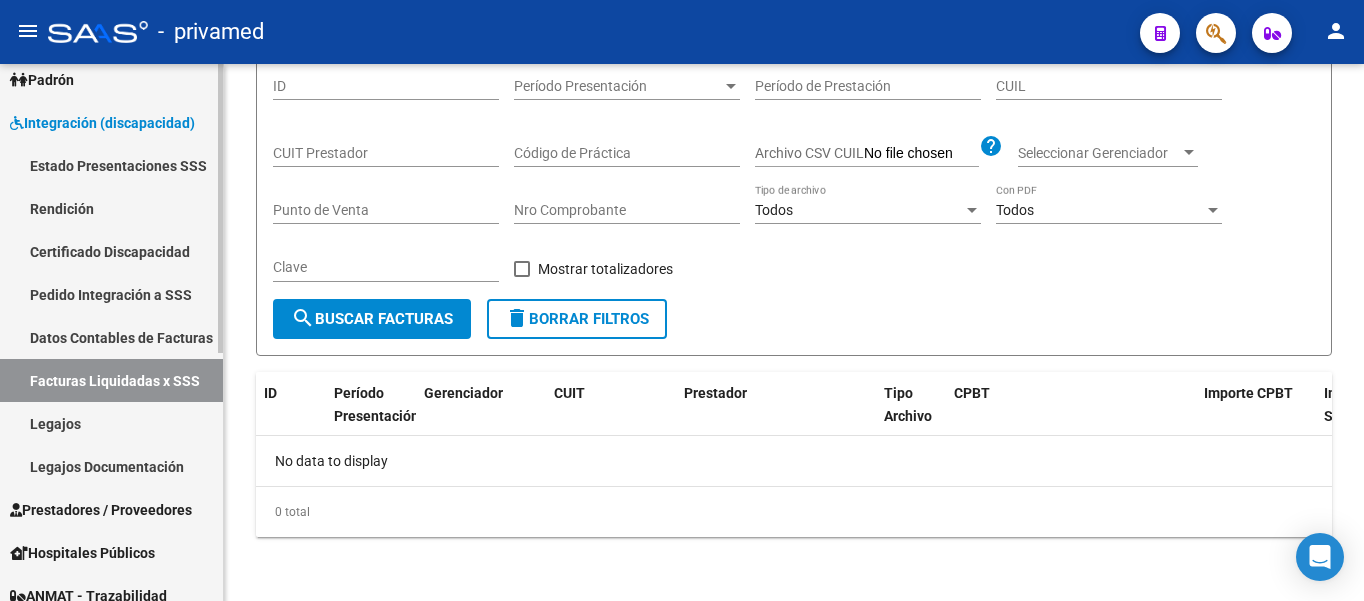 scroll, scrollTop: 200, scrollLeft: 0, axis: vertical 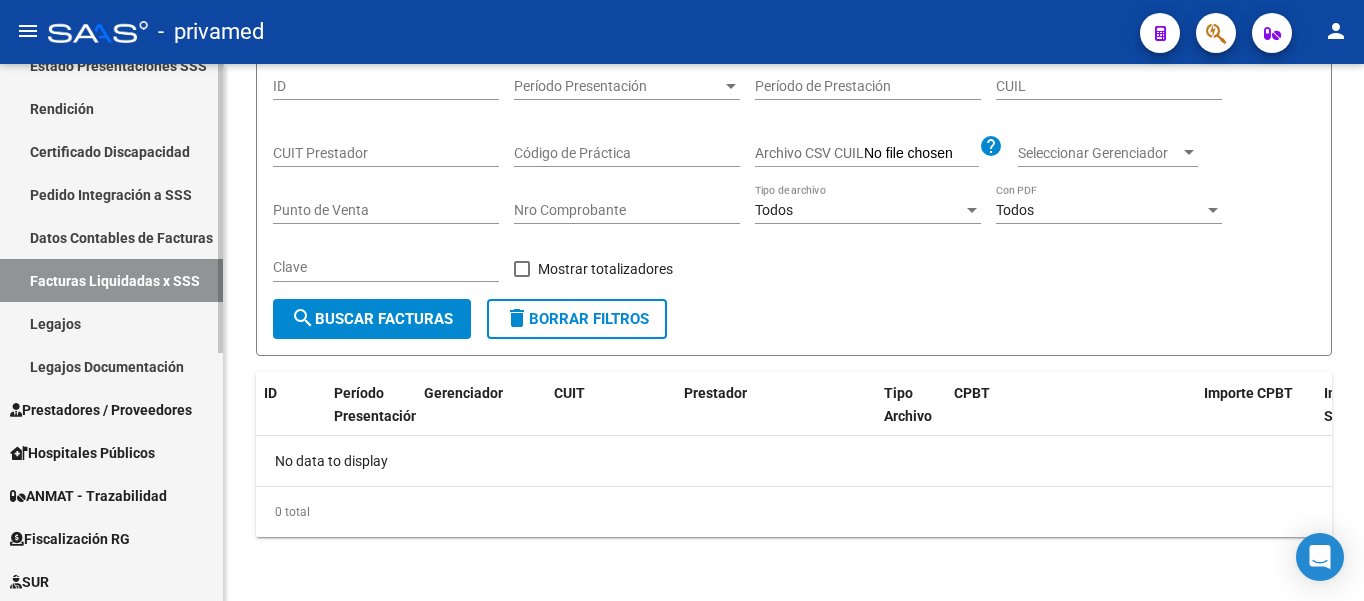 click on "Prestadores / Proveedores" at bounding box center (101, 410) 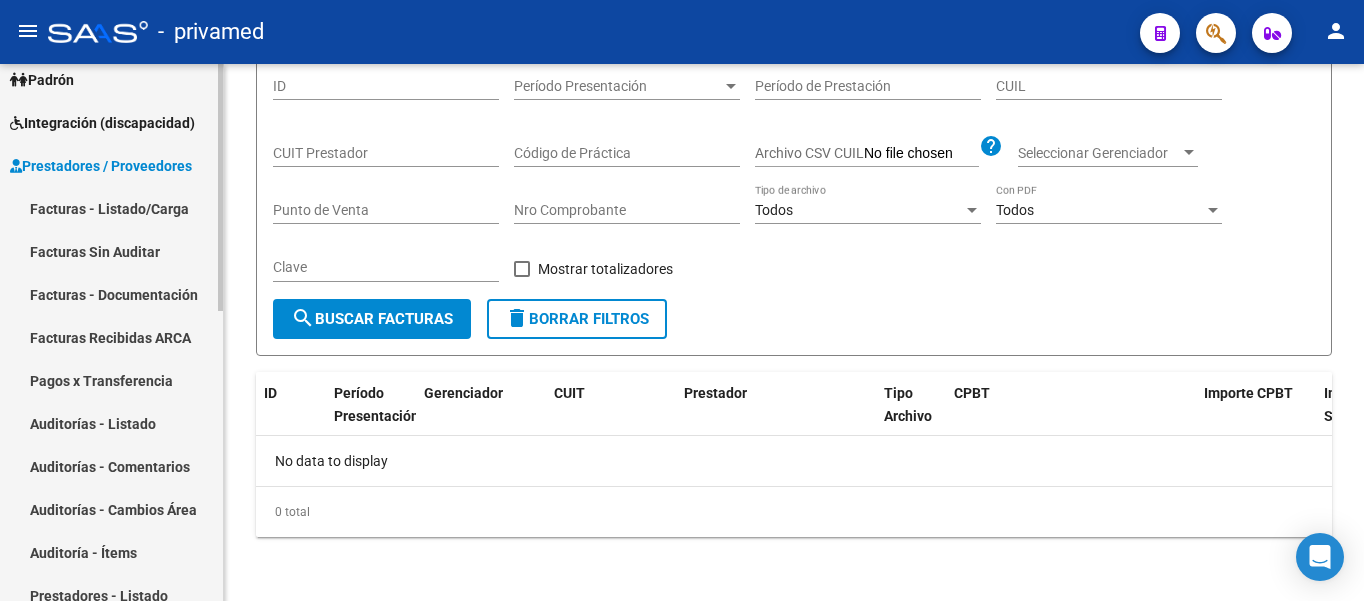 scroll, scrollTop: 0, scrollLeft: 0, axis: both 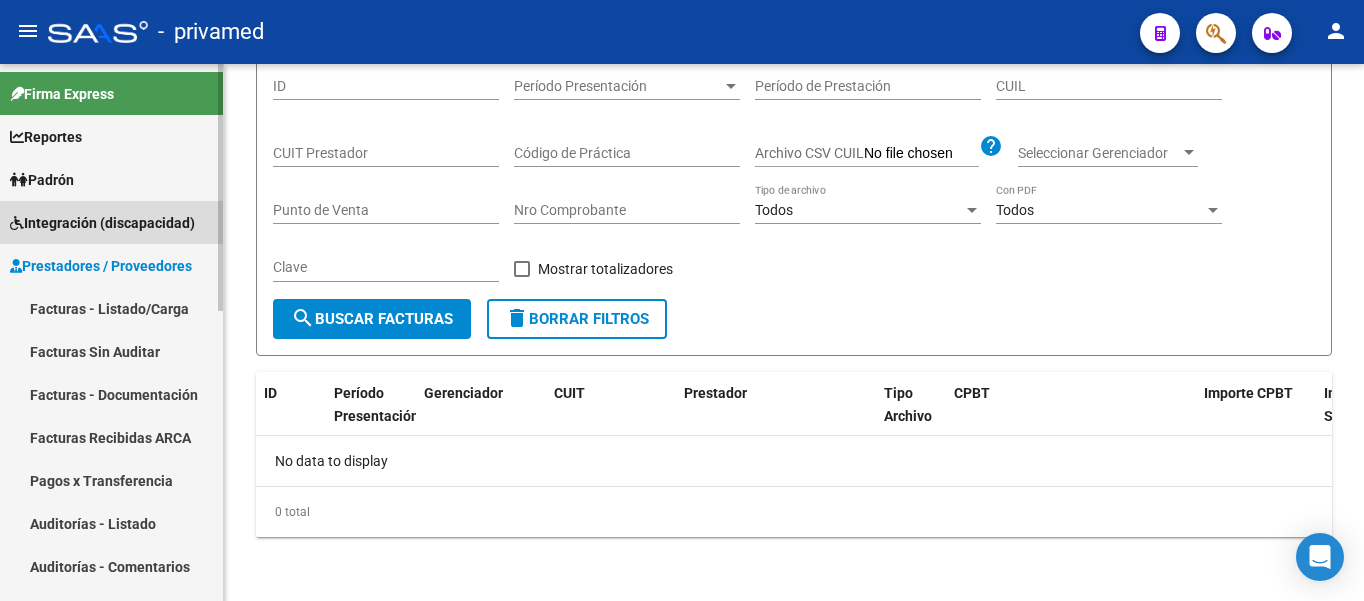 click on "Integración (discapacidad)" at bounding box center [102, 223] 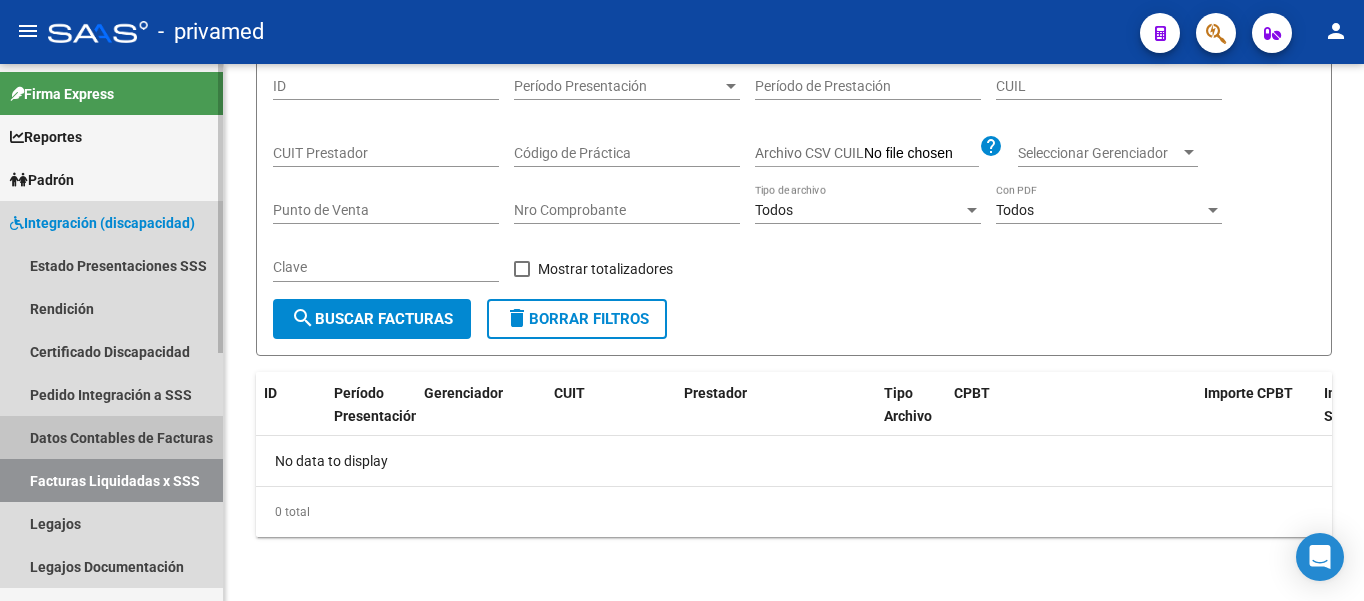 click on "Datos Contables de Facturas" at bounding box center (111, 437) 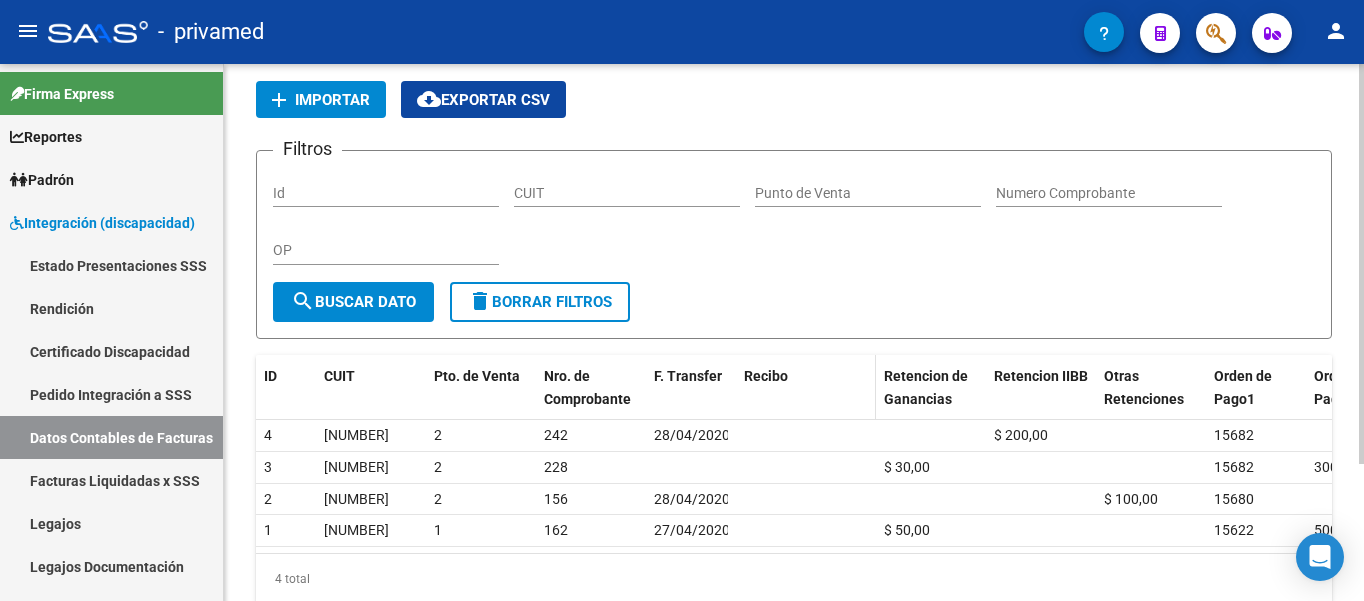 scroll, scrollTop: 184, scrollLeft: 0, axis: vertical 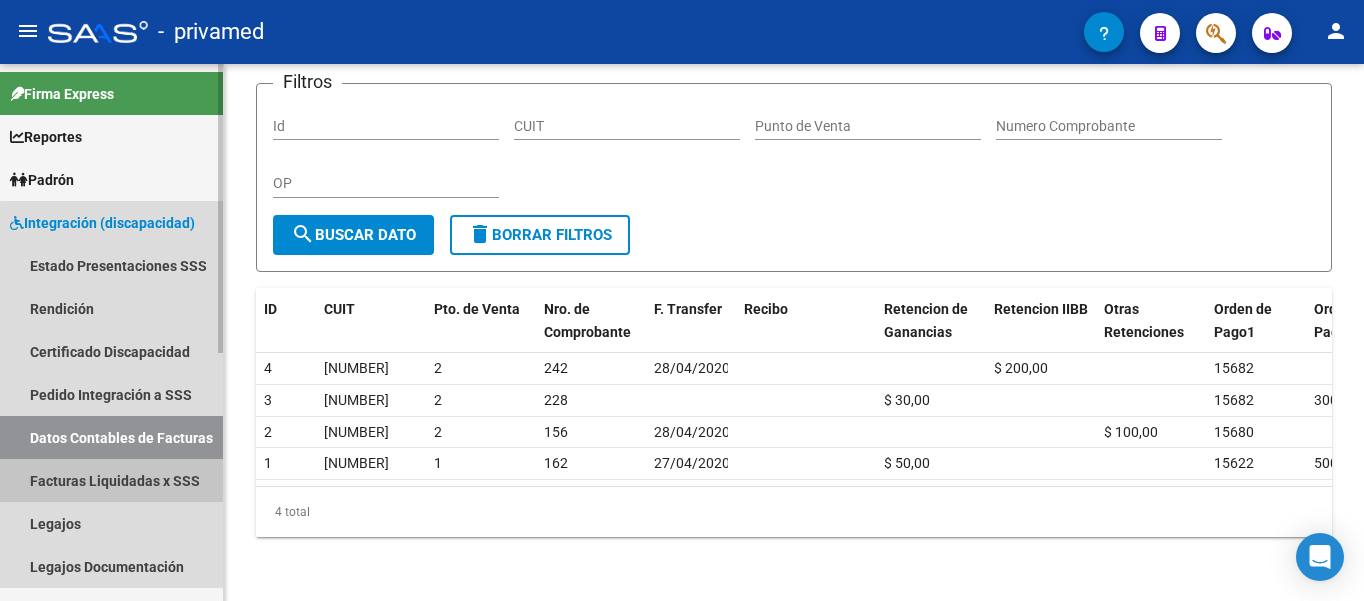 click on "Facturas Liquidadas x SSS" at bounding box center [111, 480] 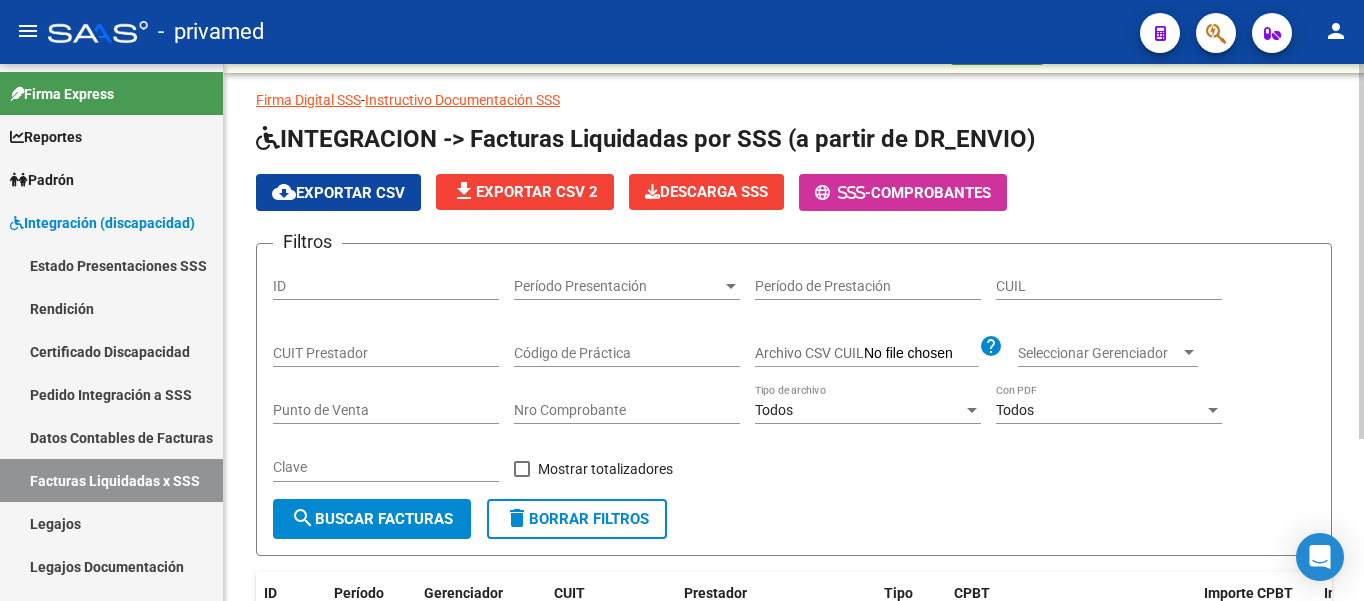 scroll, scrollTop: 0, scrollLeft: 0, axis: both 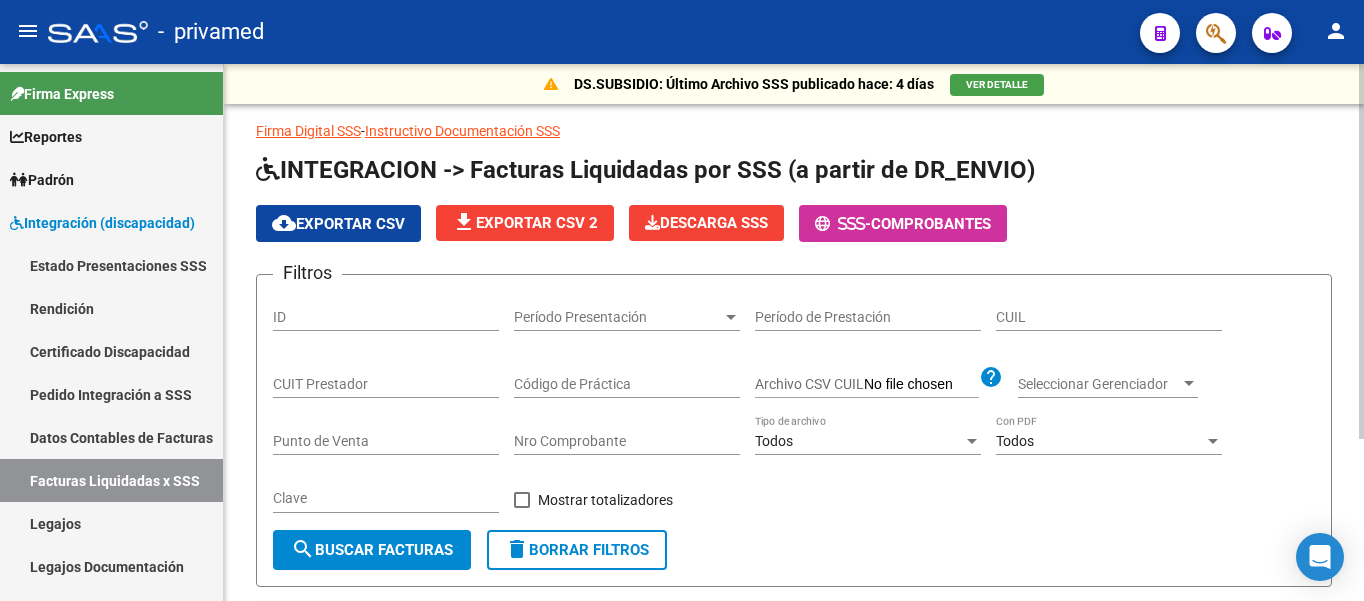click on "Archivo CSV CUIL" 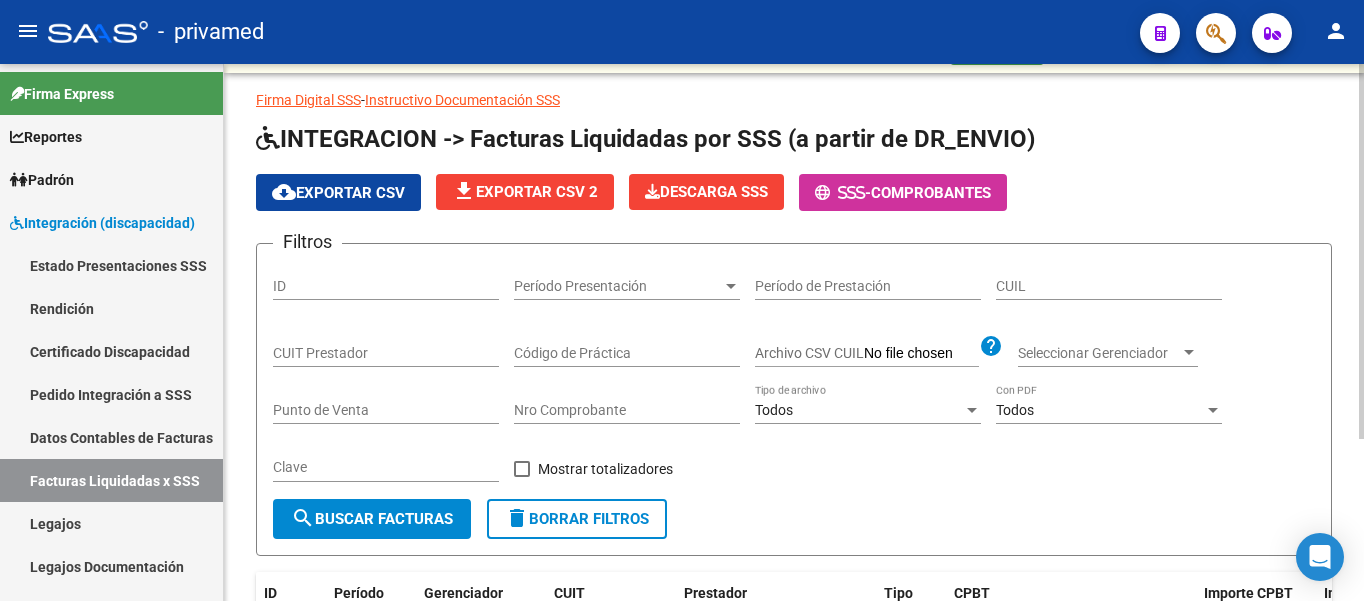 scroll, scrollTop: 0, scrollLeft: 0, axis: both 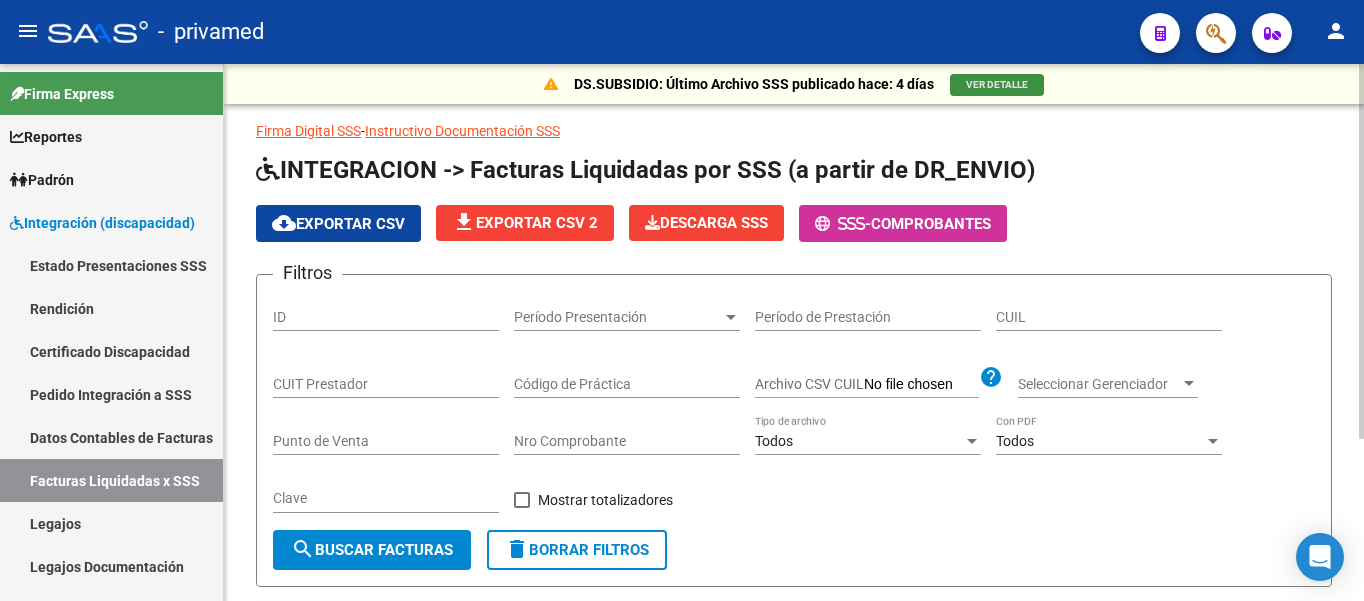 click on "VER DETALLE" 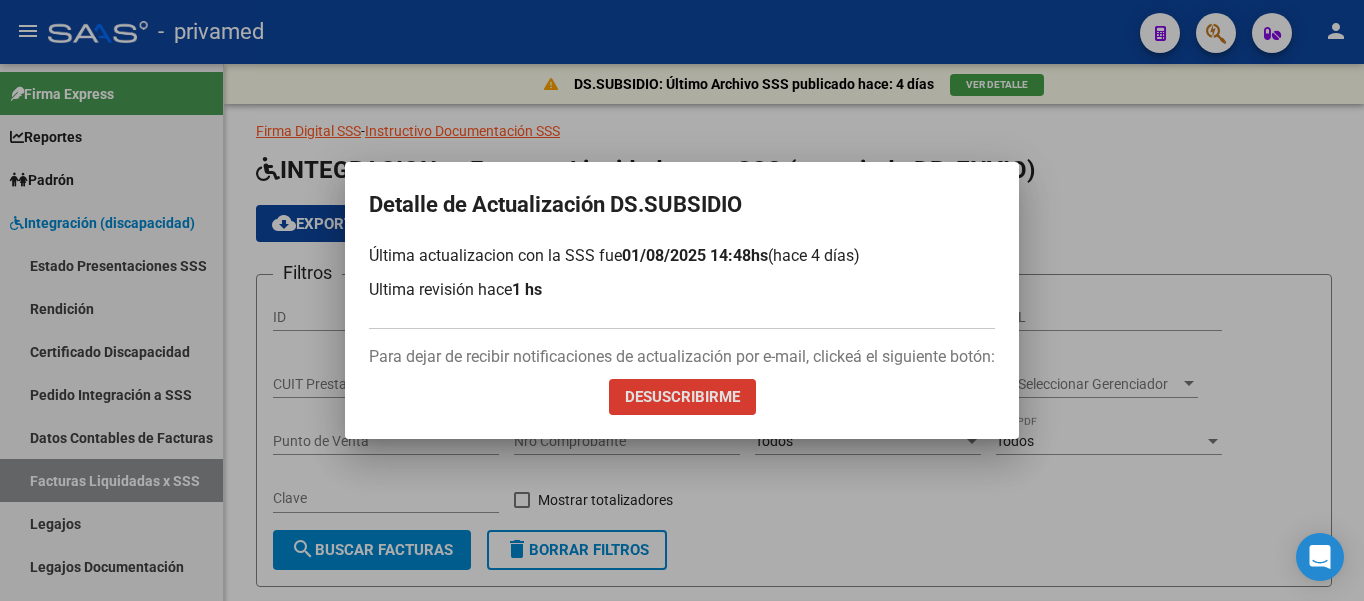 type 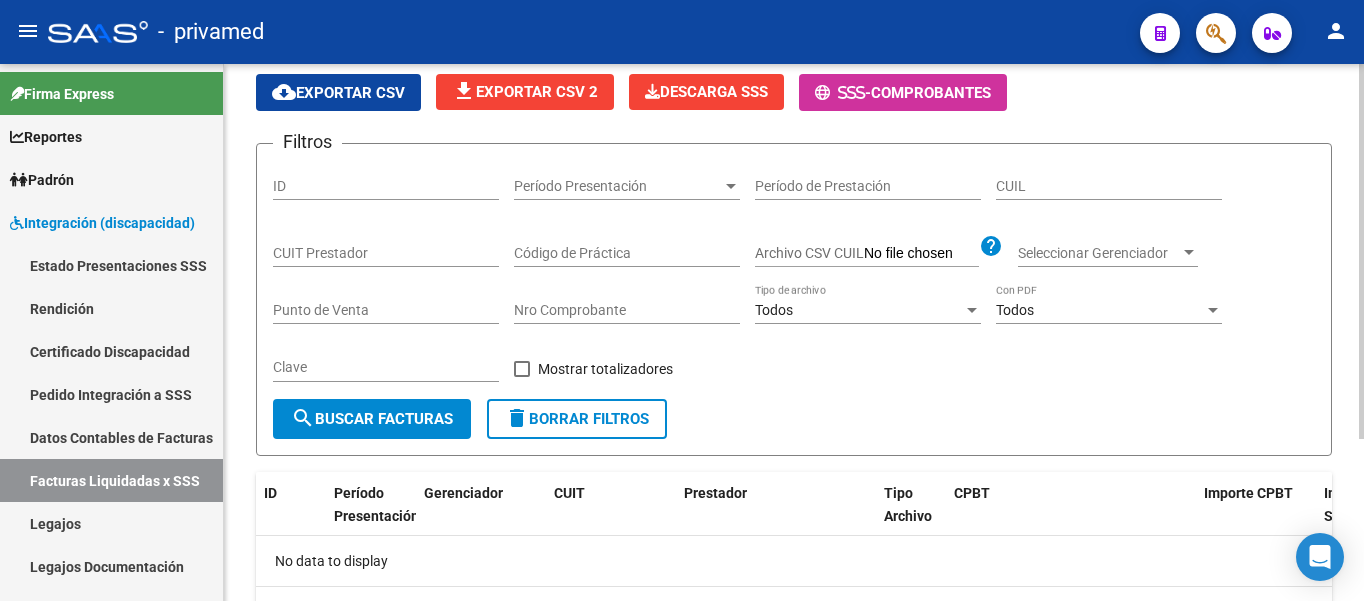 scroll, scrollTop: 0, scrollLeft: 0, axis: both 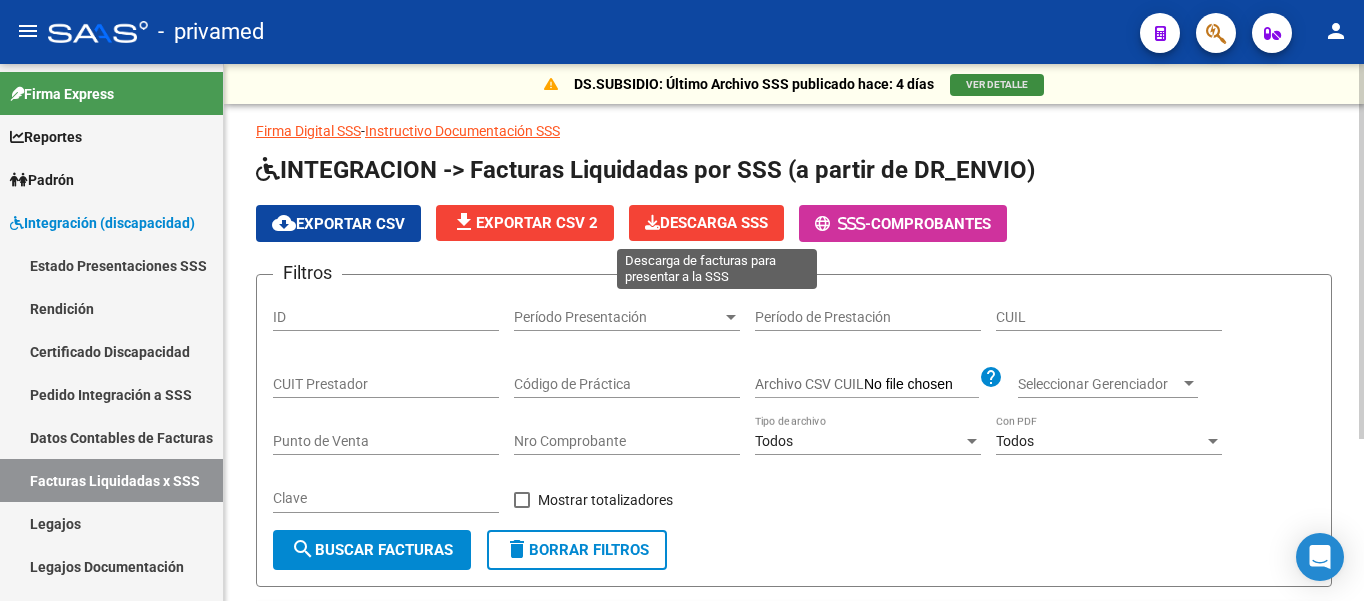 click on "Descarga SSS" 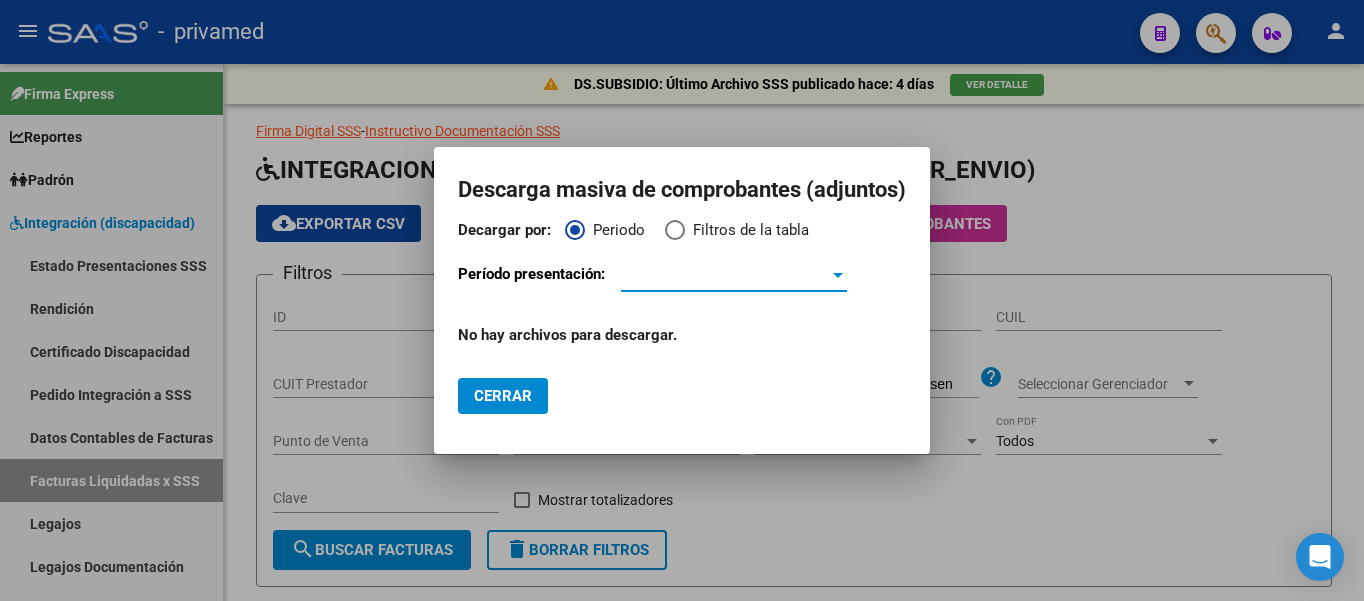 click on "Período Presentación" at bounding box center [725, 276] 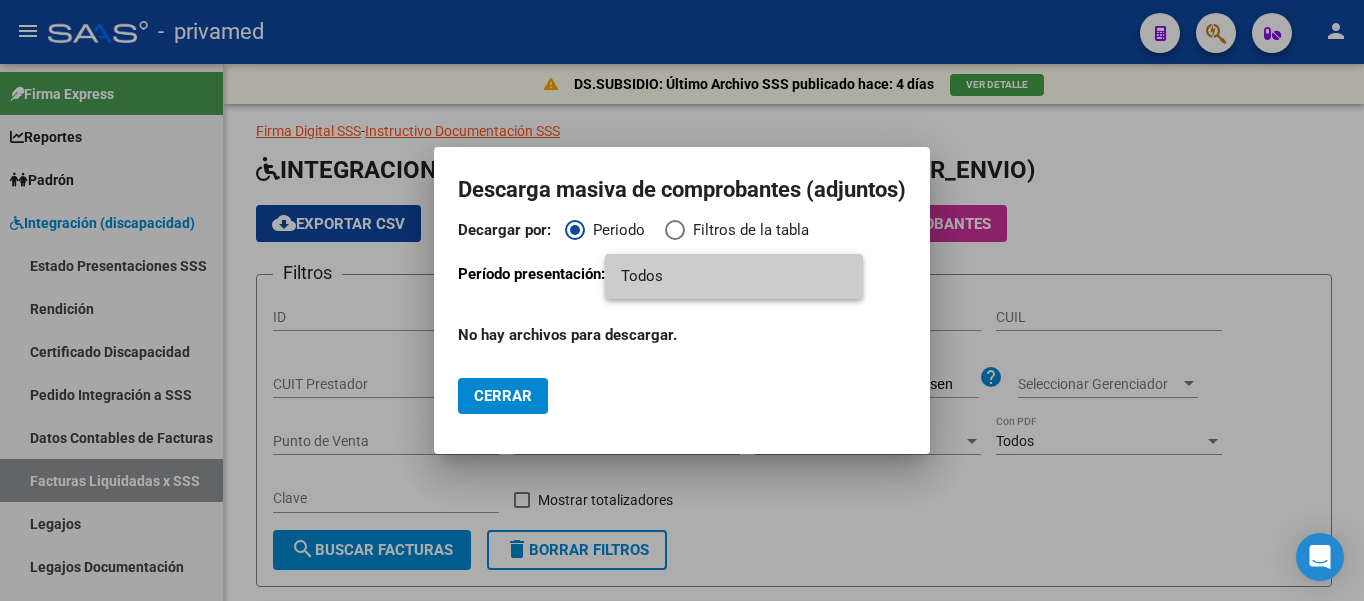 click at bounding box center [682, 300] 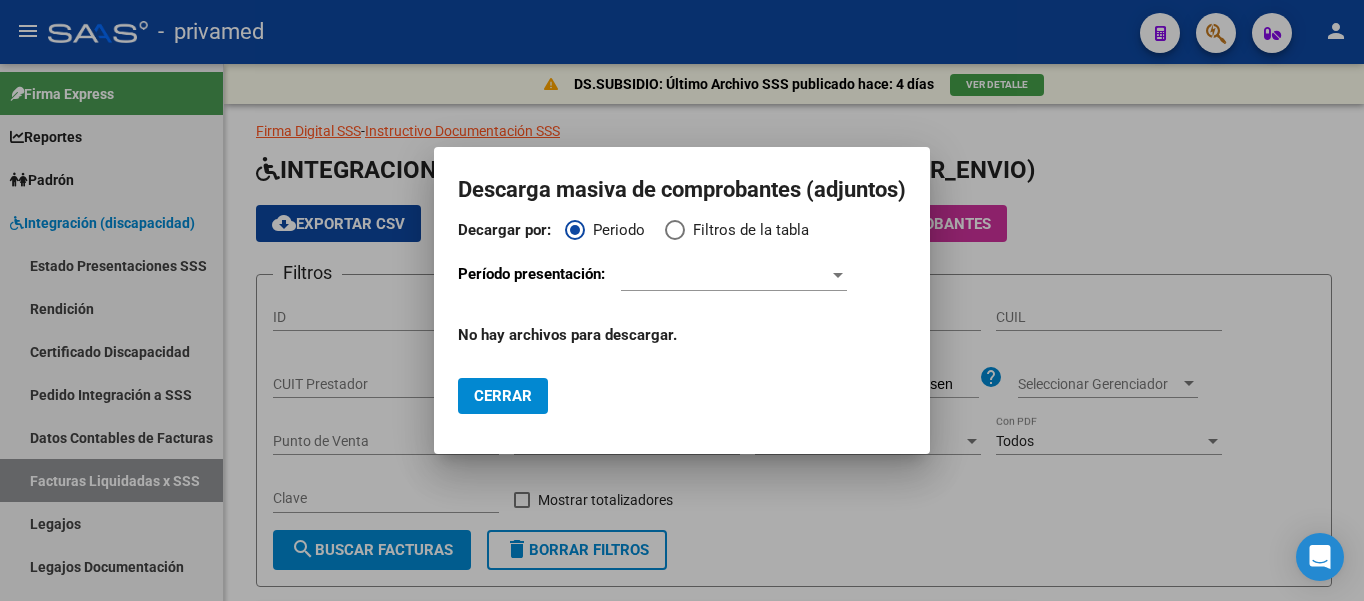 click on "Período Presentación" at bounding box center (725, 276) 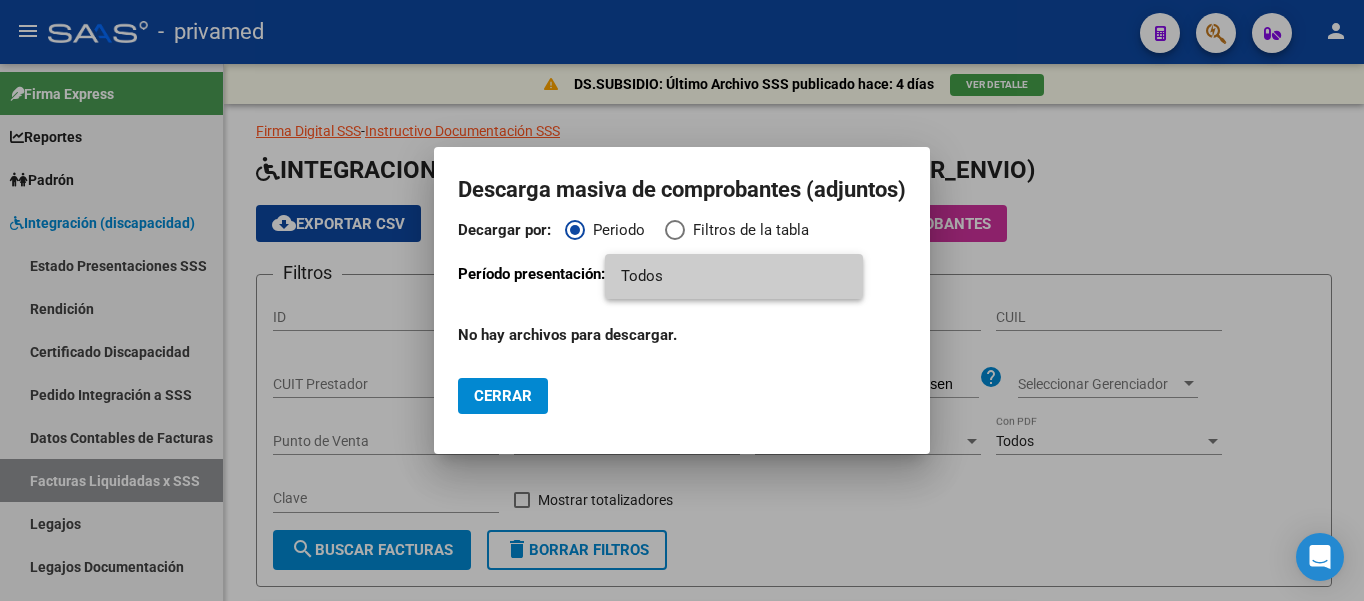 click on "Todos" at bounding box center [734, 276] 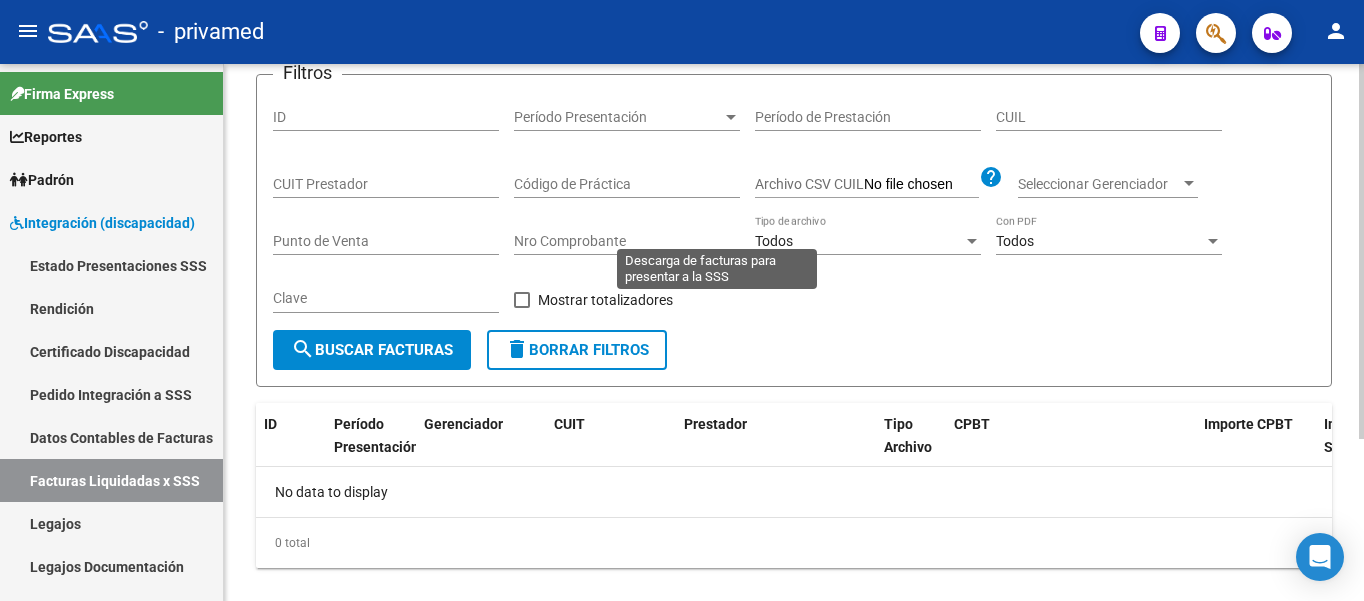 scroll, scrollTop: 231, scrollLeft: 0, axis: vertical 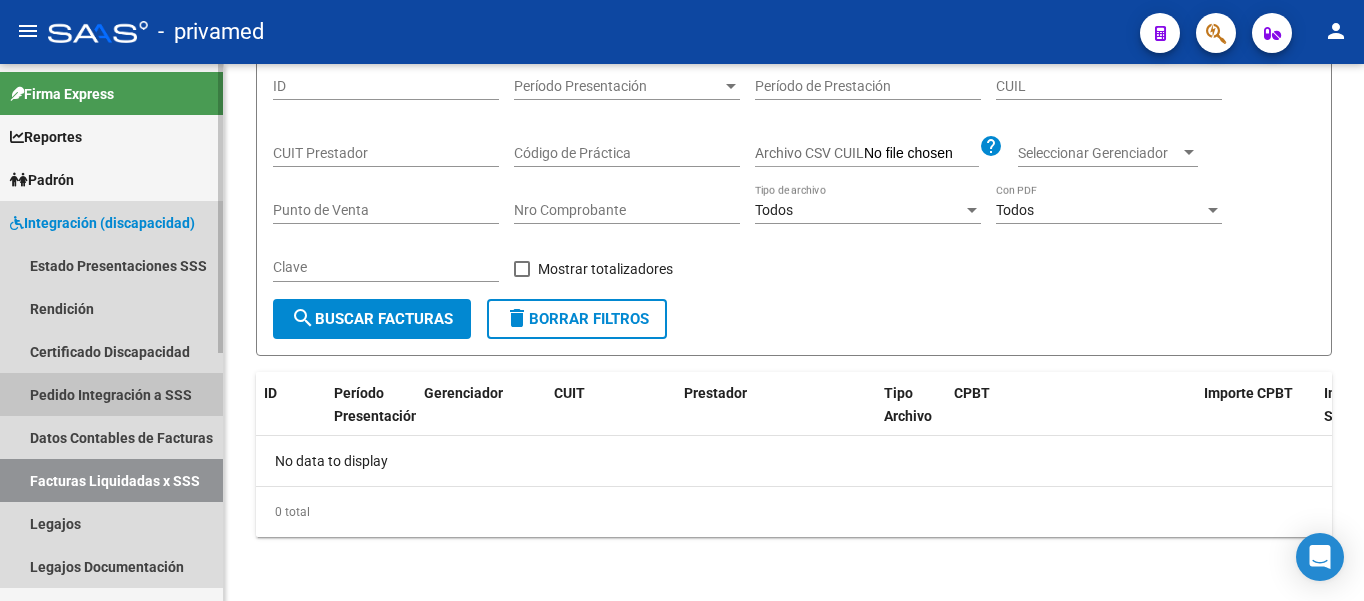 click on "Pedido Integración a SSS" at bounding box center (111, 394) 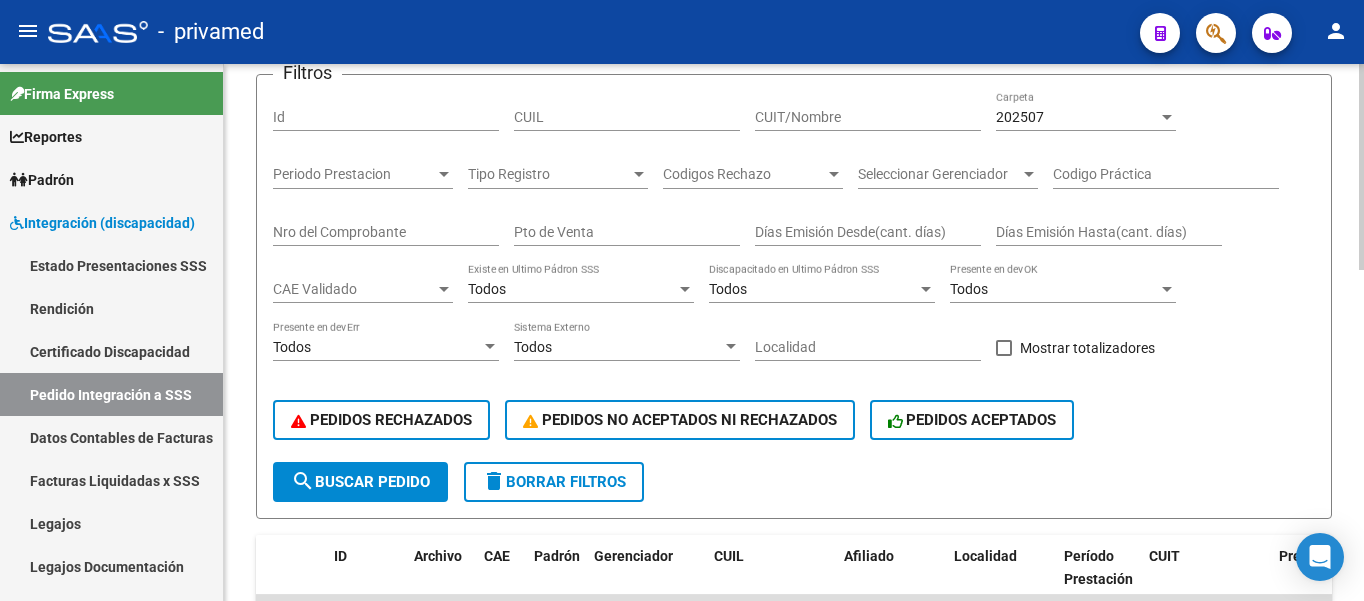 scroll, scrollTop: 0, scrollLeft: 0, axis: both 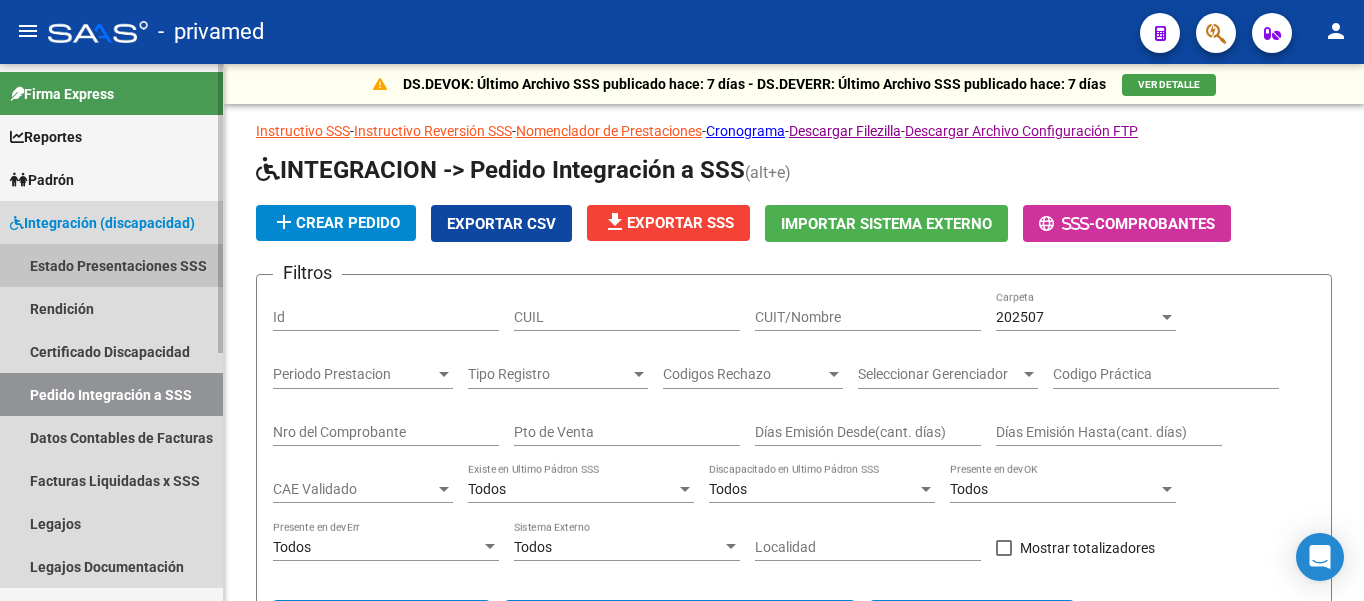 click on "Estado Presentaciones SSS" at bounding box center (111, 265) 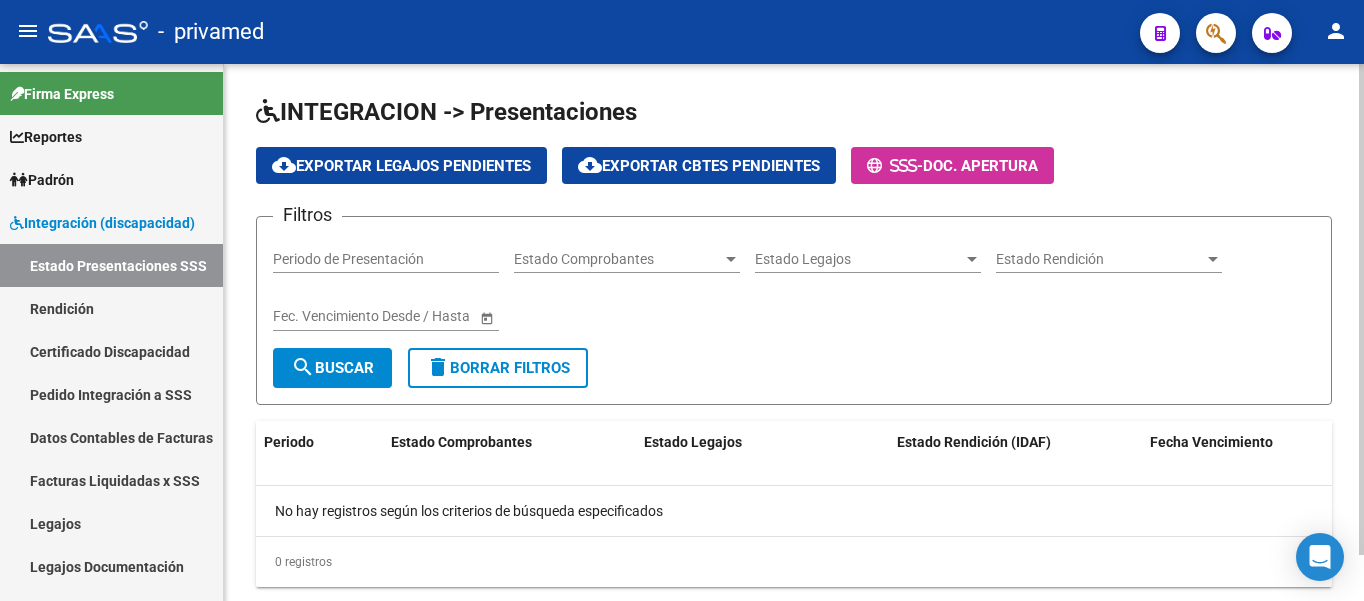 scroll, scrollTop: 50, scrollLeft: 0, axis: vertical 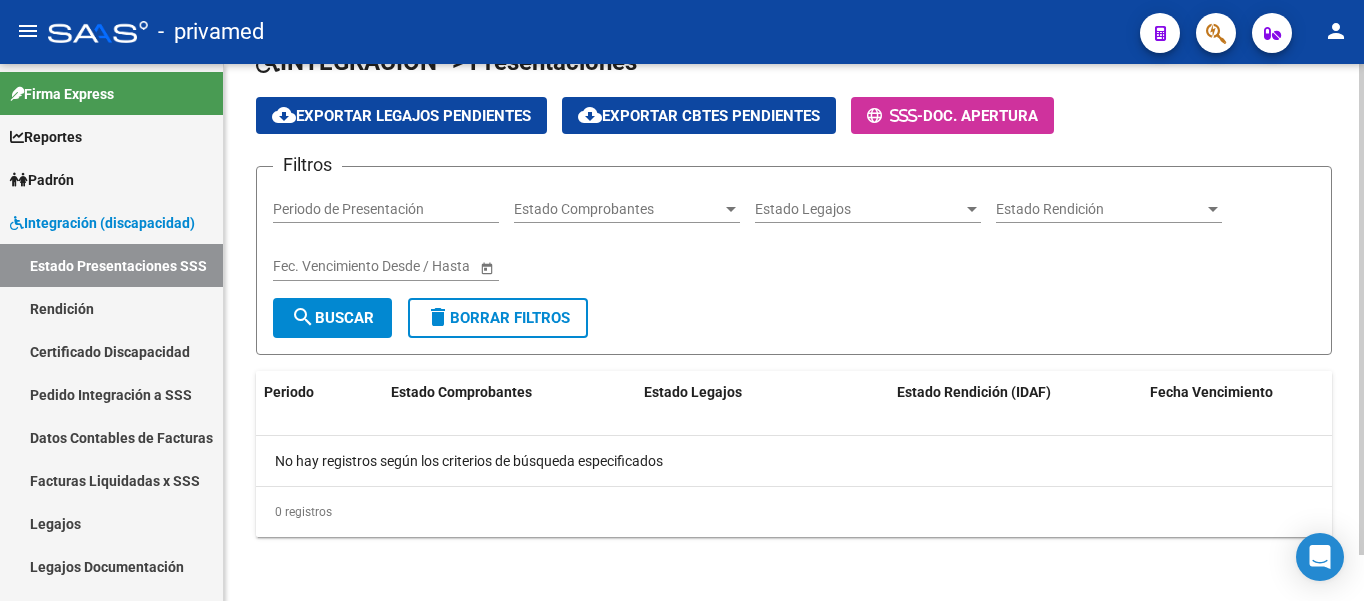 click on "search  Buscar" 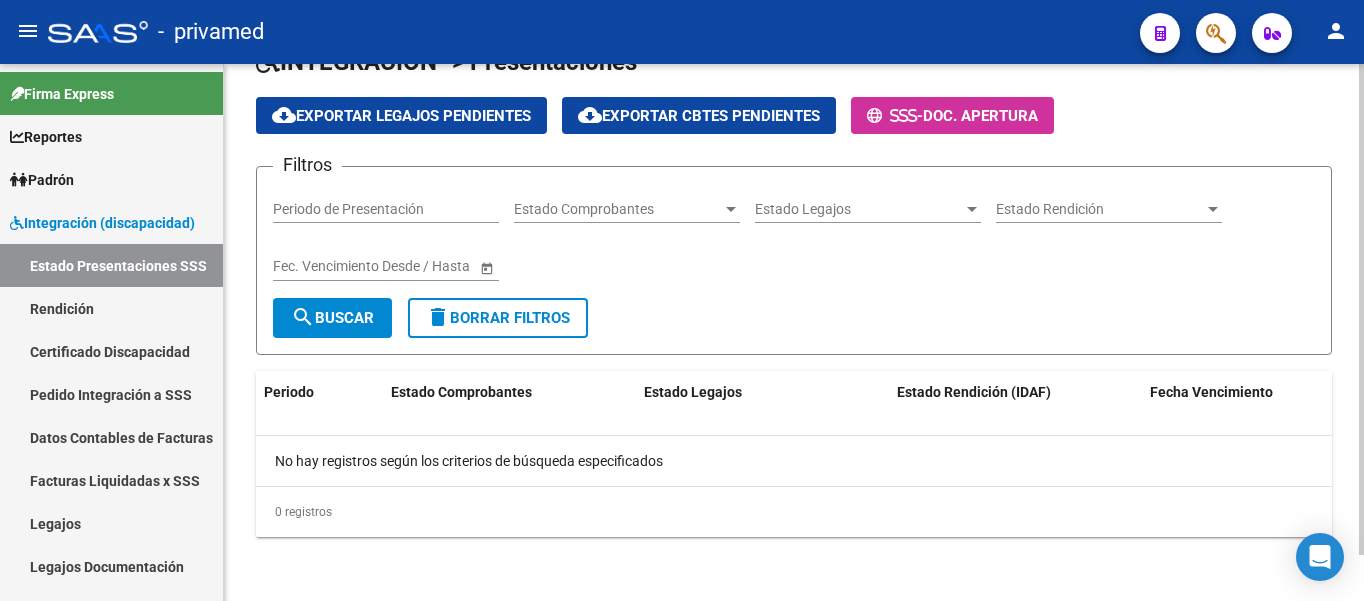 scroll, scrollTop: 0, scrollLeft: 0, axis: both 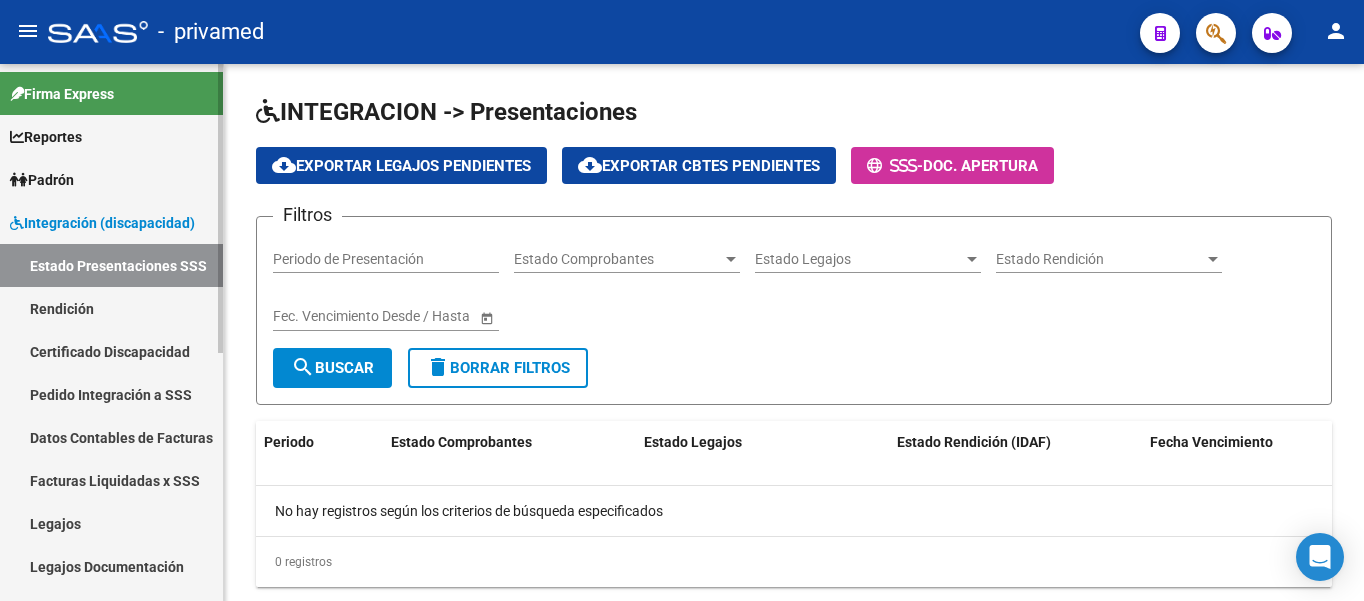 click on "Rendición" at bounding box center (111, 308) 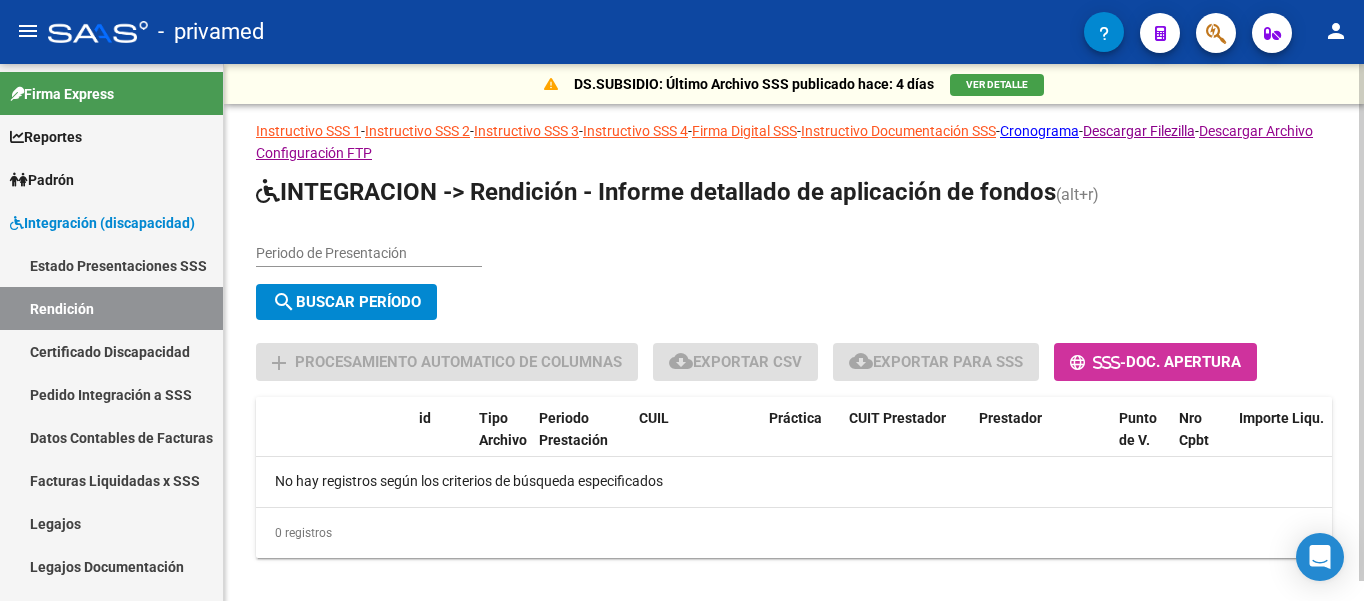 scroll, scrollTop: 21, scrollLeft: 0, axis: vertical 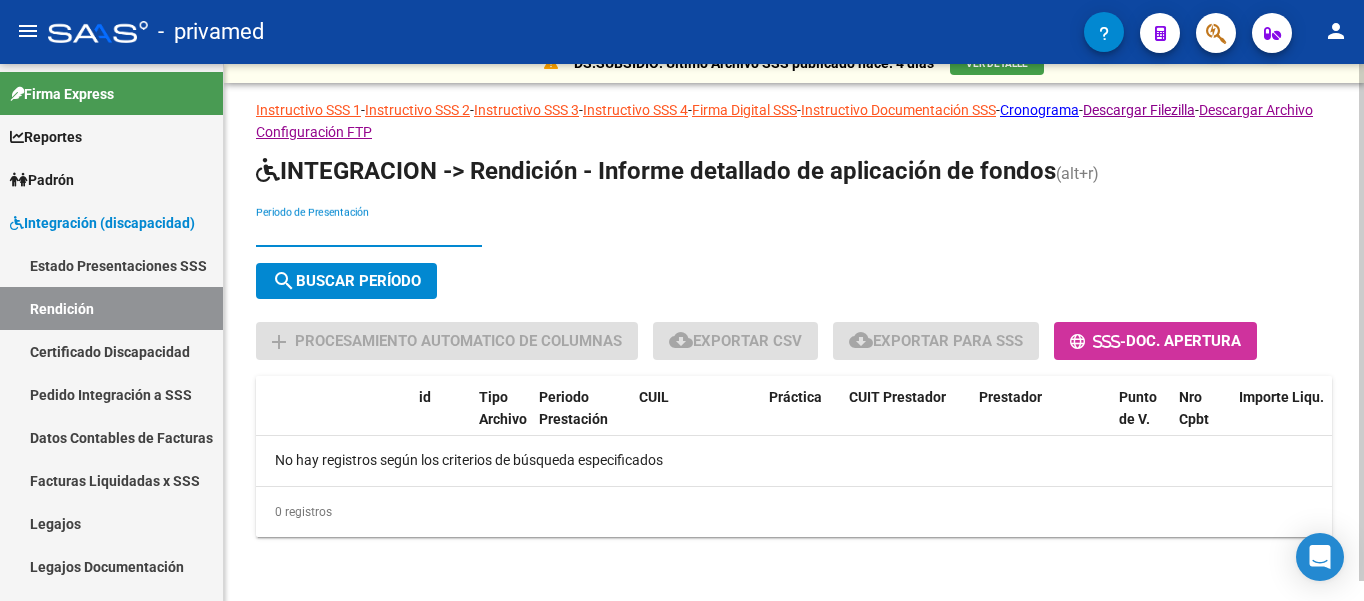 click on "Periodo de Presentación" at bounding box center (369, 232) 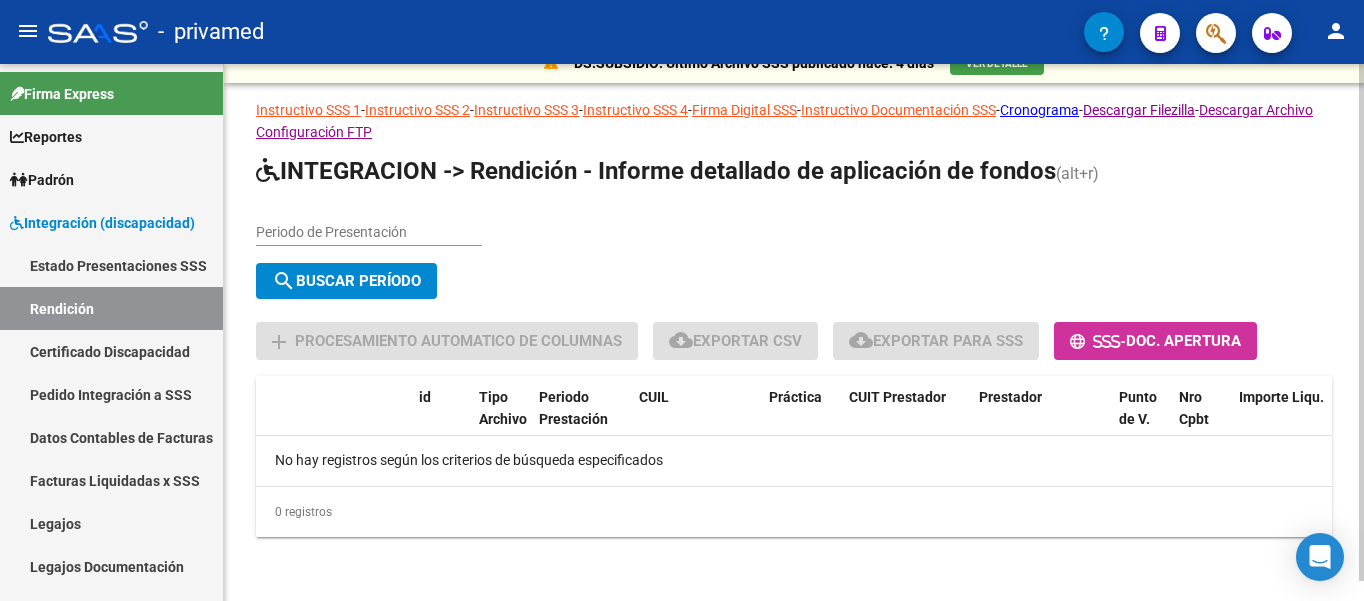 click on "search  Buscar Período" 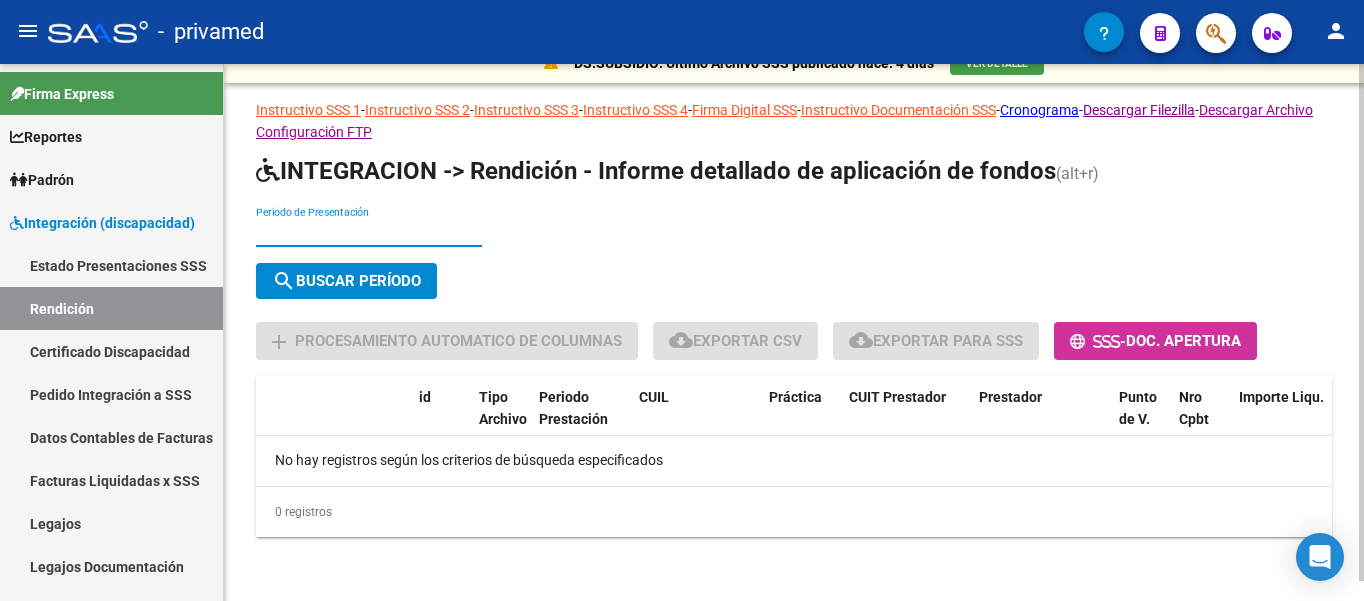 click on "Periodo de Presentación" at bounding box center [369, 232] 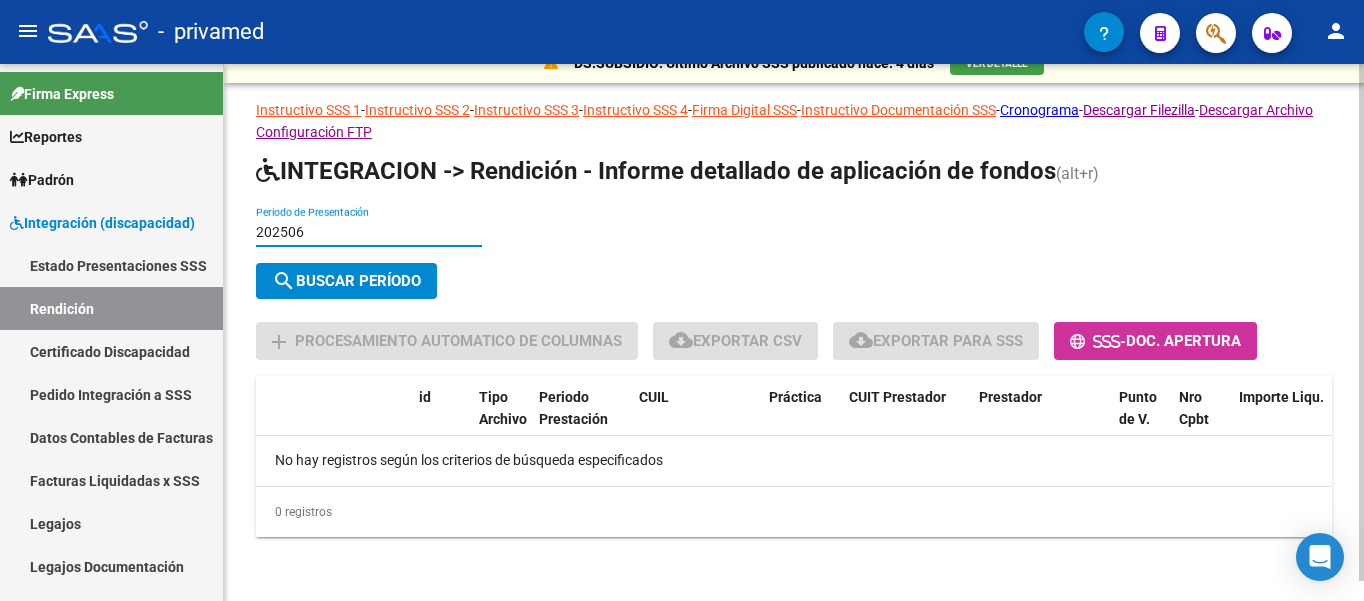 type on "202506" 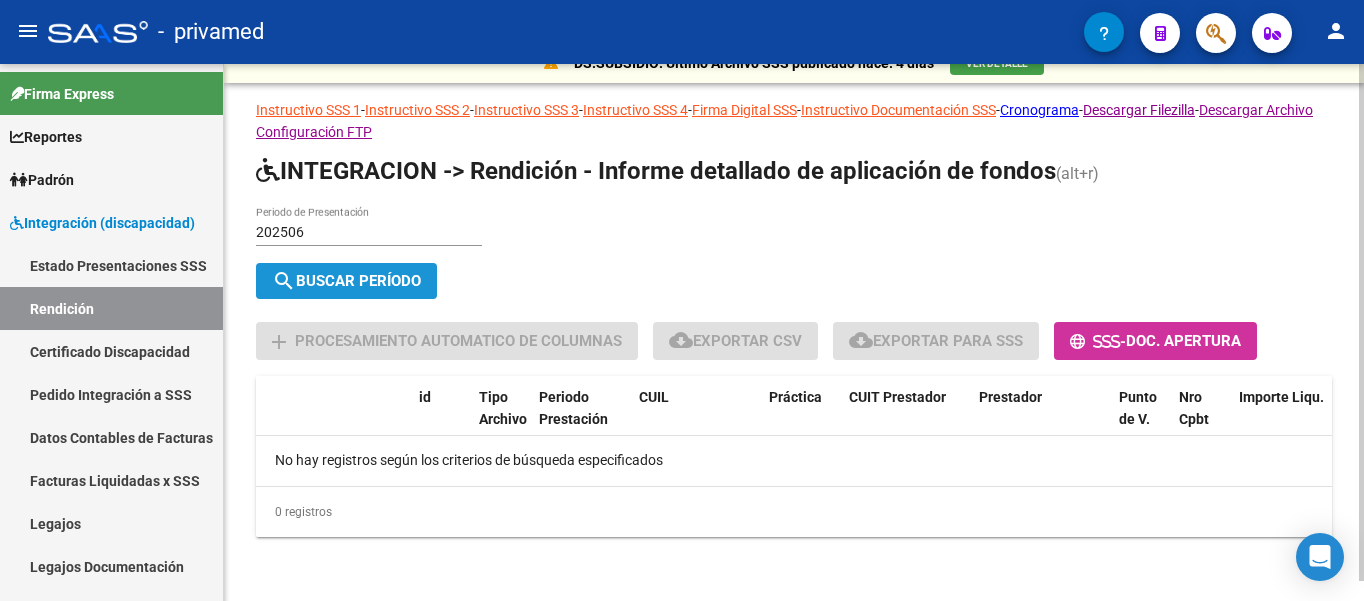 click on "search  Buscar Período" 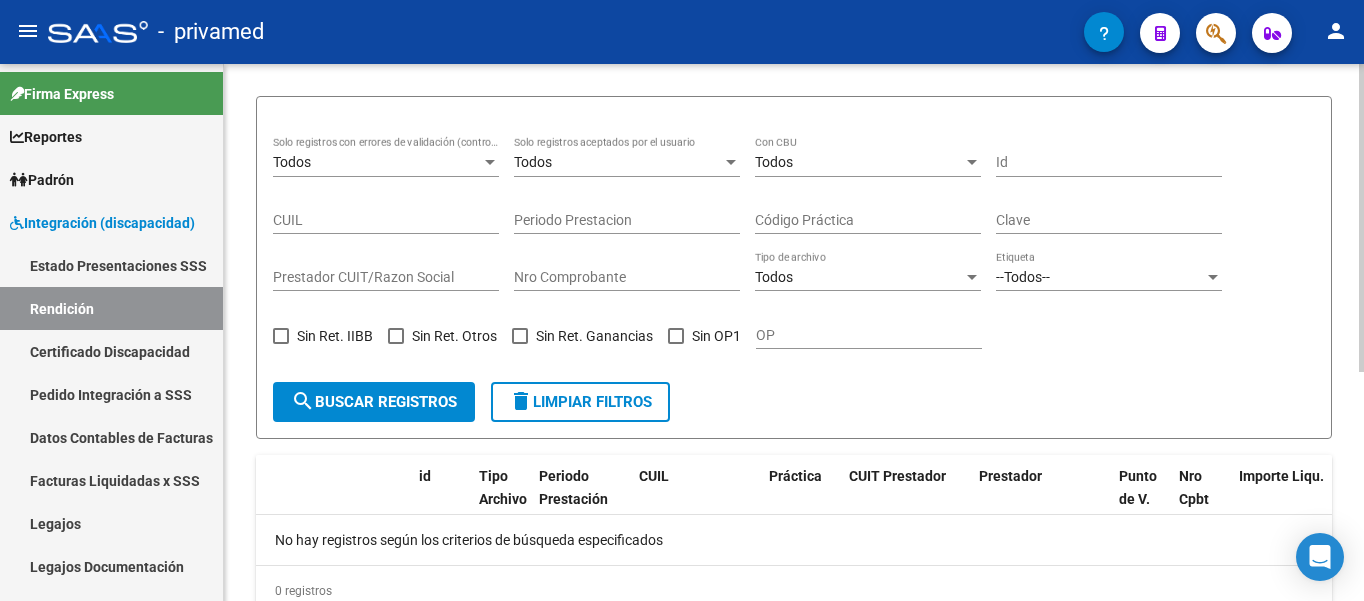 scroll, scrollTop: 400, scrollLeft: 0, axis: vertical 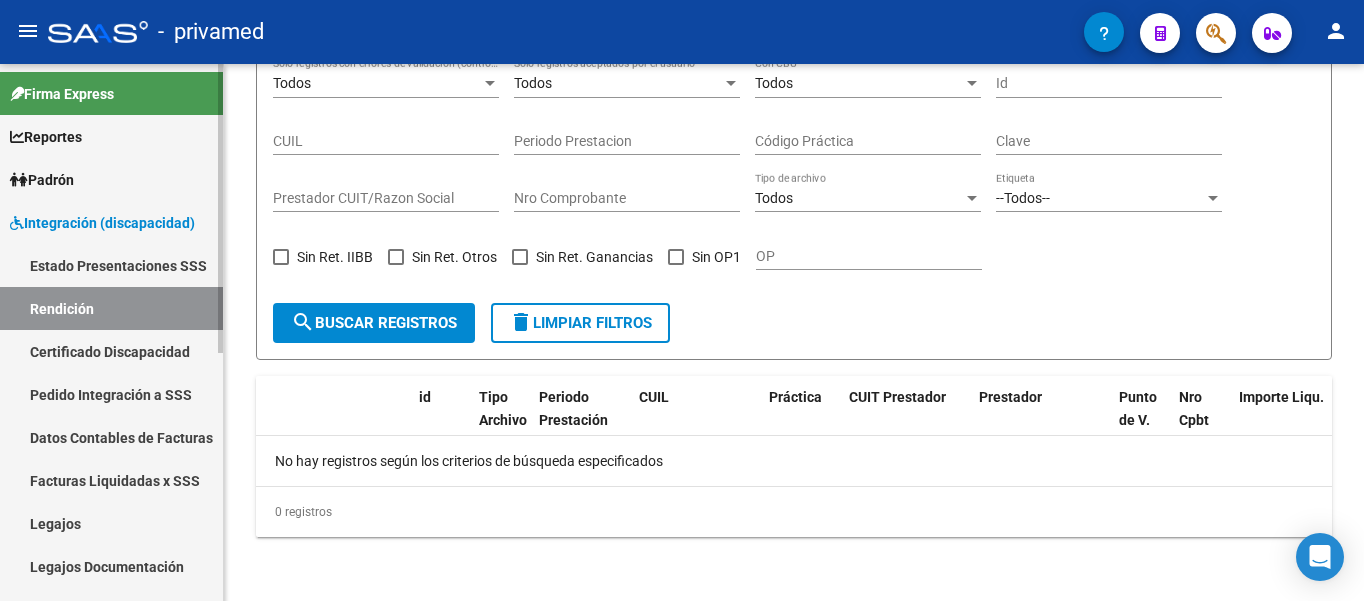 click on "Certificado Discapacidad" at bounding box center [111, 351] 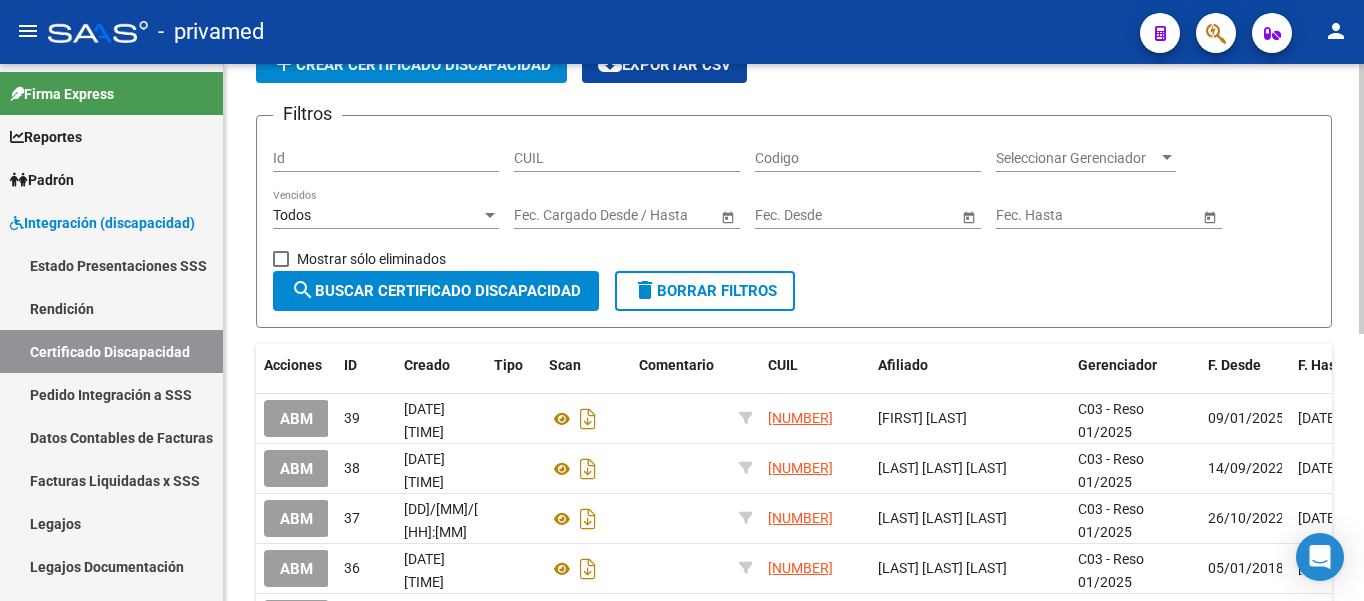 scroll, scrollTop: 200, scrollLeft: 0, axis: vertical 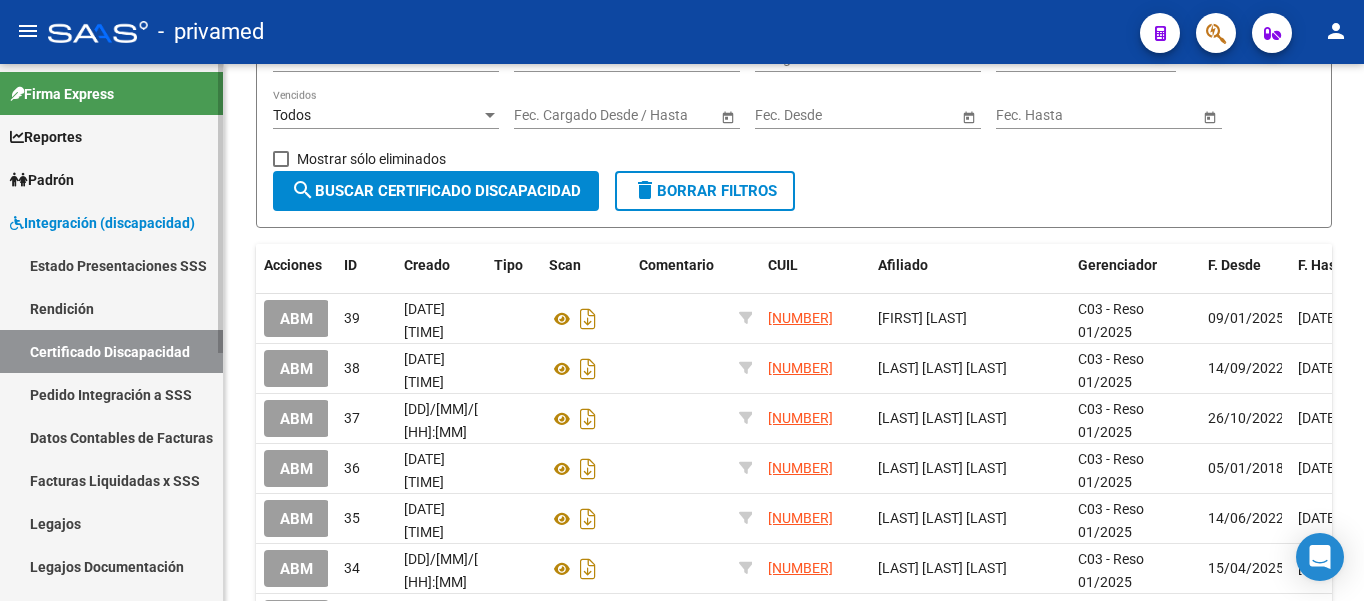 click on "Pedido Integración a SSS" at bounding box center (111, 394) 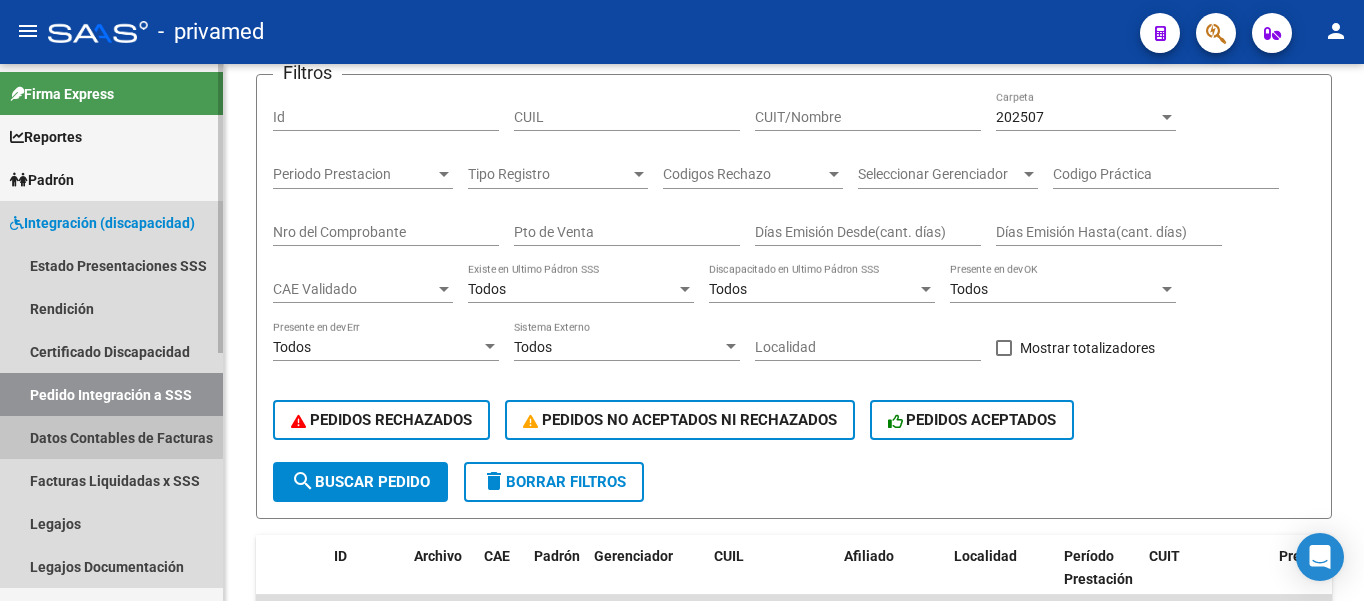 click on "Datos Contables de Facturas" at bounding box center [111, 437] 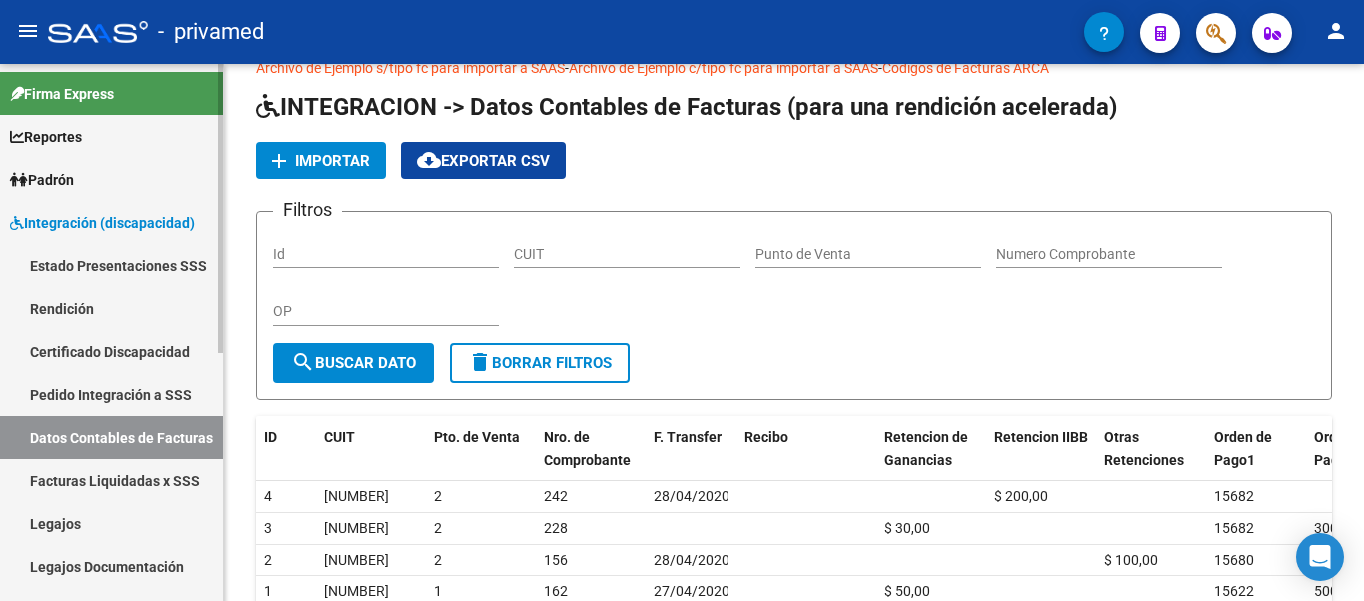 scroll, scrollTop: 184, scrollLeft: 0, axis: vertical 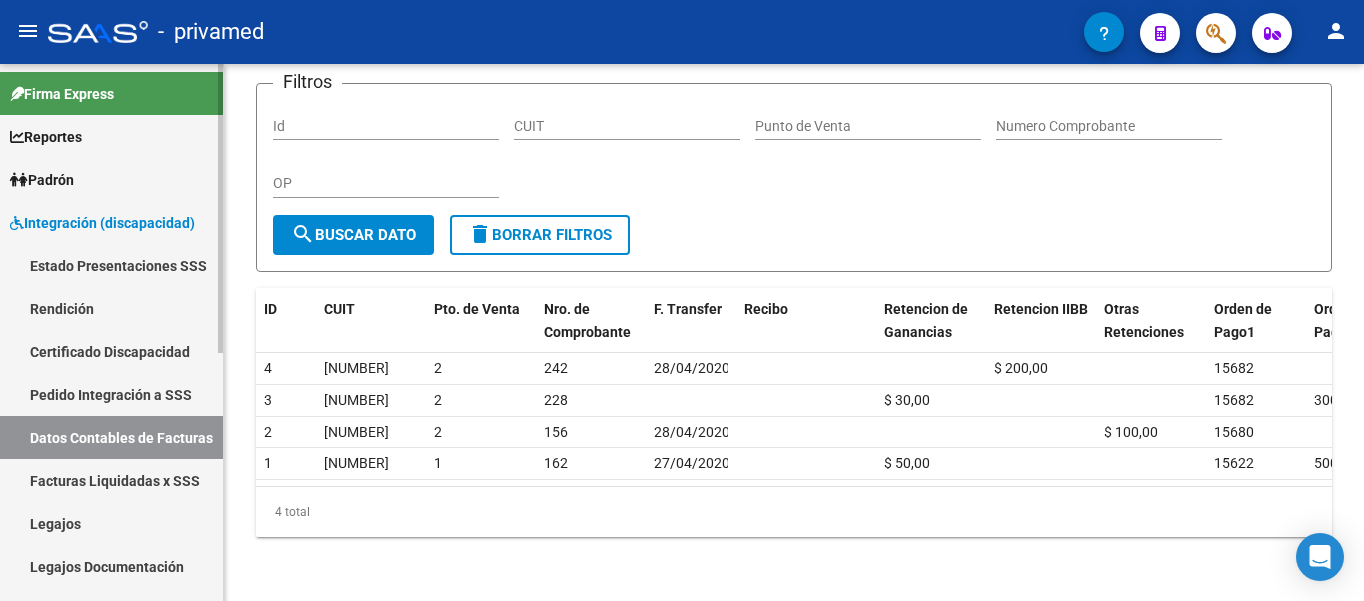click on "Facturas Liquidadas x SSS" at bounding box center [111, 480] 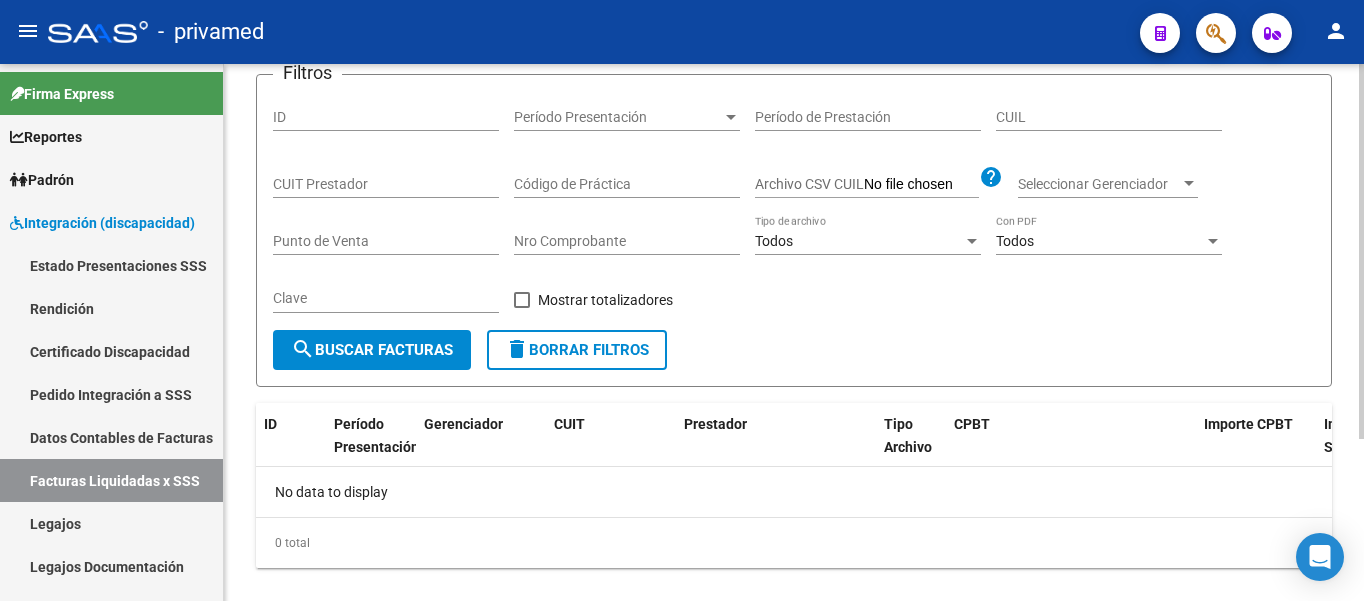 scroll, scrollTop: 231, scrollLeft: 0, axis: vertical 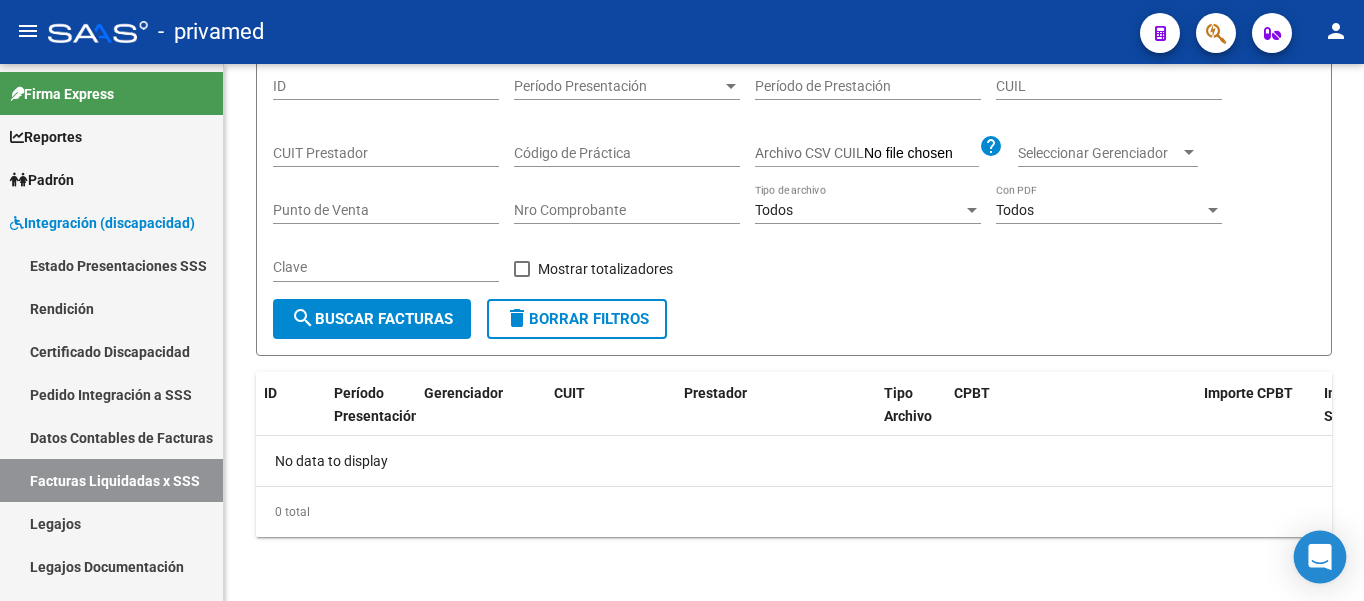 click at bounding box center [1320, 557] 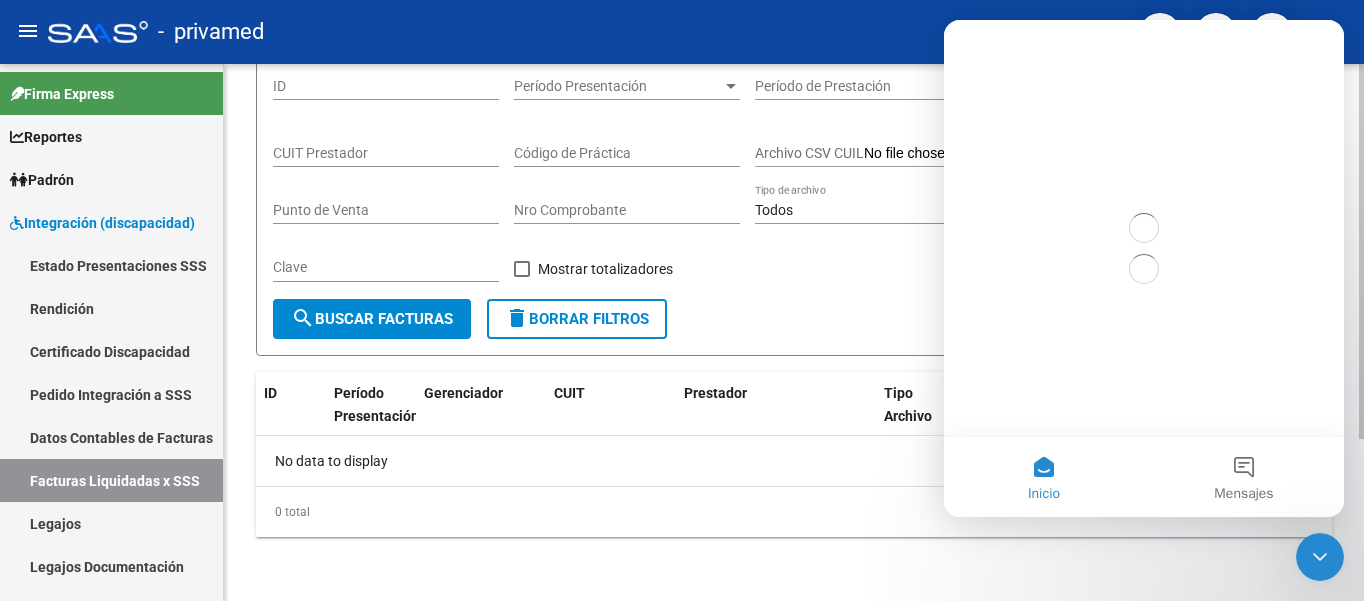 scroll, scrollTop: 0, scrollLeft: 0, axis: both 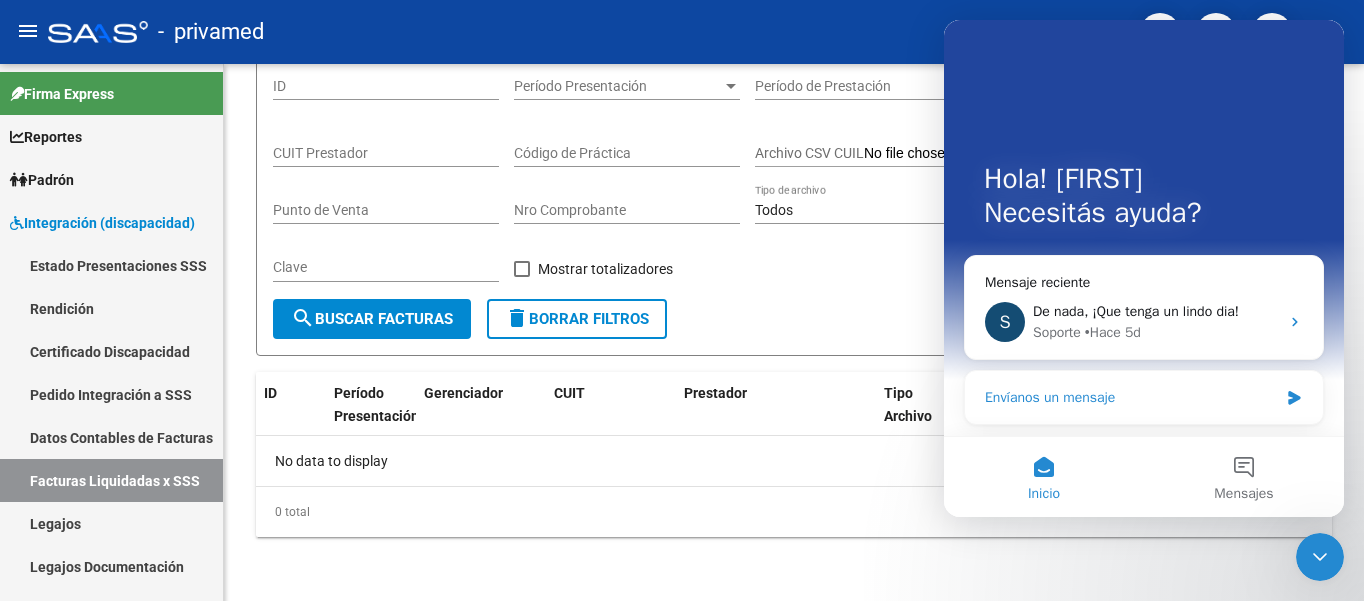 click on "Envíanos un mensaje" at bounding box center (1131, 397) 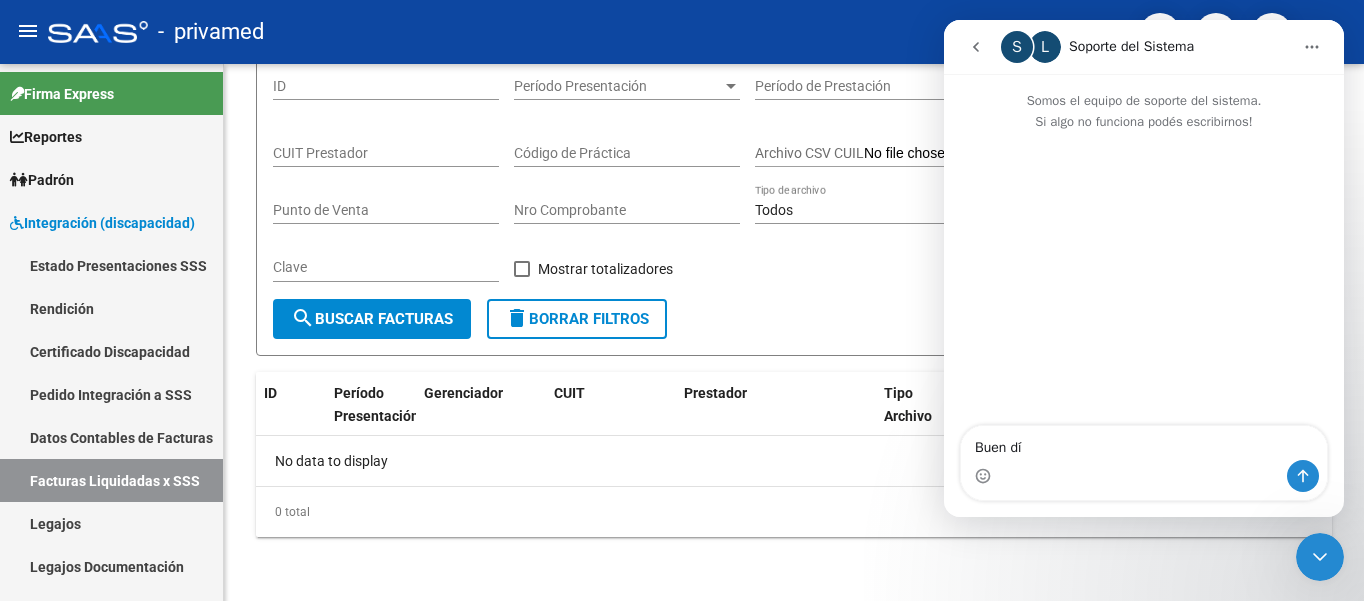 type on "Buen día" 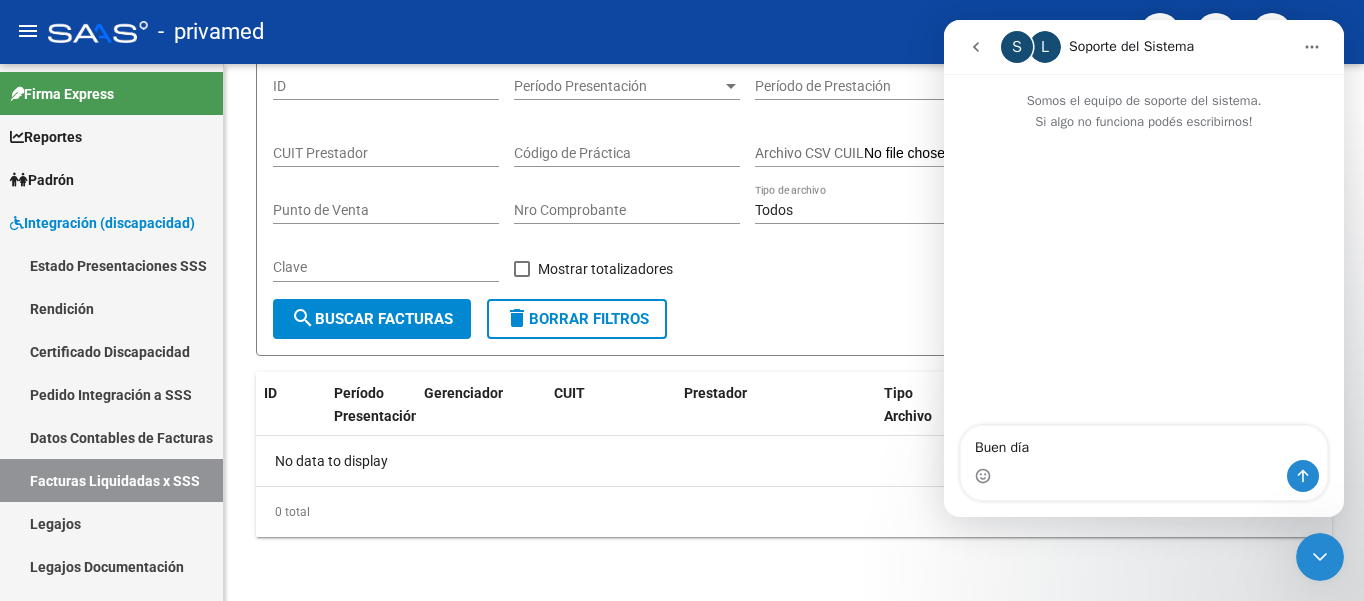 type 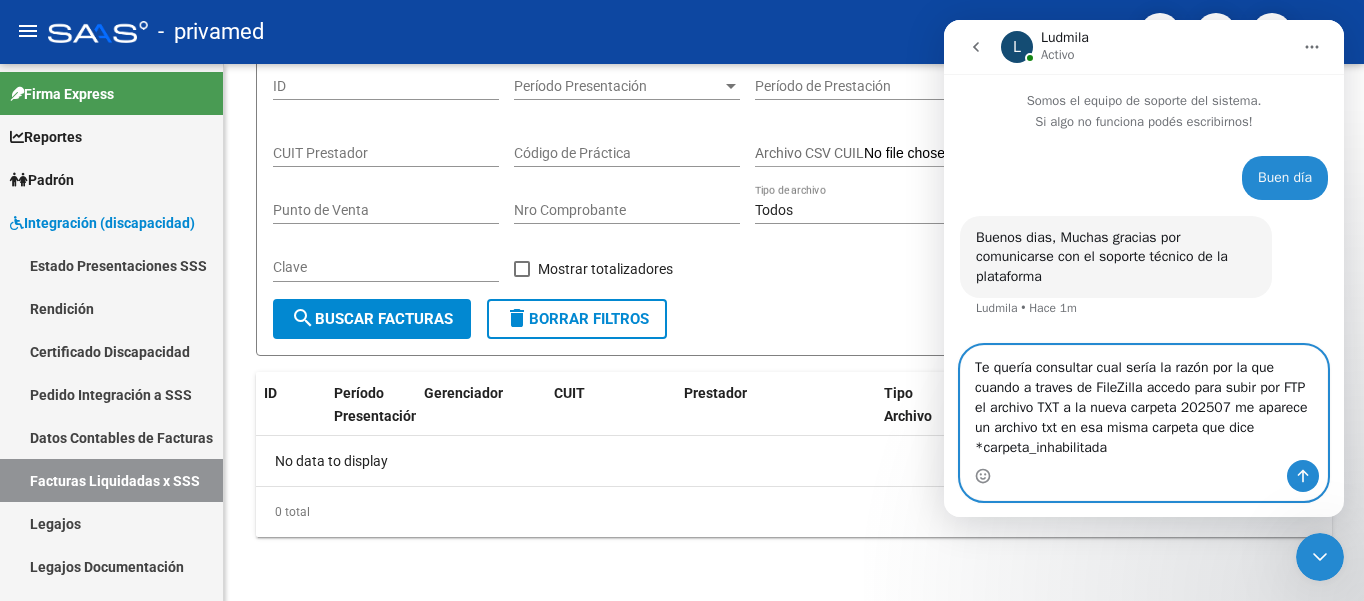 type on "Te quería consultar cual sería la razón por la que cuando a traves de FileZilla accedo para subir por FTP el archivo TXT a la nueva carpeta 202507 me aparece un archivo txt en esa misma carpeta que dice *carpeta_inhabilitada*" 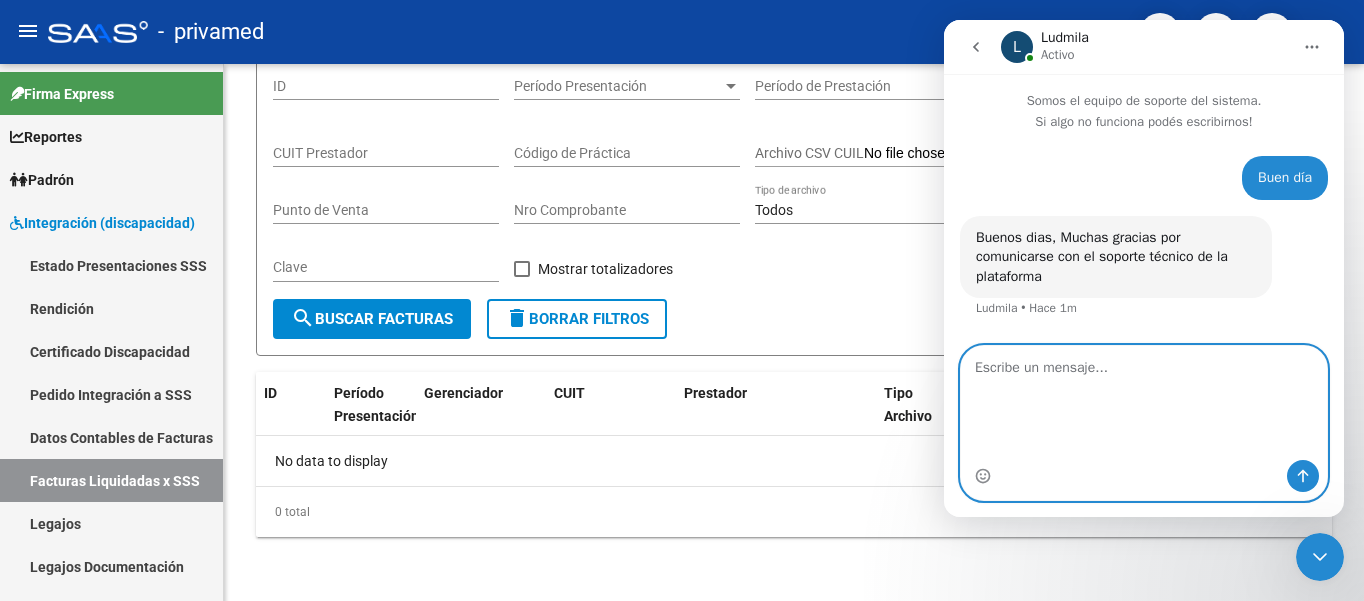 scroll, scrollTop: 52, scrollLeft: 0, axis: vertical 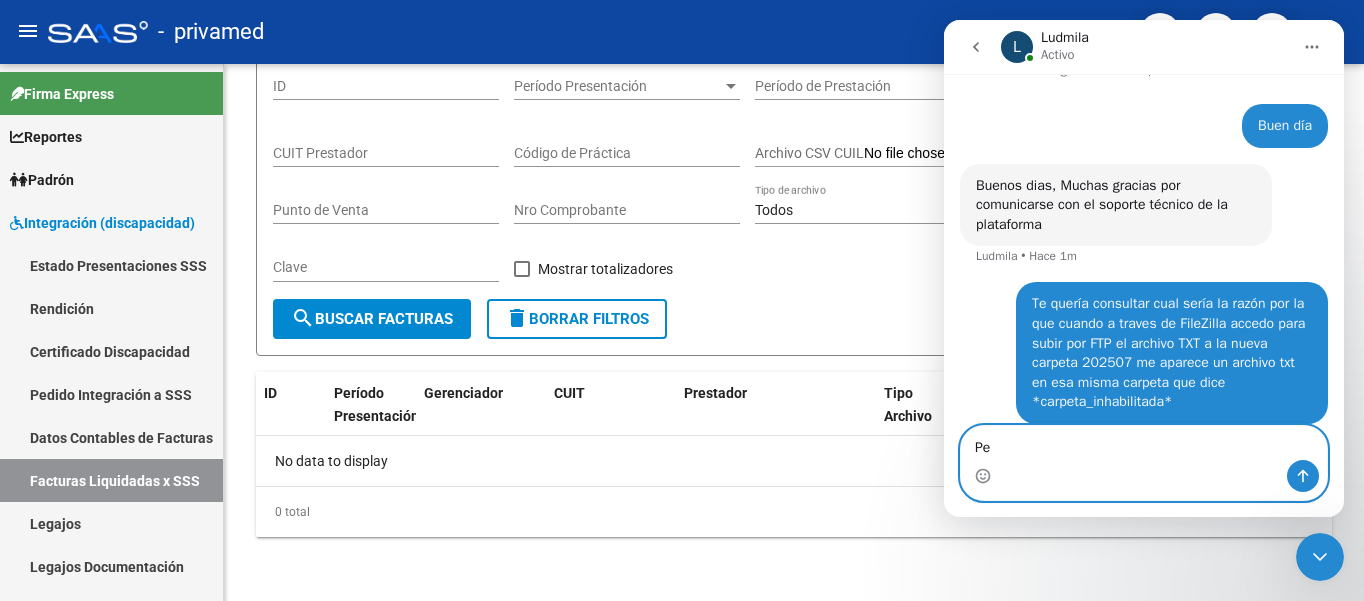 type on "P" 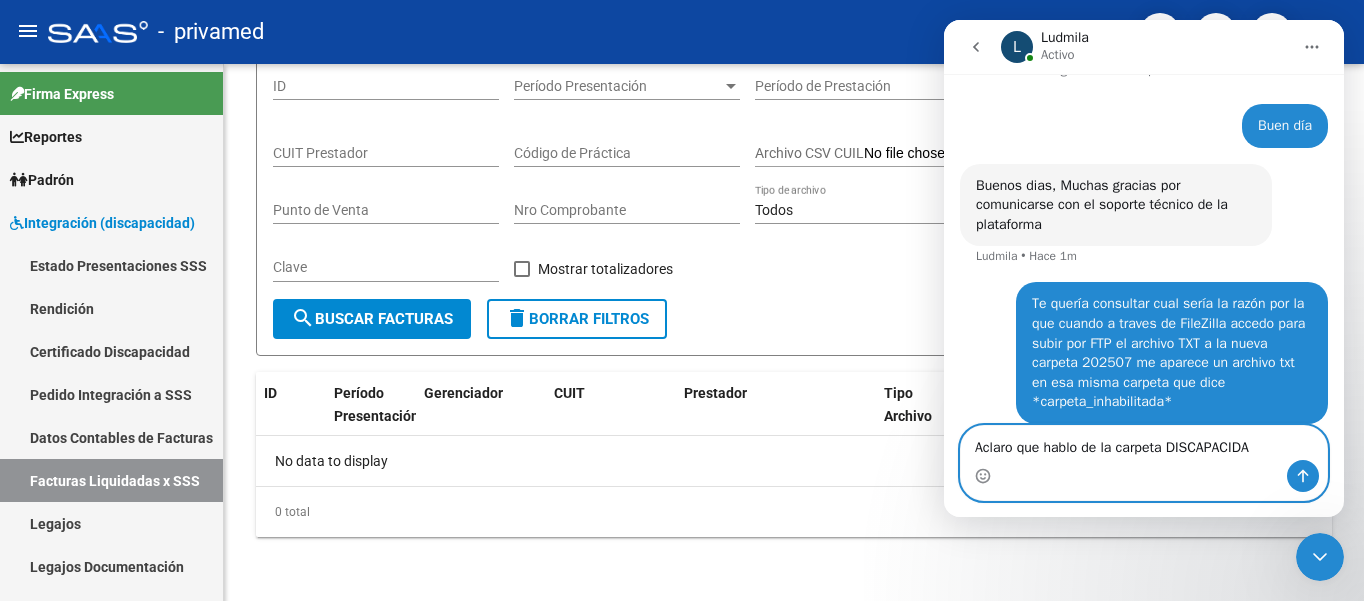 type on "Aclaro que hablo de la carpeta DISCAPACIDAD" 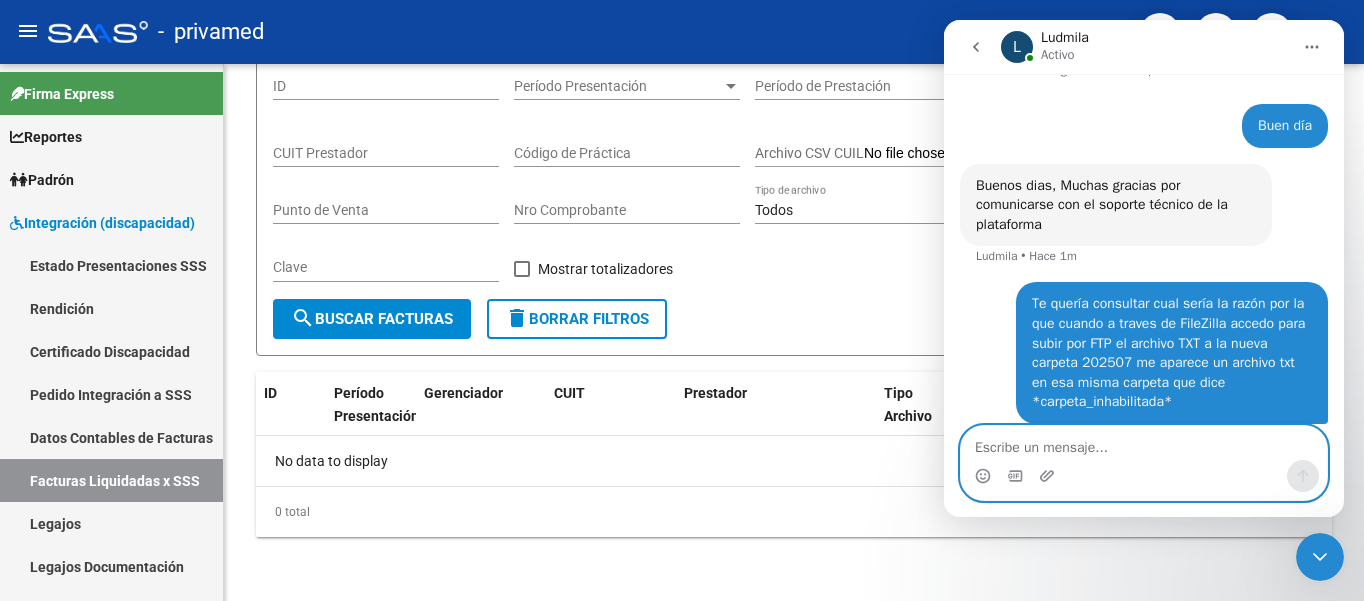 scroll, scrollTop: 118, scrollLeft: 0, axis: vertical 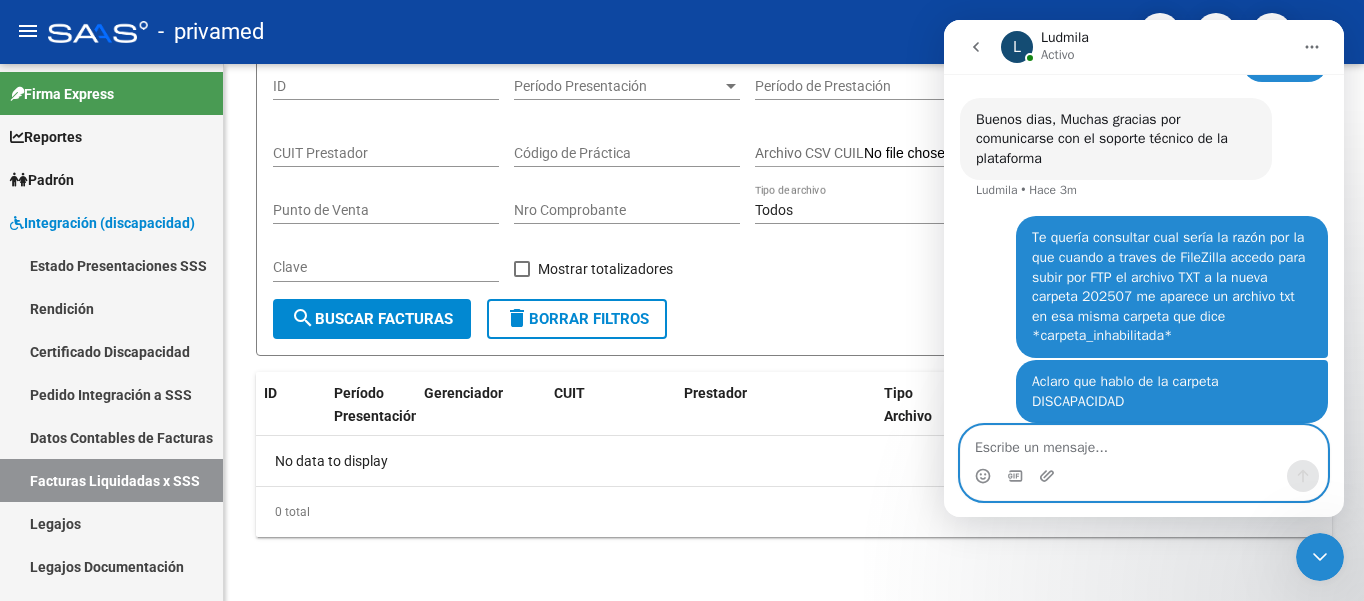 click at bounding box center (1144, 443) 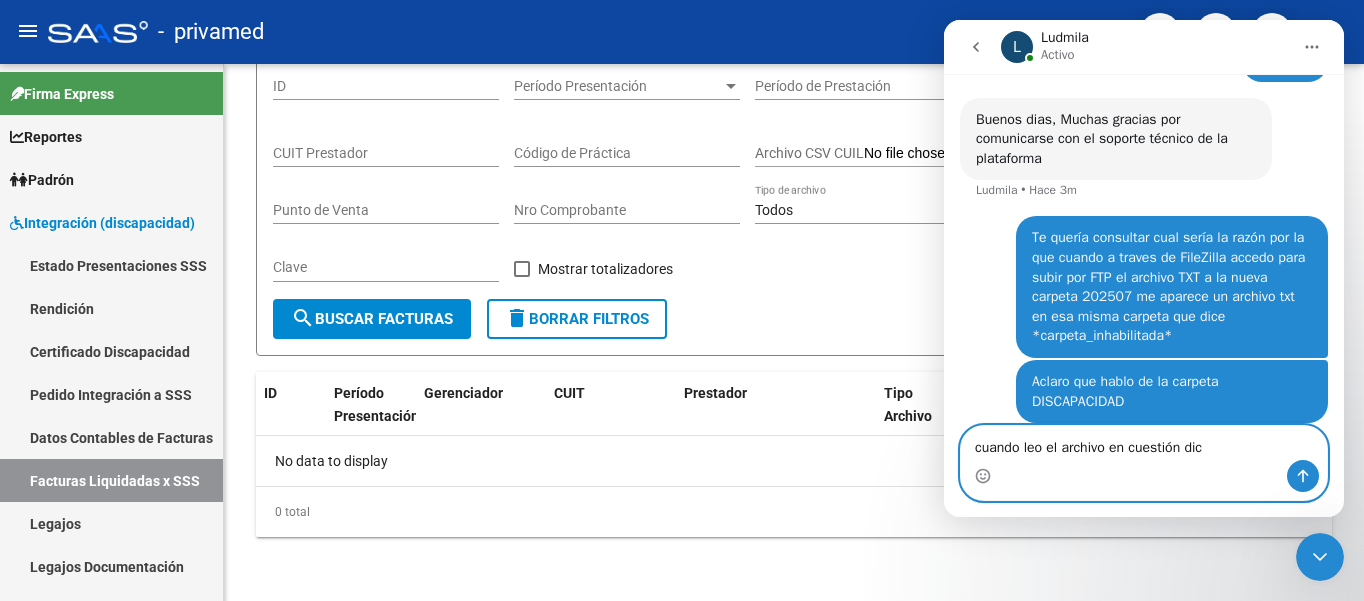 type on "cuando leo el archivo en cuestión dice" 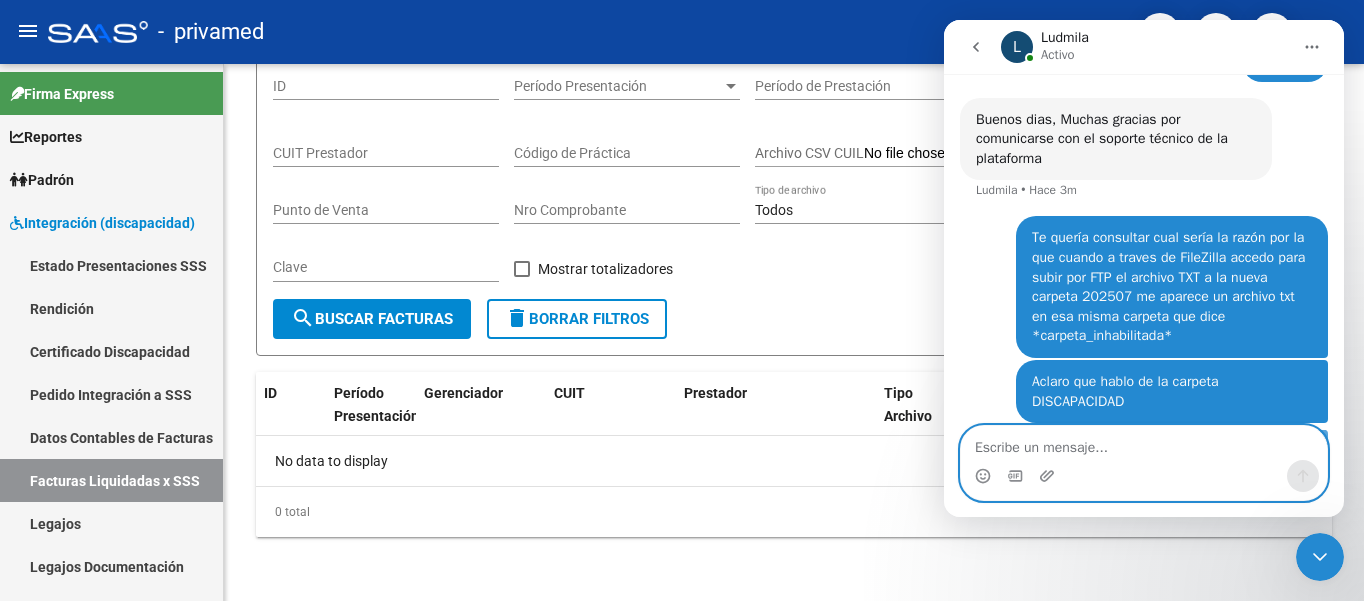 scroll, scrollTop: 163, scrollLeft: 0, axis: vertical 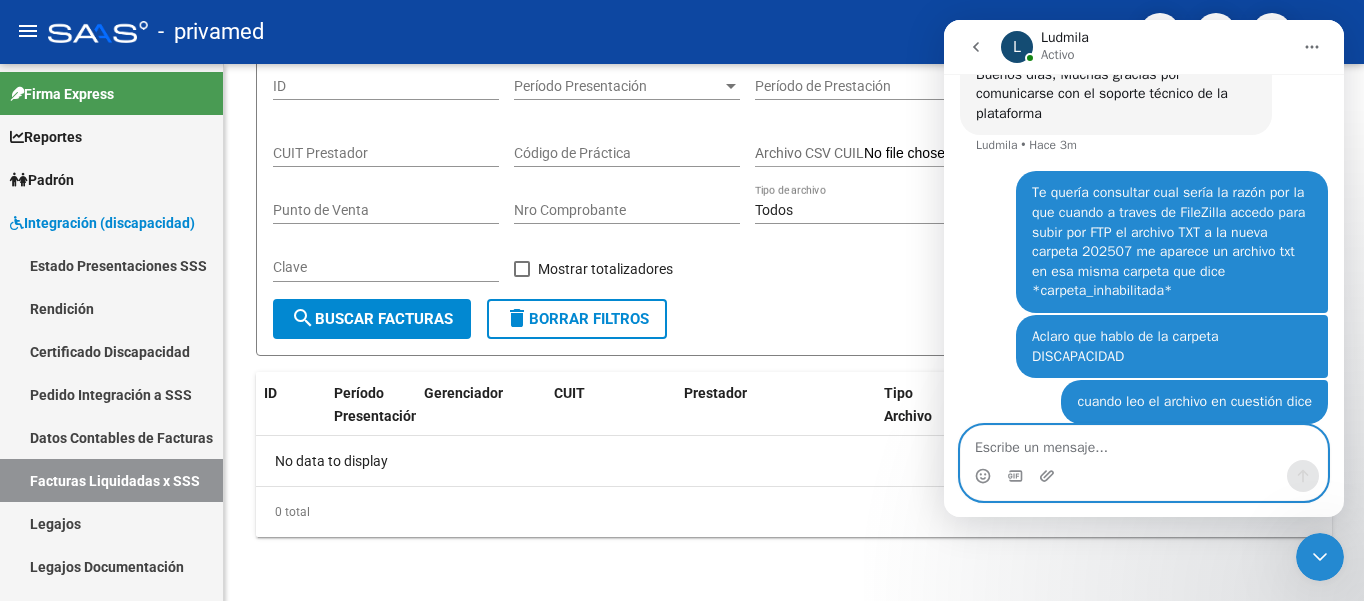 paste on "La carpeta se encuentra inhabilitada para subir el período correspondiente de Integración debido a documentación pendiente de entrega.
Por favor ingresar a la siguiente URL y revisar la documentación faltante: https://www.sssalud.gob.ar/login_m.php?opc=integracion_consulta_comprobantes
Una vez completada las entregas, el período correspondiente se habilitará automáticamente al dia siguiente." 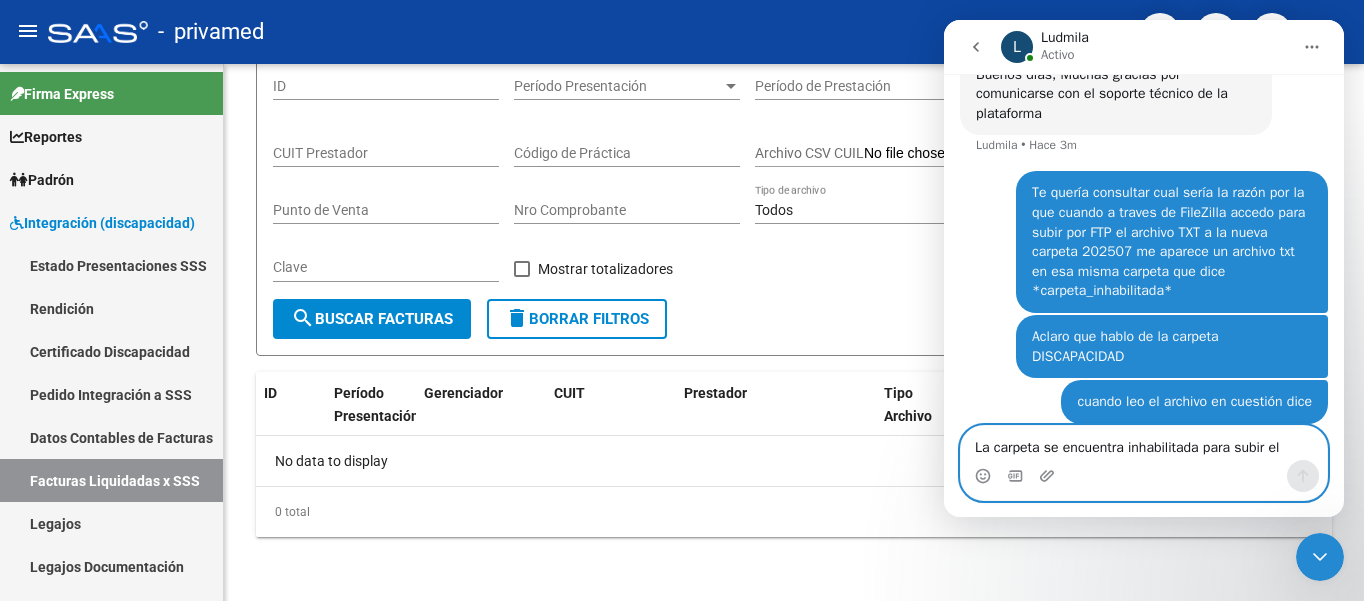 scroll, scrollTop: 53, scrollLeft: 0, axis: vertical 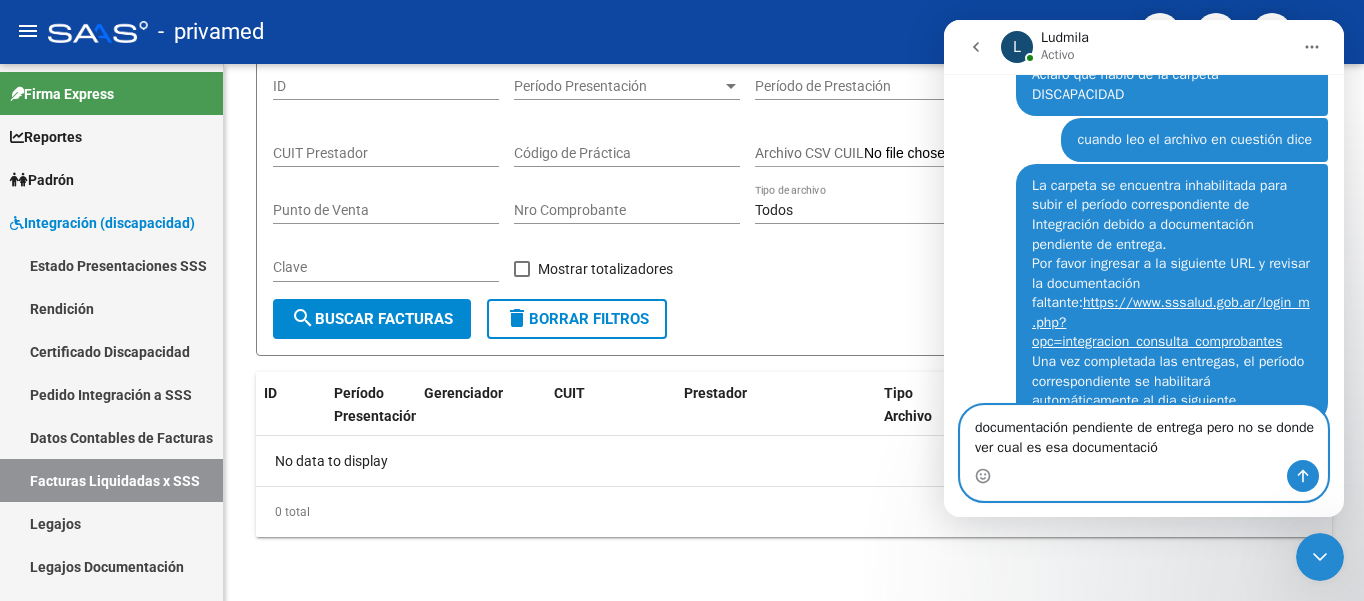 type on "documentación pendiente de entrega pero no se donde ver cual es esa documentación" 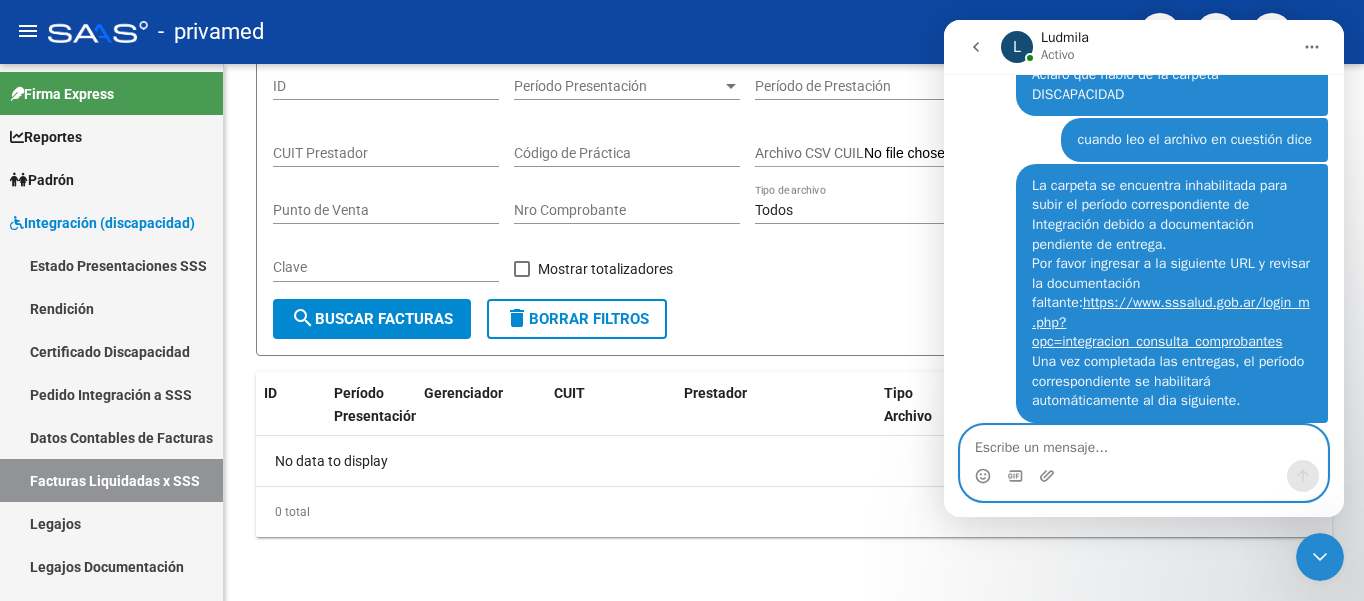 scroll, scrollTop: 470, scrollLeft: 0, axis: vertical 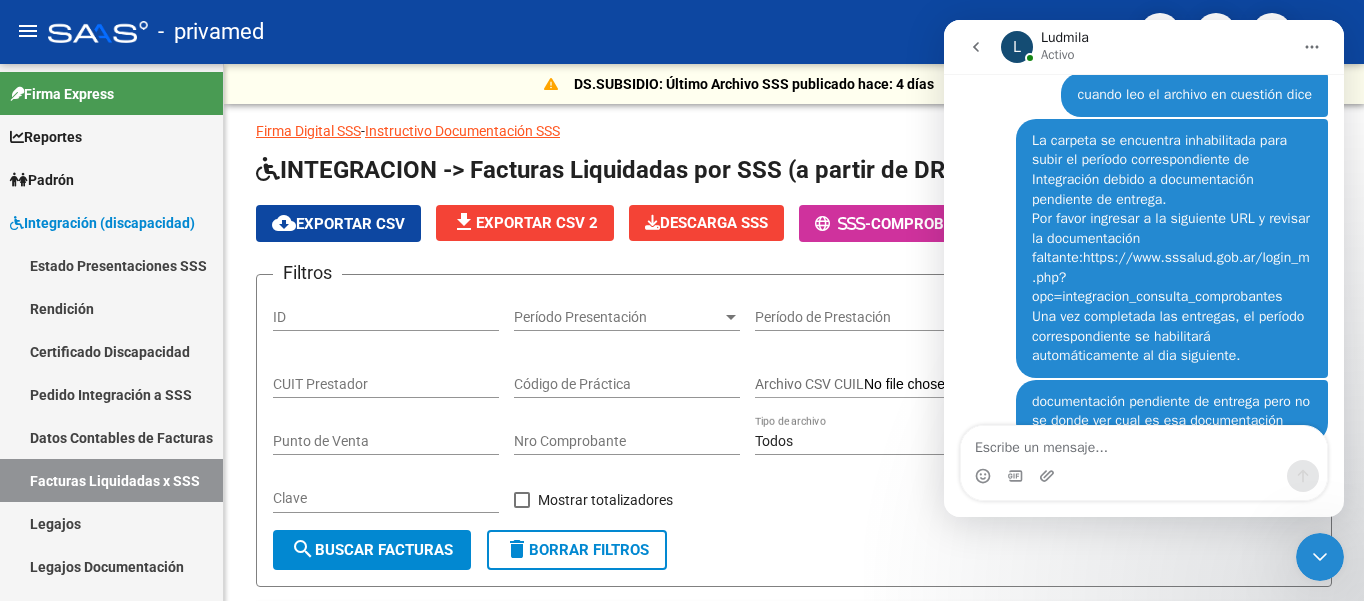 click on "https://www.sssalud.gob.ar/login_m.php?opc=integracion_consulta_comprobantes" at bounding box center [1171, 277] 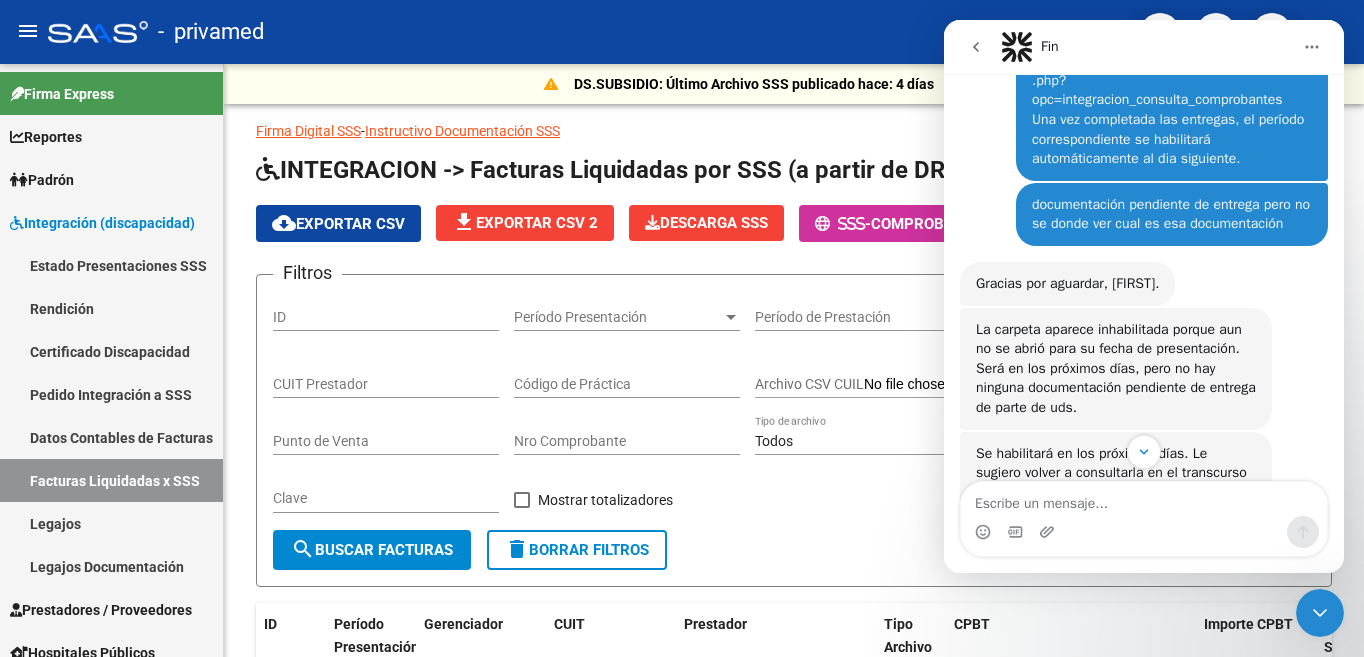 scroll, scrollTop: 747, scrollLeft: 0, axis: vertical 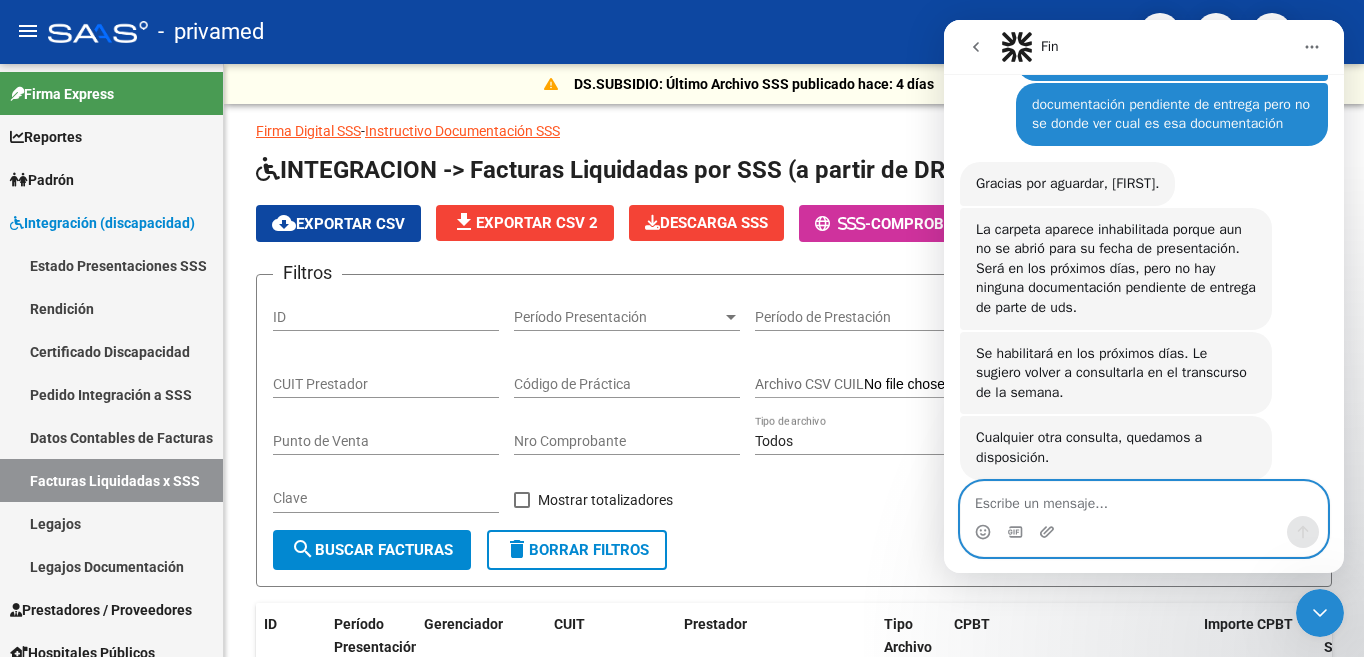 click at bounding box center (1144, 499) 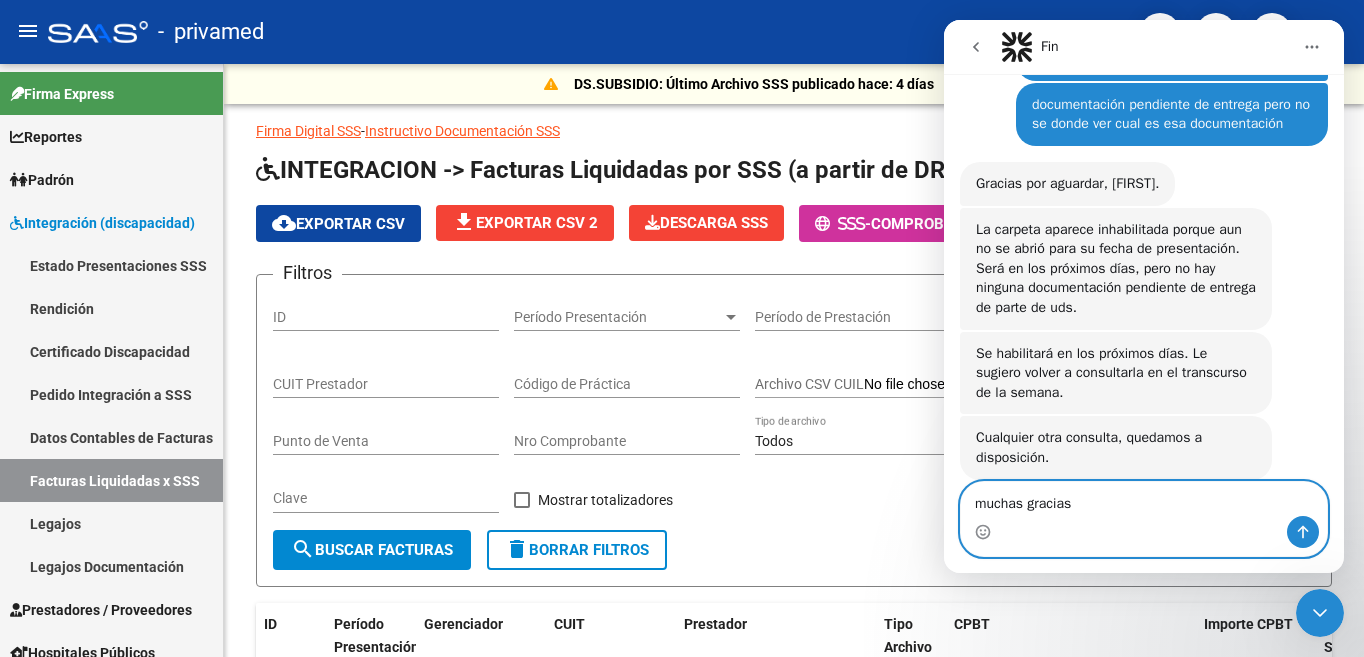 type on "muchas gracias!" 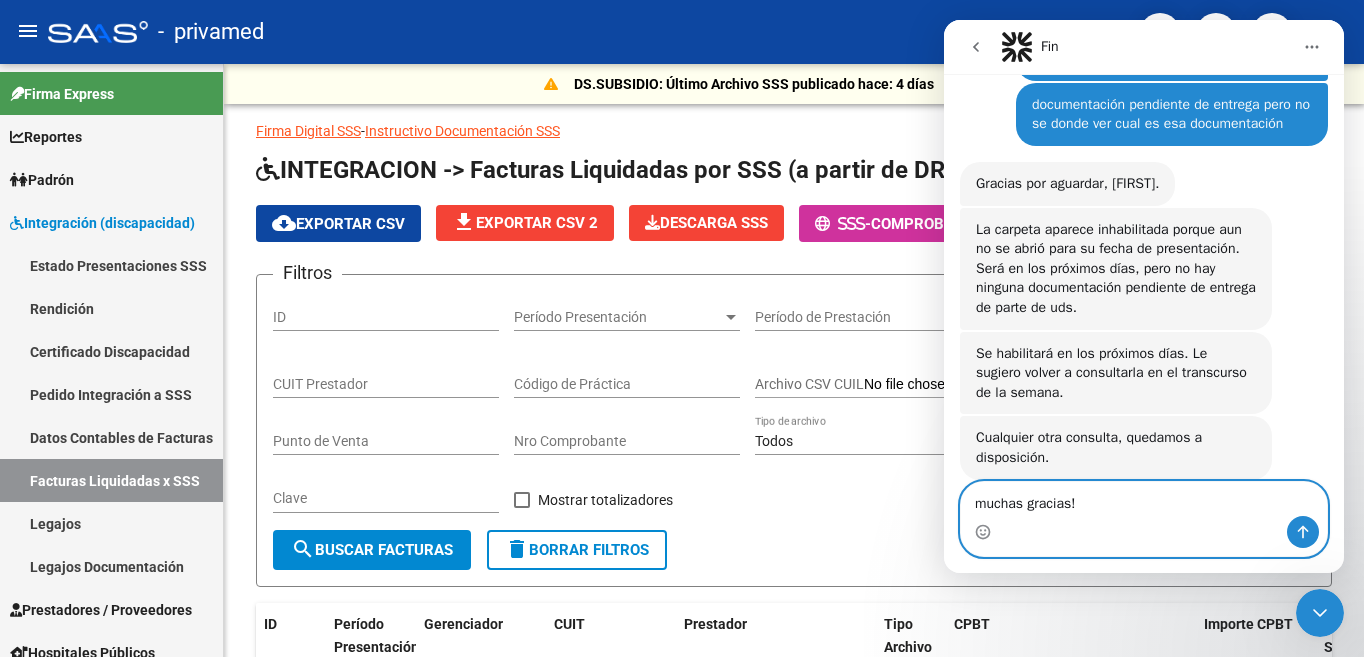 type 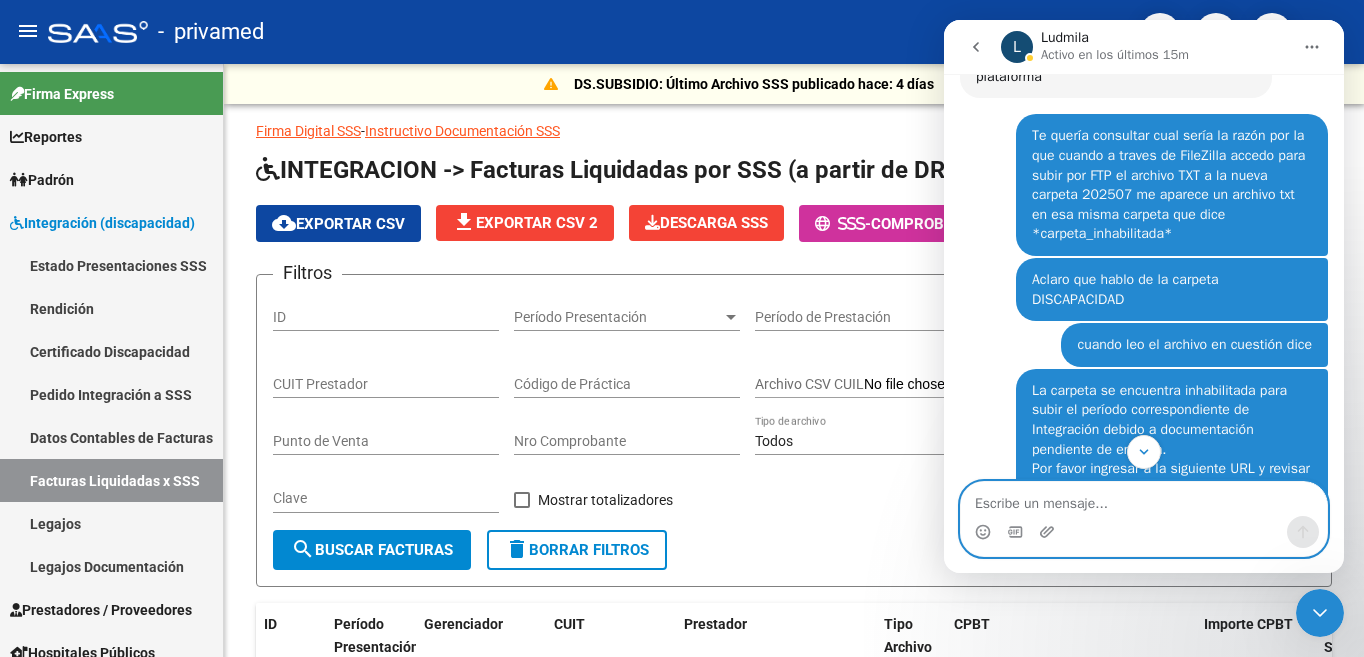 scroll, scrollTop: 0, scrollLeft: 0, axis: both 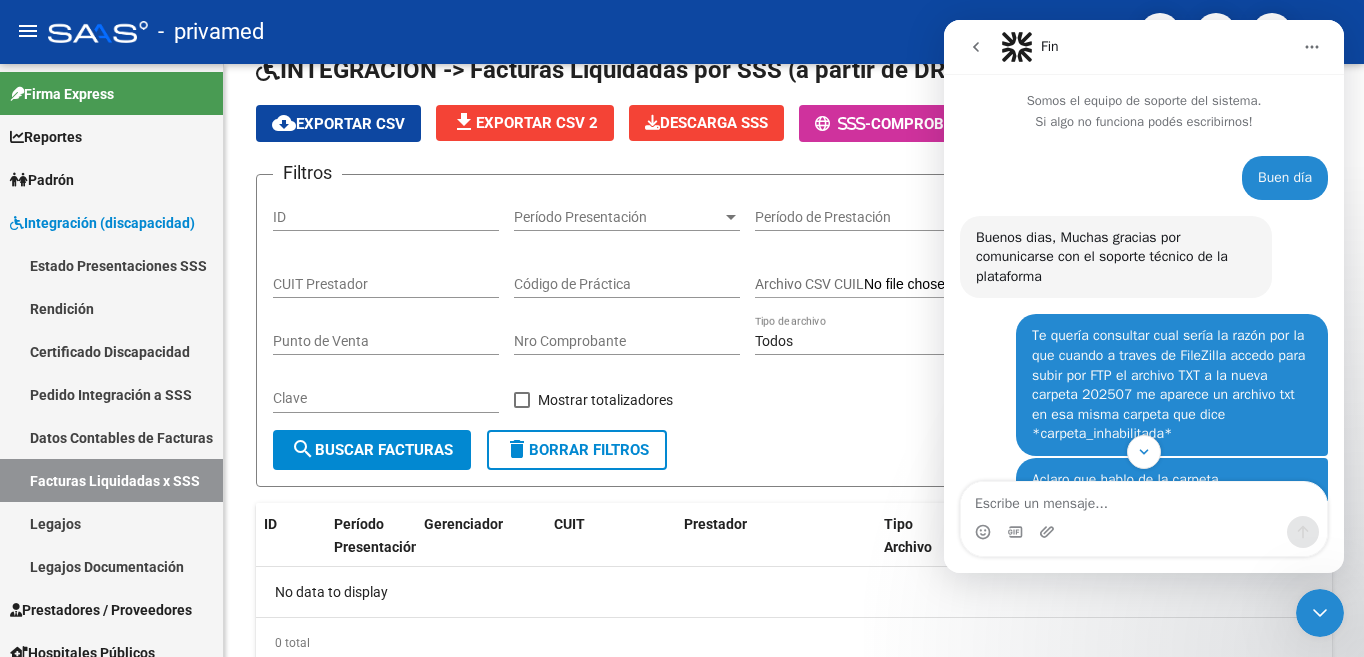 drag, startPoint x: 1342, startPoint y: 263, endPoint x: 2307, endPoint y: 93, distance: 979.8597 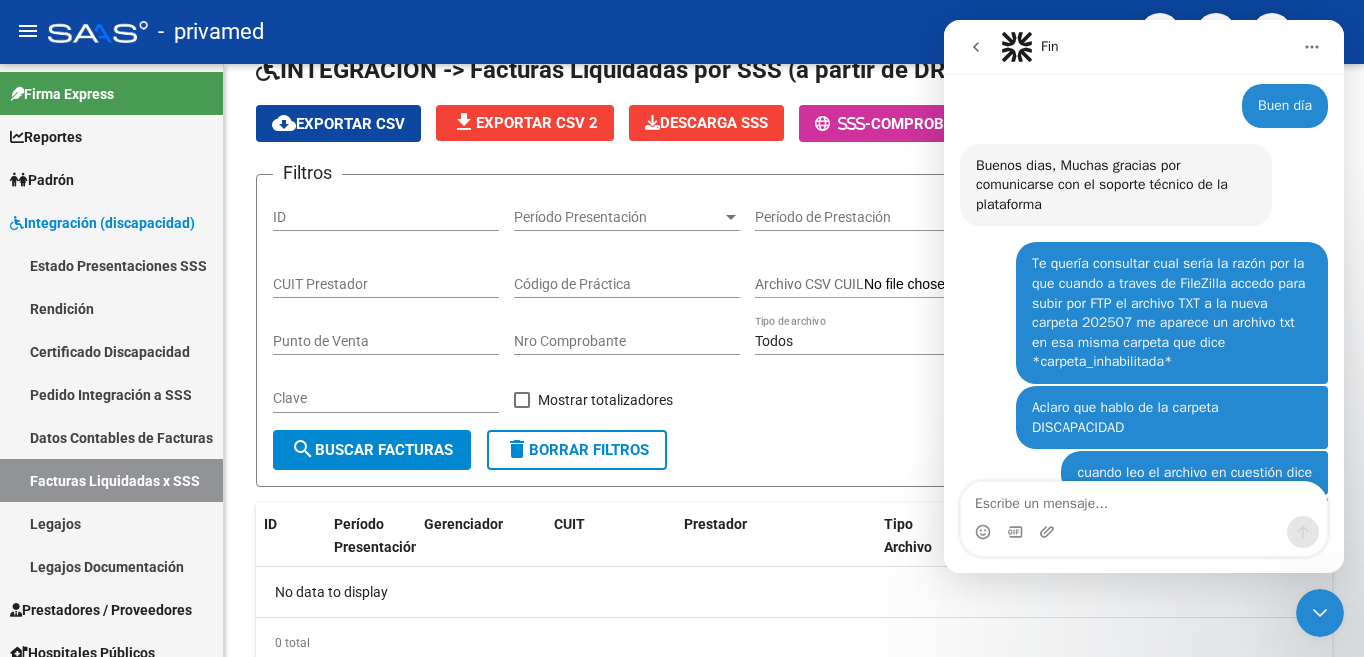 scroll, scrollTop: 0, scrollLeft: 0, axis: both 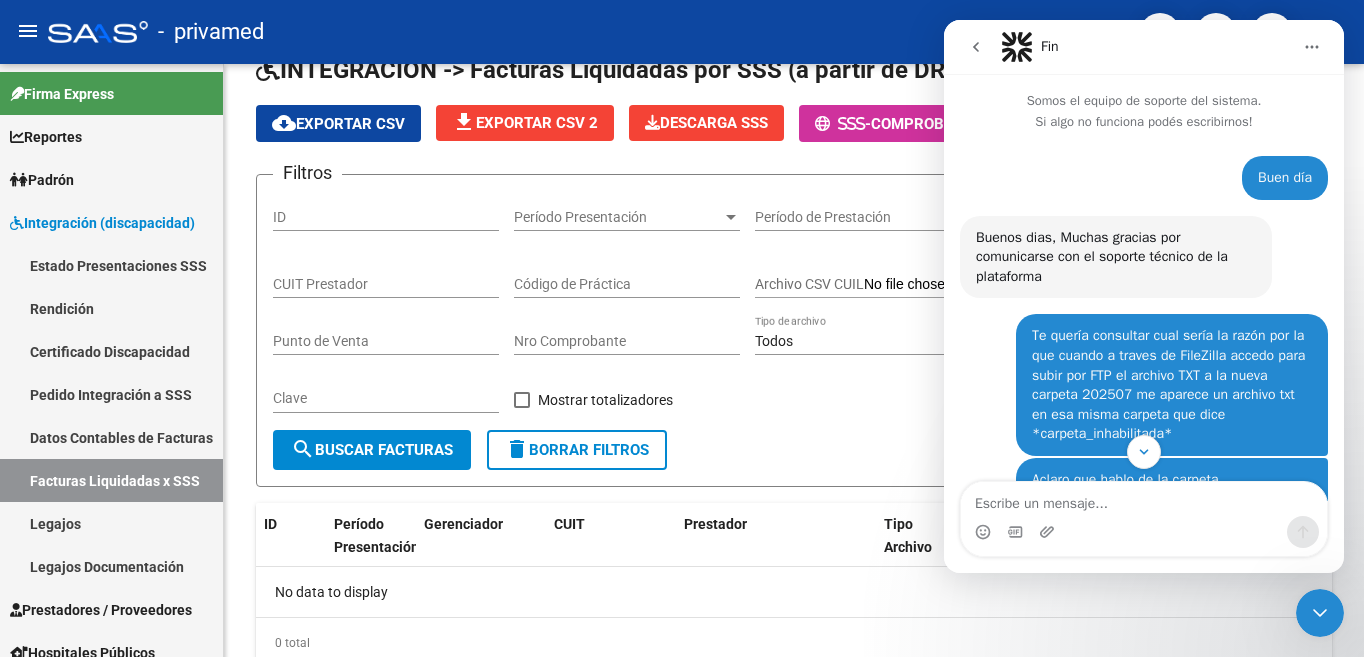 click 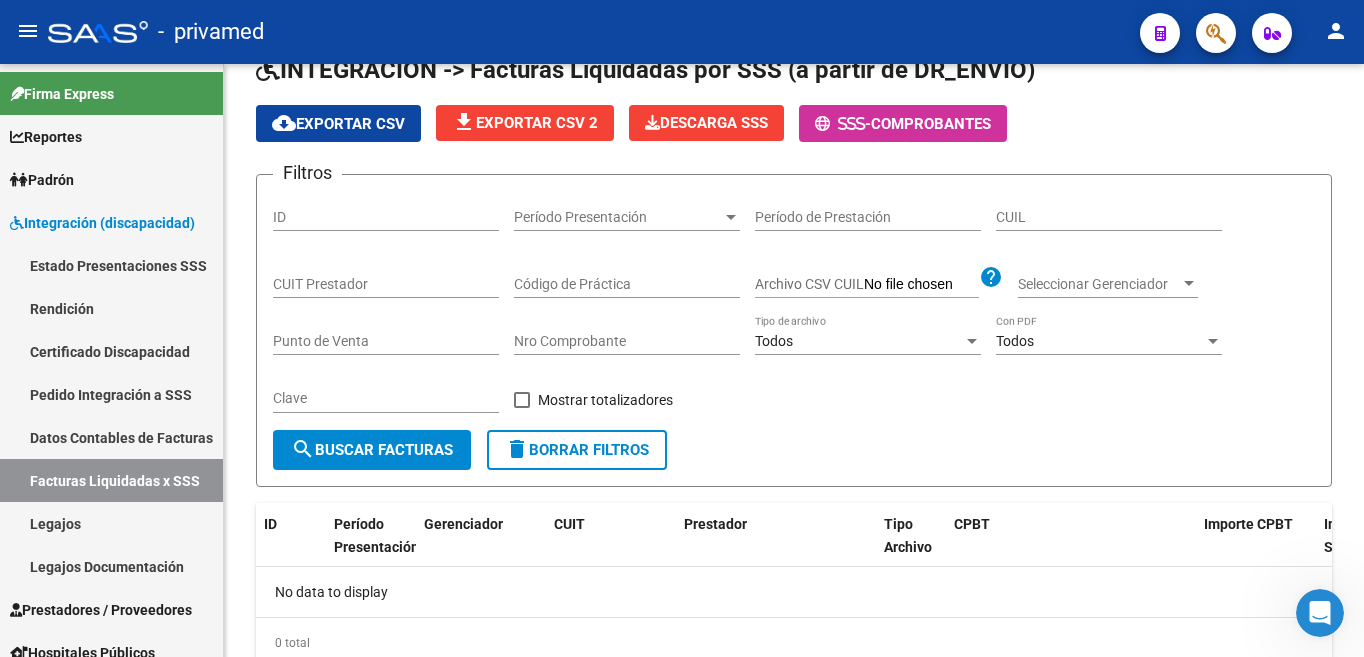 scroll, scrollTop: 0, scrollLeft: 0, axis: both 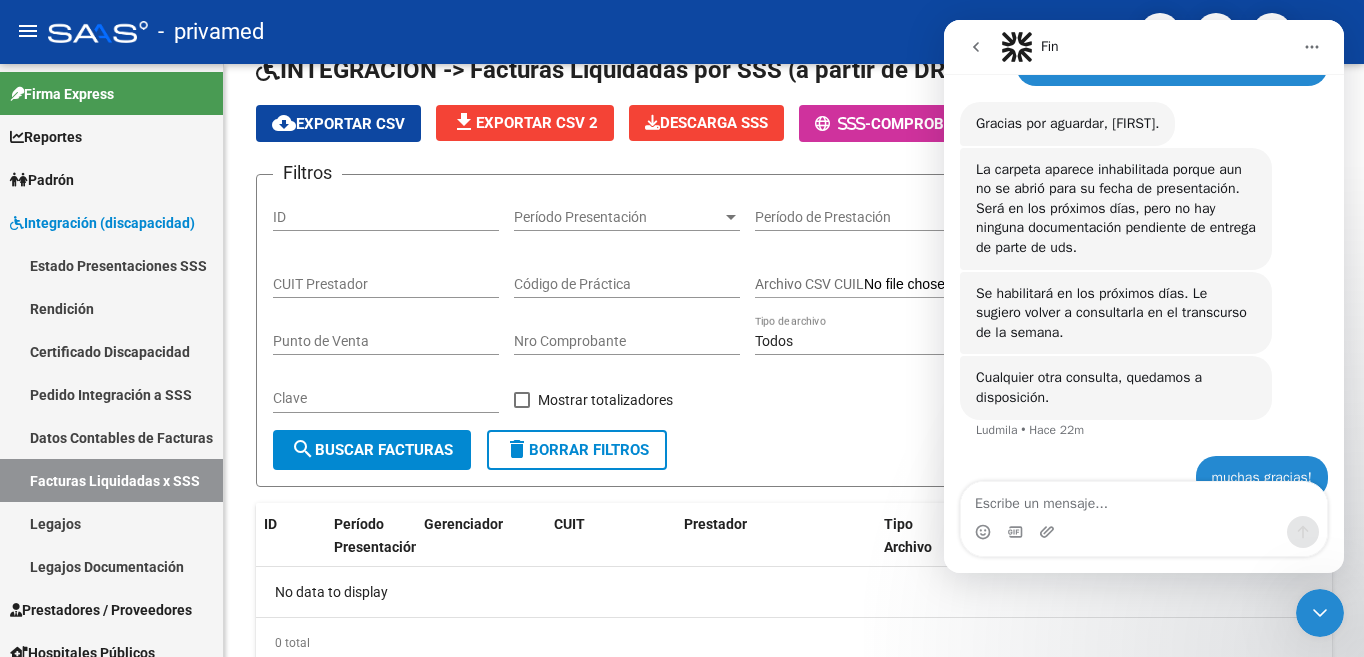 click at bounding box center [1320, 613] 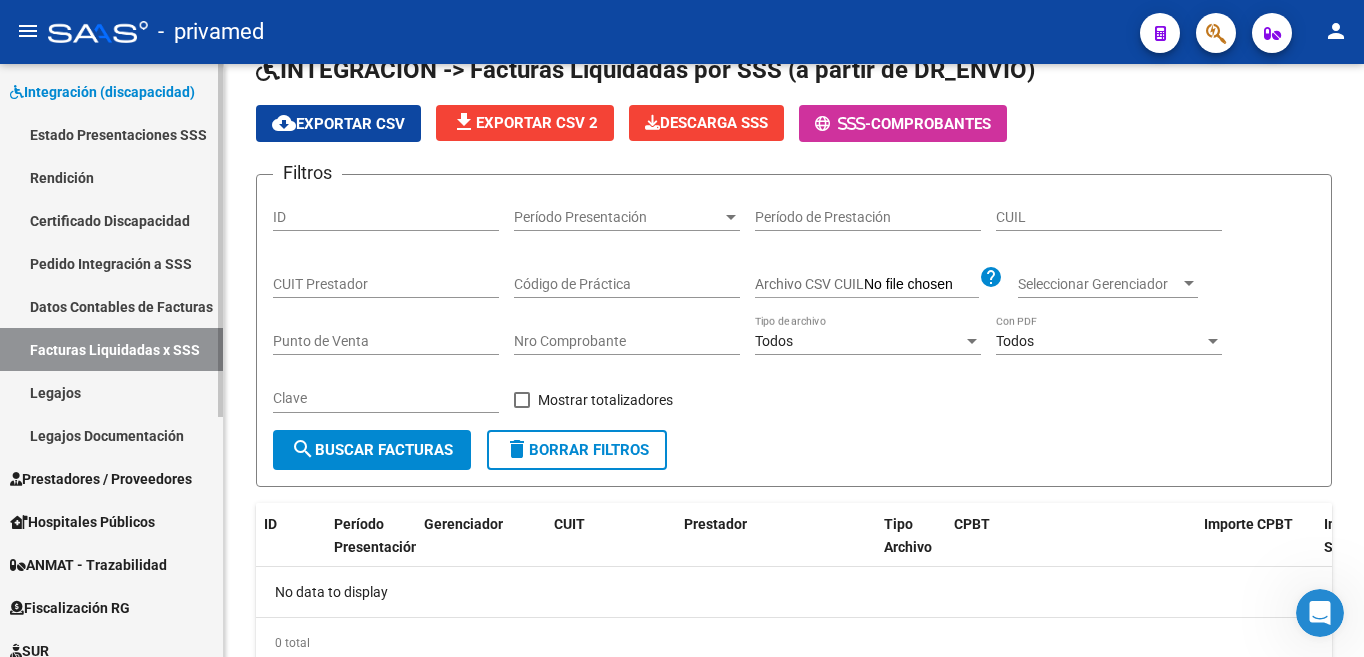 scroll, scrollTop: 132, scrollLeft: 0, axis: vertical 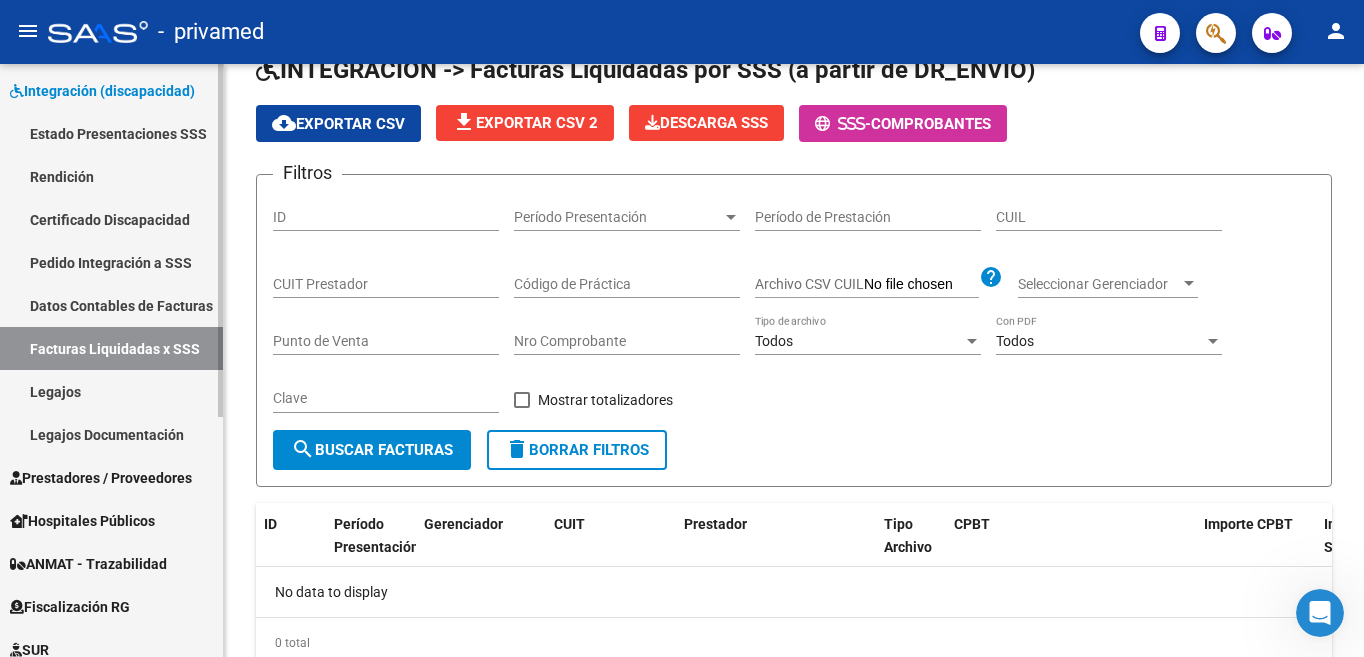 click on "Firma Express   Reportes SUR Expedientes Internos Movimiento de Expte. SSS   Padrón Afiliados Empadronados Movimientos de Afiliados Cambios de Gerenciador Padrón Ágil Análisis Afiliado   Integración (discapacidad) Estado Presentaciones SSS Rendición Certificado Discapacidad Pedido Integración a SSS Datos Contables de Facturas Facturas Liquidadas x SSS Legajos Legajos Documentación   Prestadores / Proveedores Facturas - Listado/Carga Facturas Sin Auditar Facturas - Documentación Facturas Recibidas ARCA Pagos x Transferencia Auditorías - Listado Auditorías - Comentarios Auditorías - Cambios Área Auditoría - Ítems Prestadores - Listado Prestadores - Docu. Otros Ingresos Geren.   Hospitales Públicos SSS - Censo Hospitalario SSS - Preliquidación SSS - Comprobantes SSS - CPBTs Atenciones Notificaciones Internación Débitos Autogestión (viejo)   ANMAT - Trazabilidad   Fiscalización RG Deuda X Empresa Listado de Empresas Análisis Empresa Actas Ingresos Percibidos   SUR SUR ID" 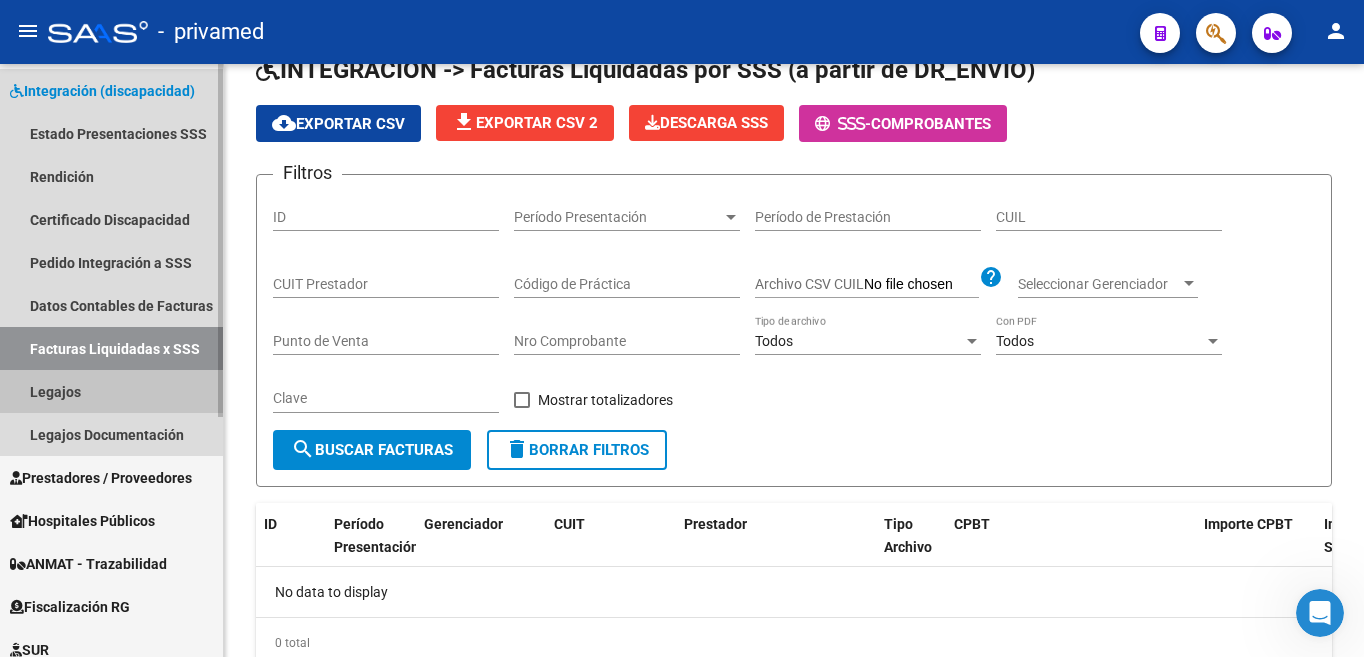 click on "Legajos" at bounding box center (111, 391) 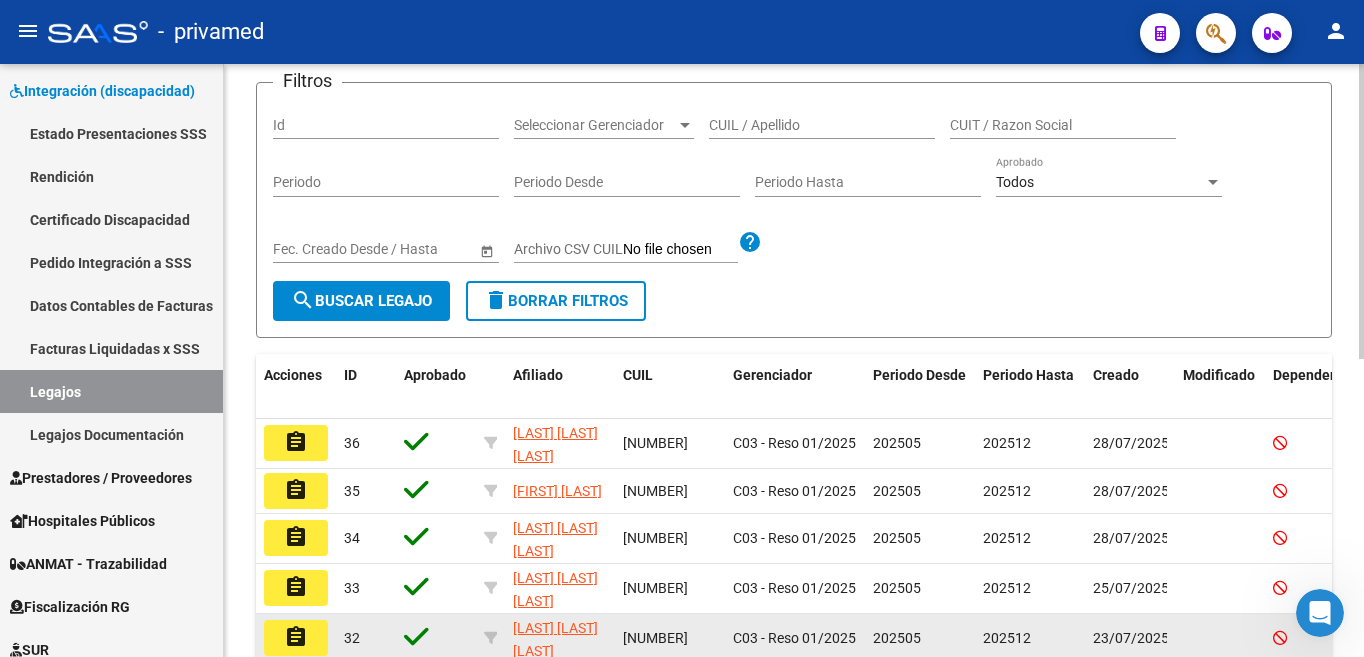 scroll, scrollTop: 500, scrollLeft: 0, axis: vertical 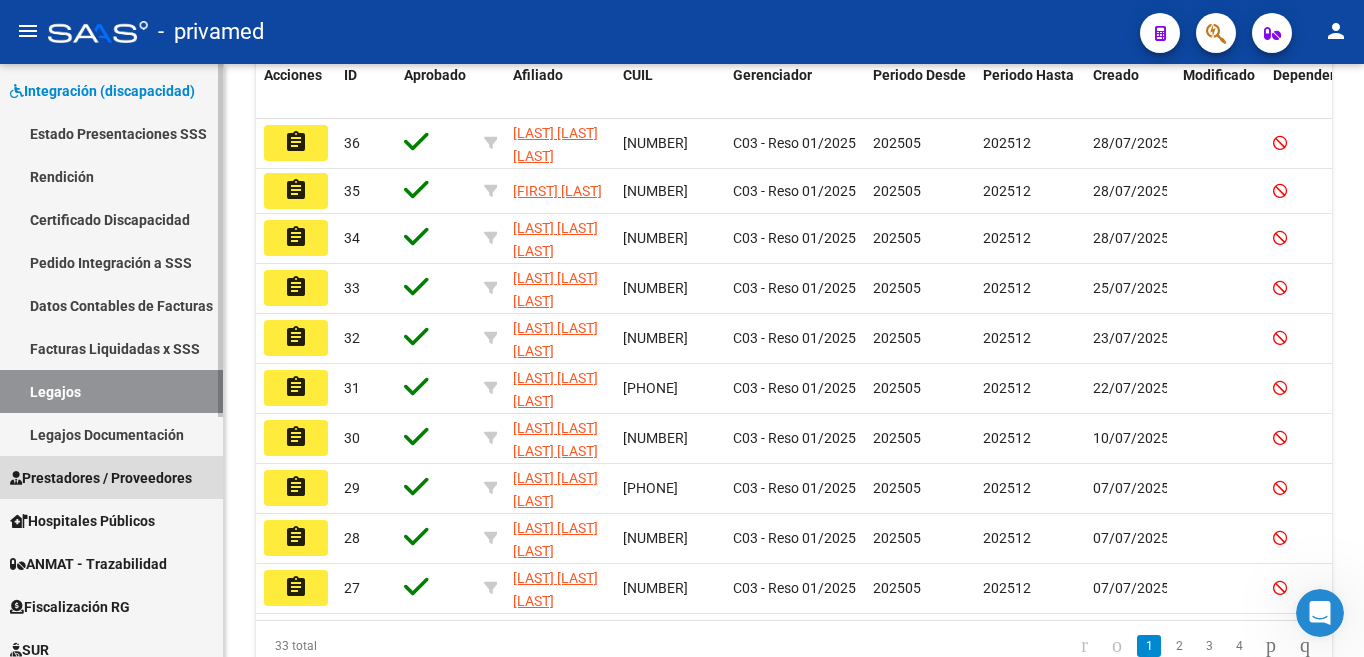 click on "Prestadores / Proveedores" at bounding box center [101, 478] 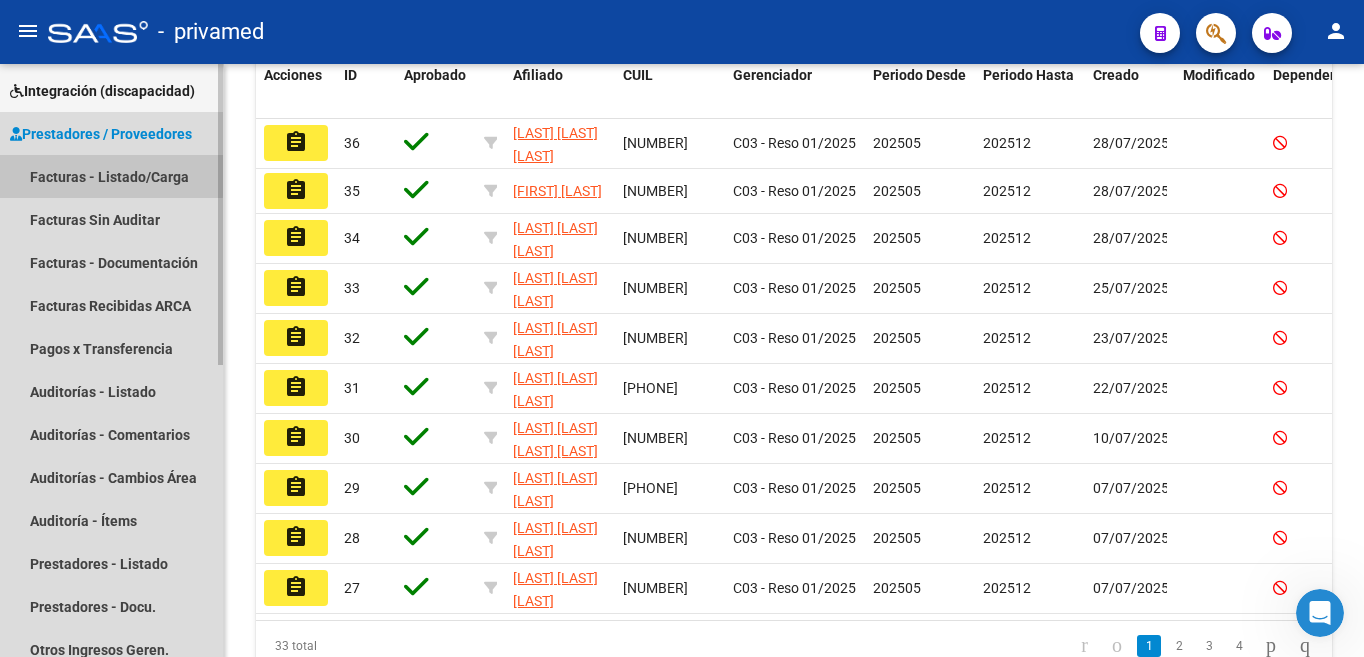 click on "Facturas - Listado/Carga" at bounding box center [111, 176] 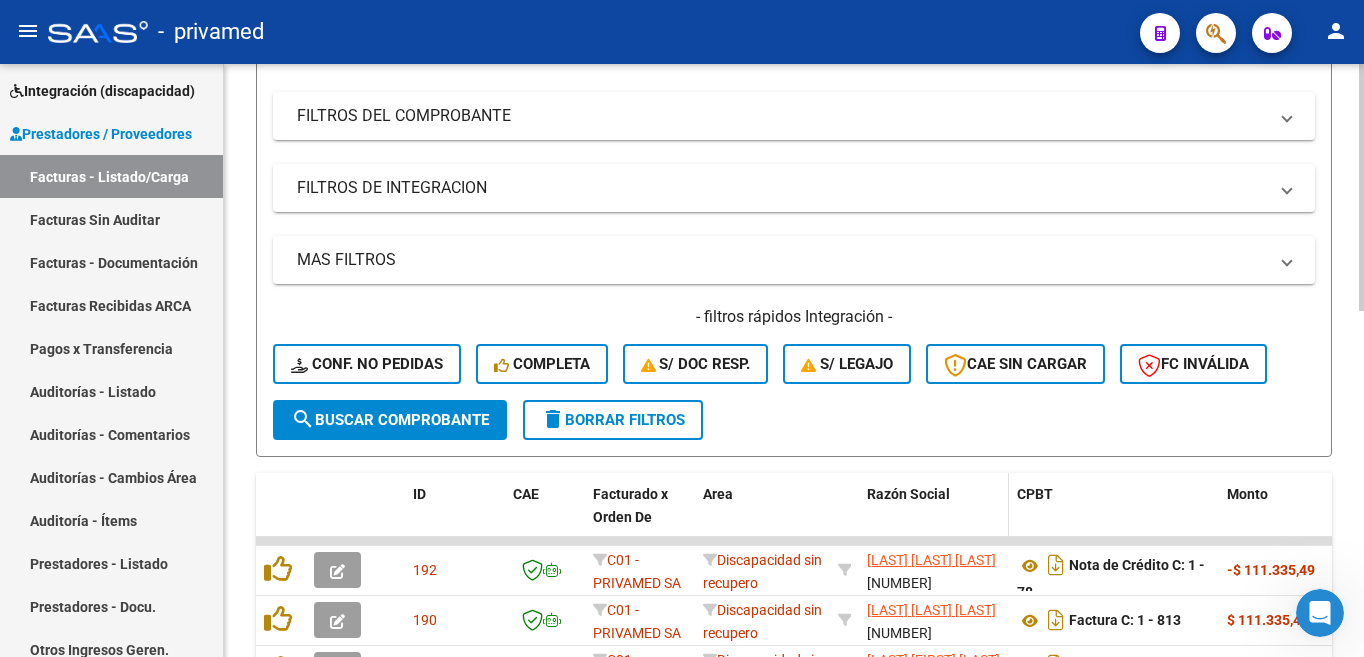 scroll, scrollTop: 500, scrollLeft: 0, axis: vertical 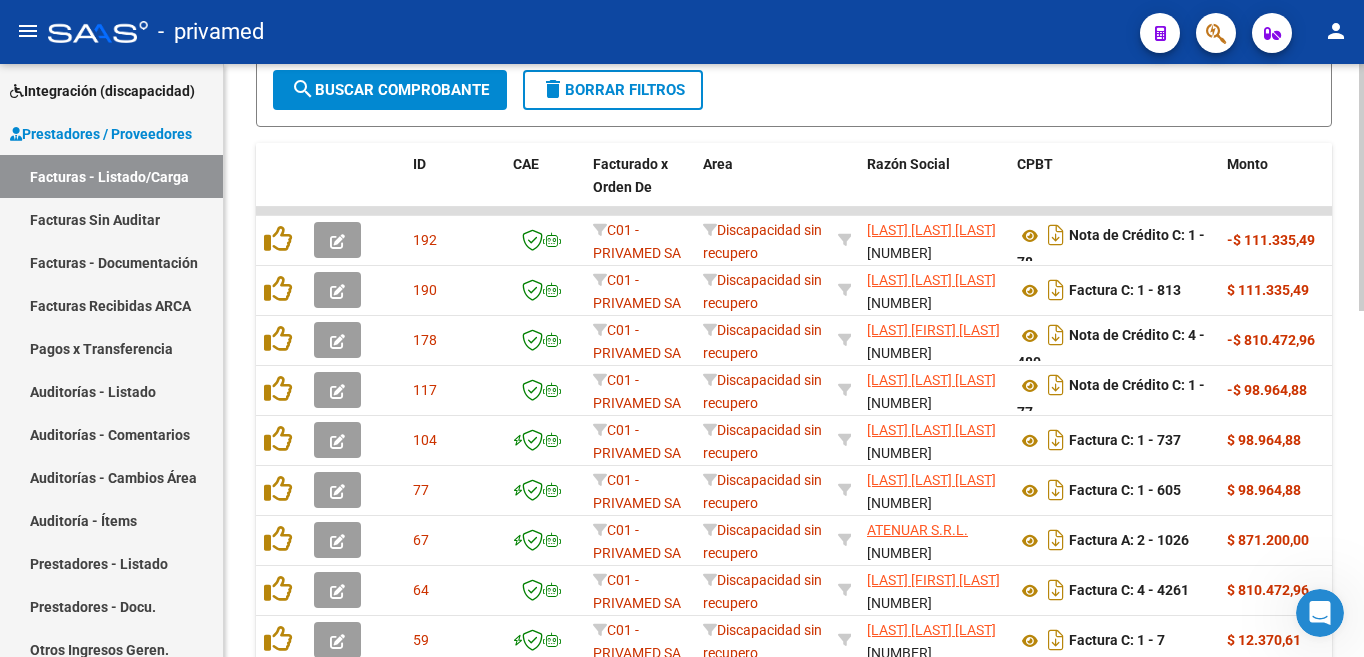 click 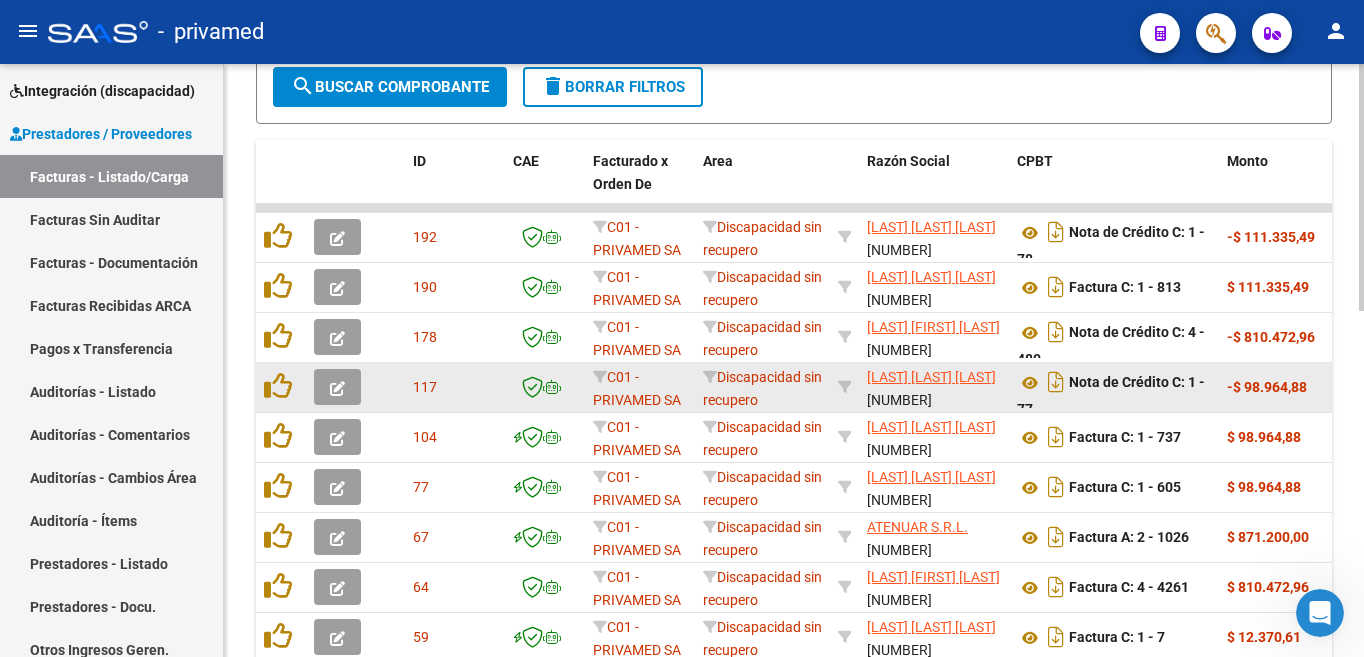 scroll, scrollTop: 734, scrollLeft: 0, axis: vertical 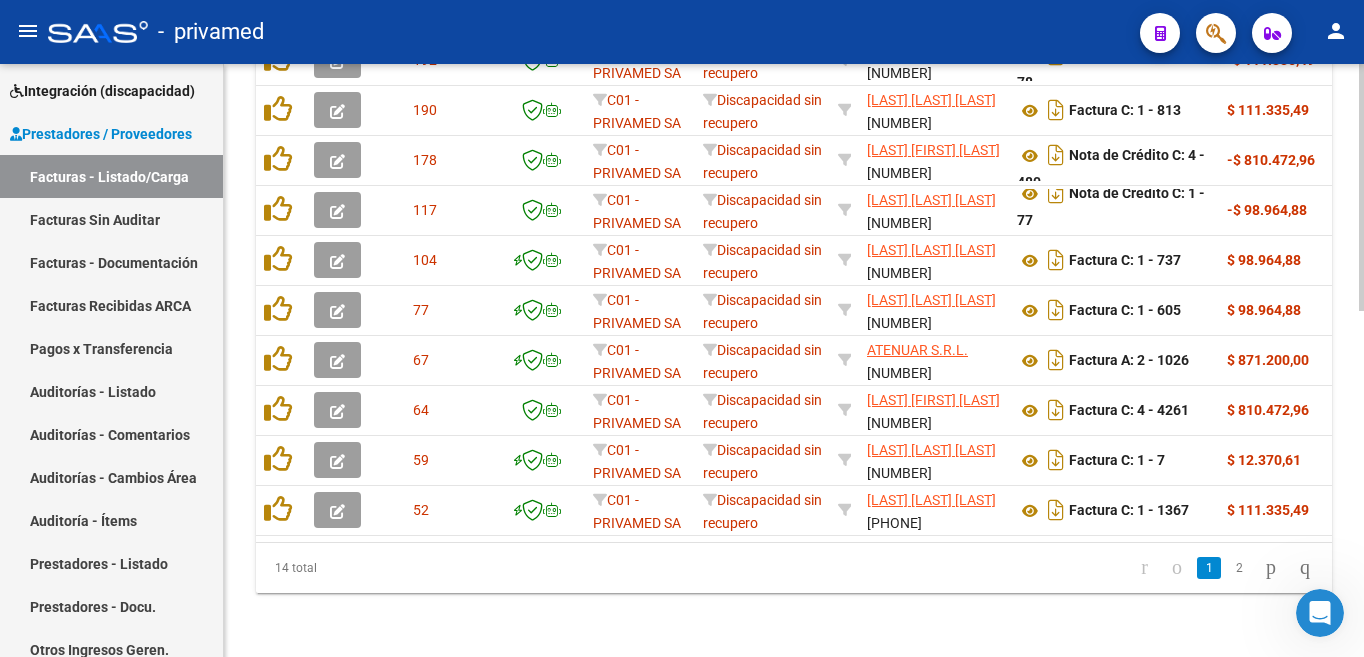 click 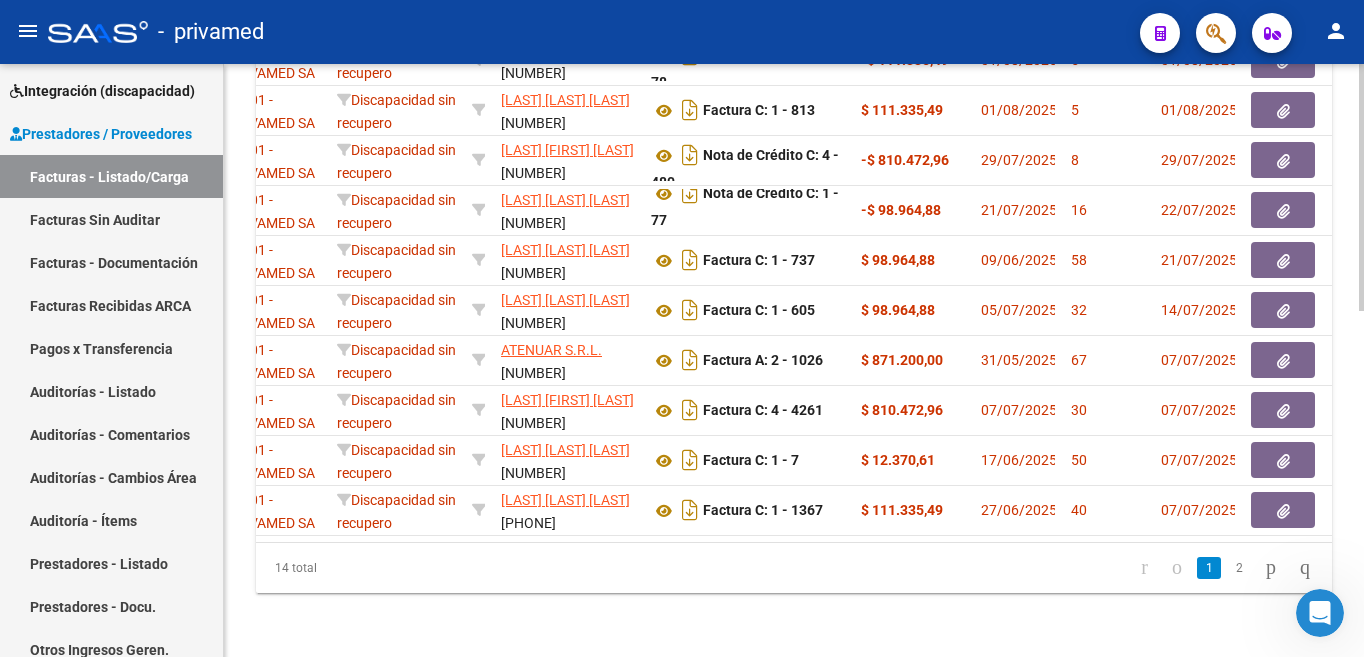 scroll, scrollTop: 0, scrollLeft: 0, axis: both 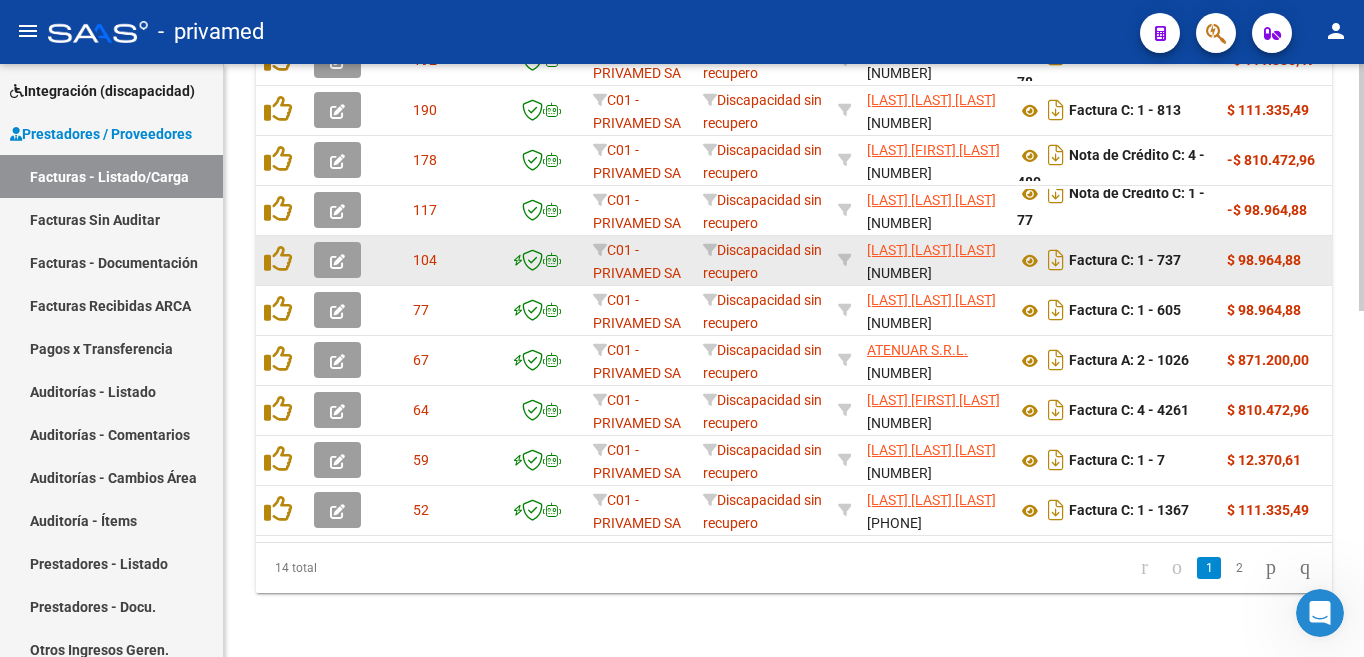 drag, startPoint x: 223, startPoint y: 291, endPoint x: 257, endPoint y: 218, distance: 80.529495 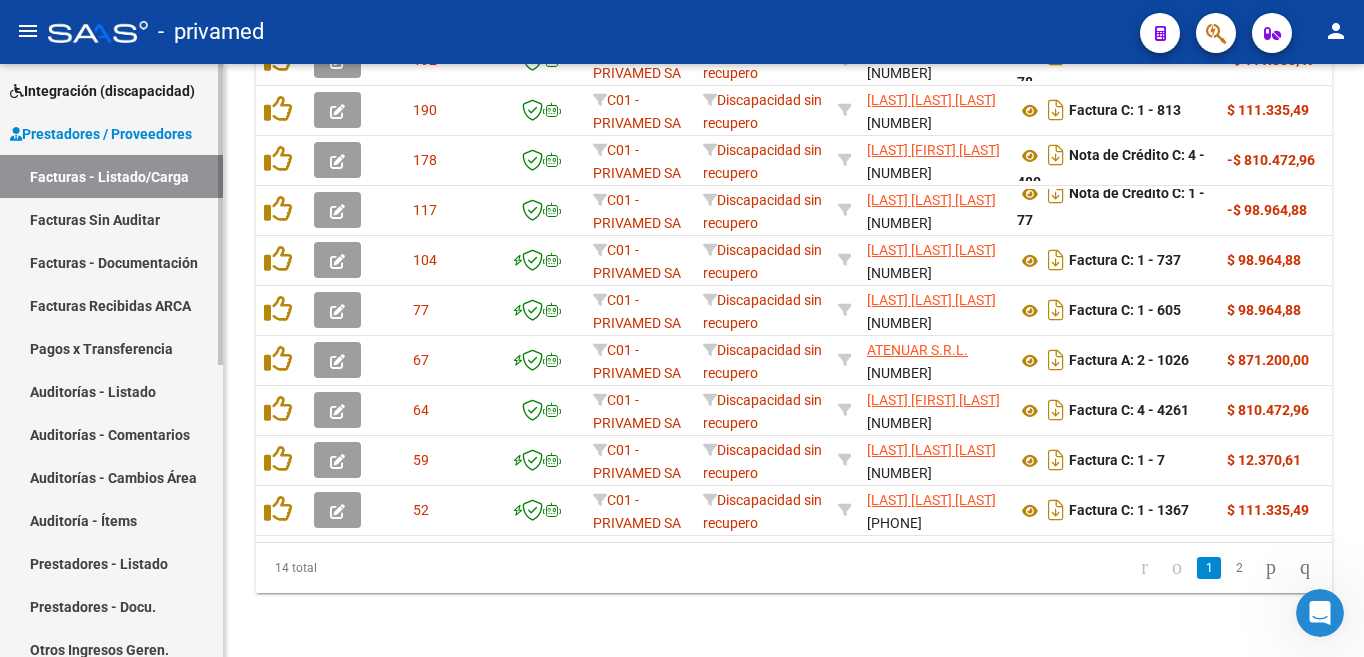 click on "Integración (discapacidad)" at bounding box center (102, 91) 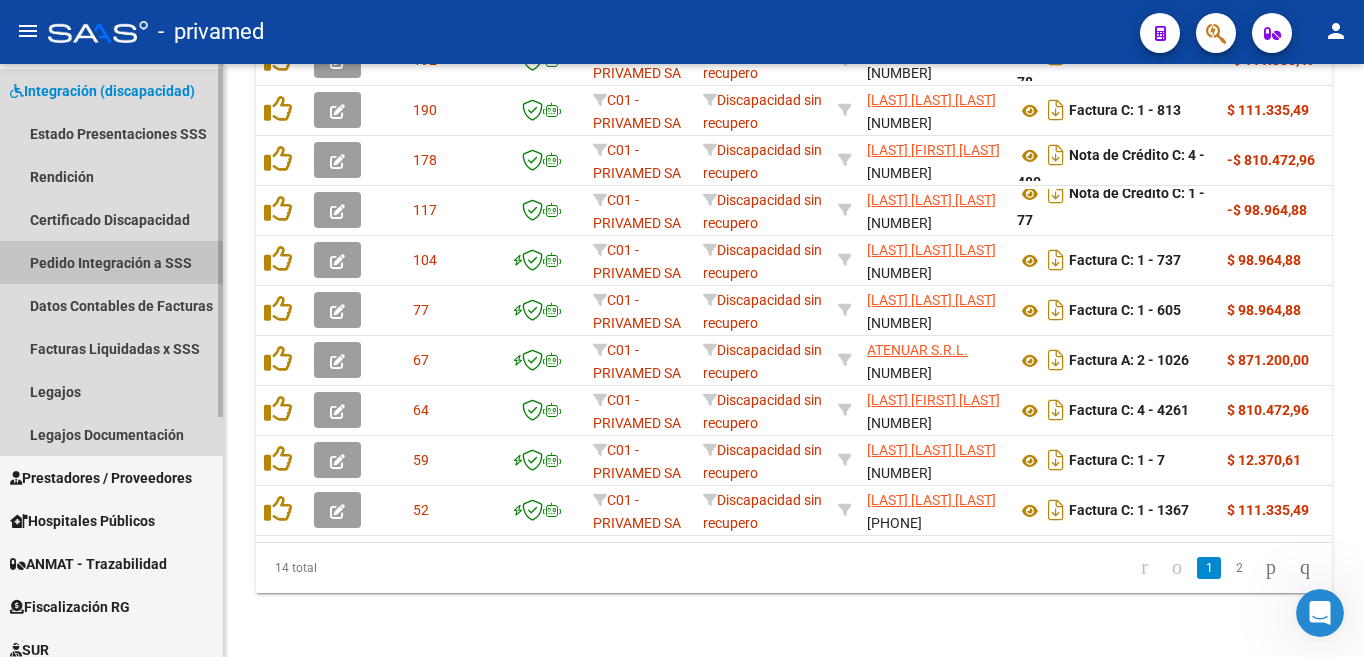 click on "Pedido Integración a SSS" at bounding box center (111, 262) 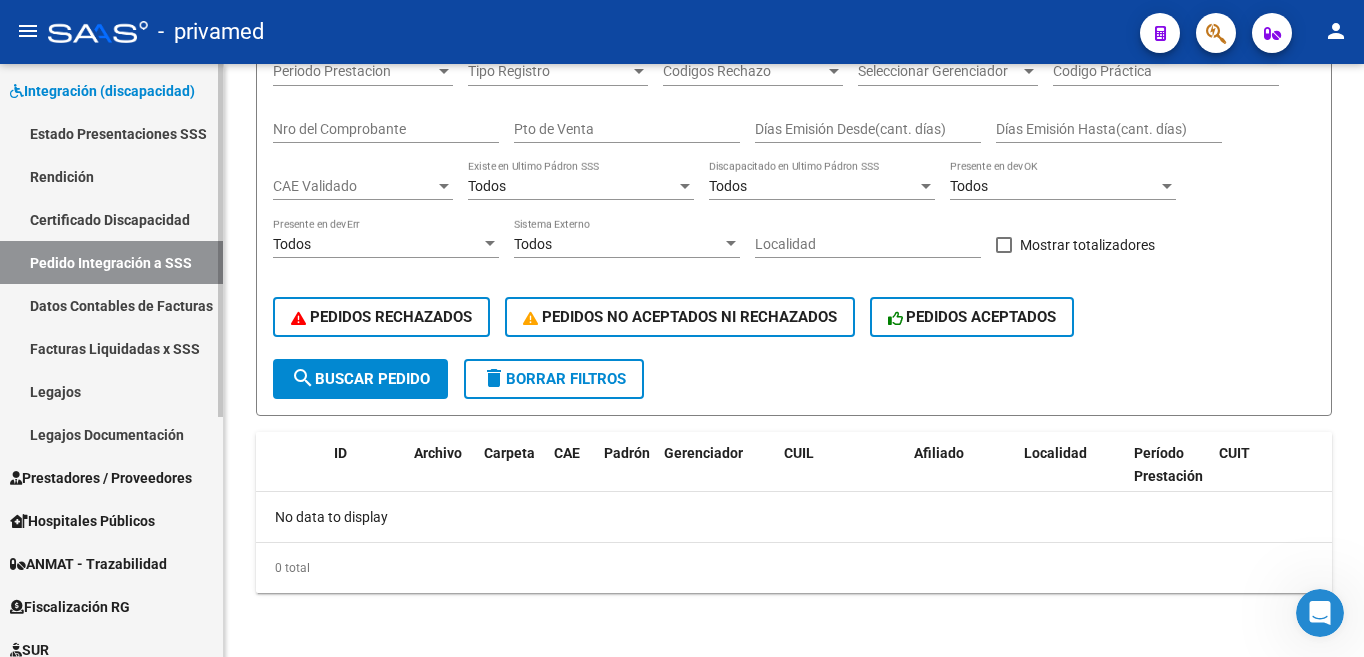 scroll, scrollTop: 0, scrollLeft: 0, axis: both 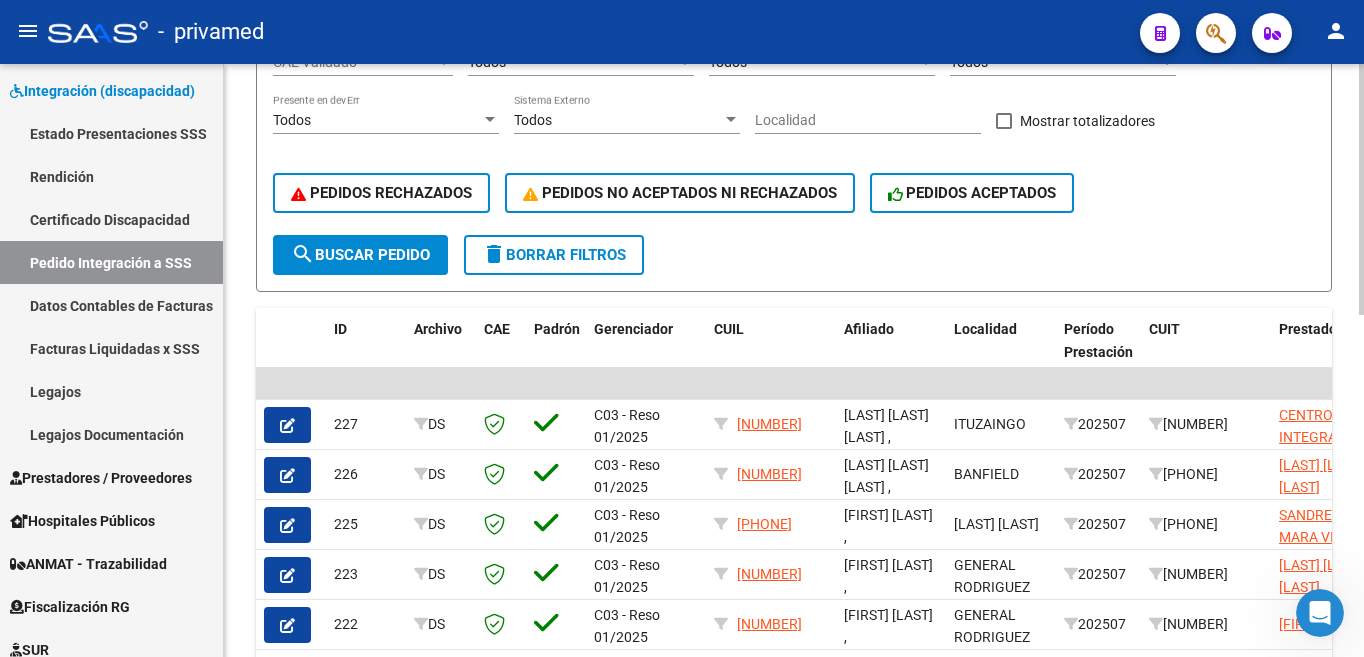 click on "DS.DEVERR: Último Archivo SSS publicado hace: 7 días  -  DS.DEVOK: Último Archivo SSS publicado hace: 7 días  VER DETALLE  Instructivo SSS  -  Instructivo Reversión SSS   -  Nomenclador de Prestaciones  -  Cronograma  -  Descargar Filezilla  -  Descargar Archivo Configuración FTP  INTEGRACION -> Pedido Integración a SSS  (alt+e) add  Crear Pedido
Exportar CSV  file_download  Exportar SSS
Importar Sistema Externo     -  Comprobantes Filtros Id CUIL CUIT/Nombre 202507 Carpeta Periodo Prestacion Periodo Prestacion Tipo Registro Tipo Registro Codigos Rechazo Codigos Rechazo Seleccionar Gerenciador Seleccionar Gerenciador Codigo Práctica Nro del Comprobante Pto de Venta Días Emisión Desde(cant. días) Días Emisión Hasta(cant. días) CAE Validado CAE Validado Todos Existe en Ultimo Pádron SSS Todos Discapacitado en Ultimo Pádron SSS Todos Presente en devOK Todos Presente en devErr Todos Sistema Externo Localidad    Mostrar totalizadores    PEDIDOS RECHAZADOS    PEDIDOS NO ACEPTADOS NI RECHAZADOS" 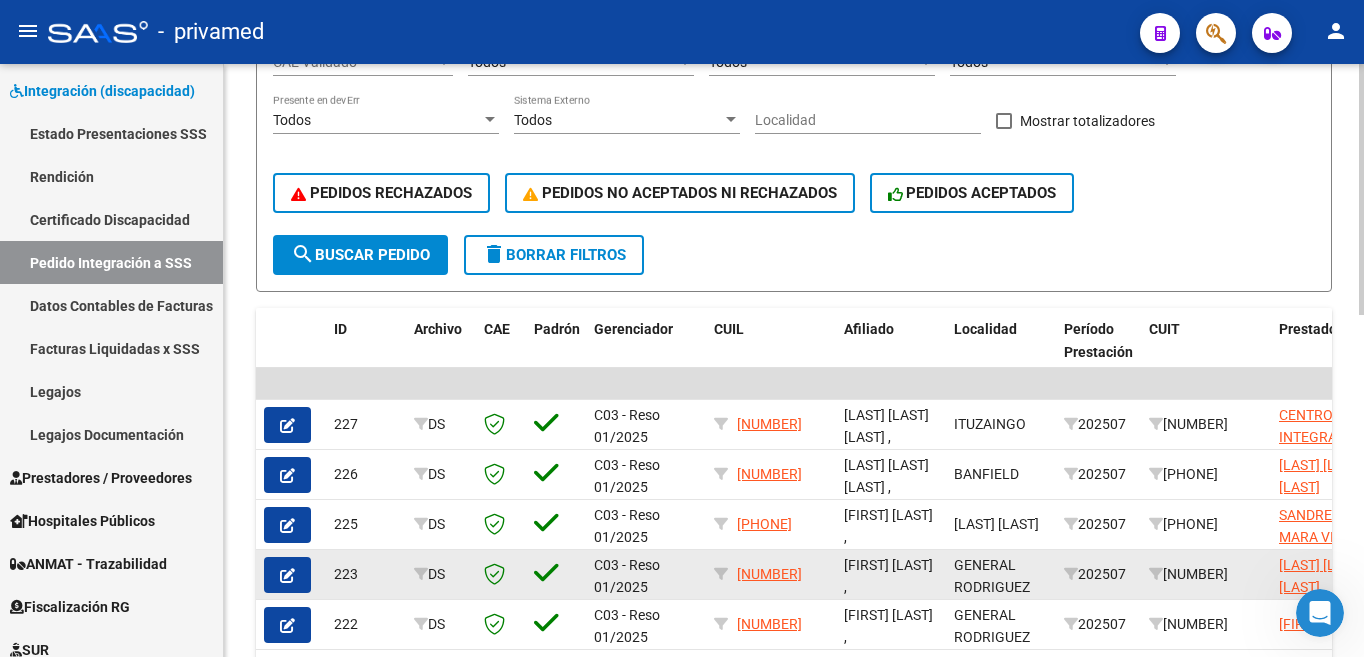 scroll, scrollTop: 434, scrollLeft: 0, axis: vertical 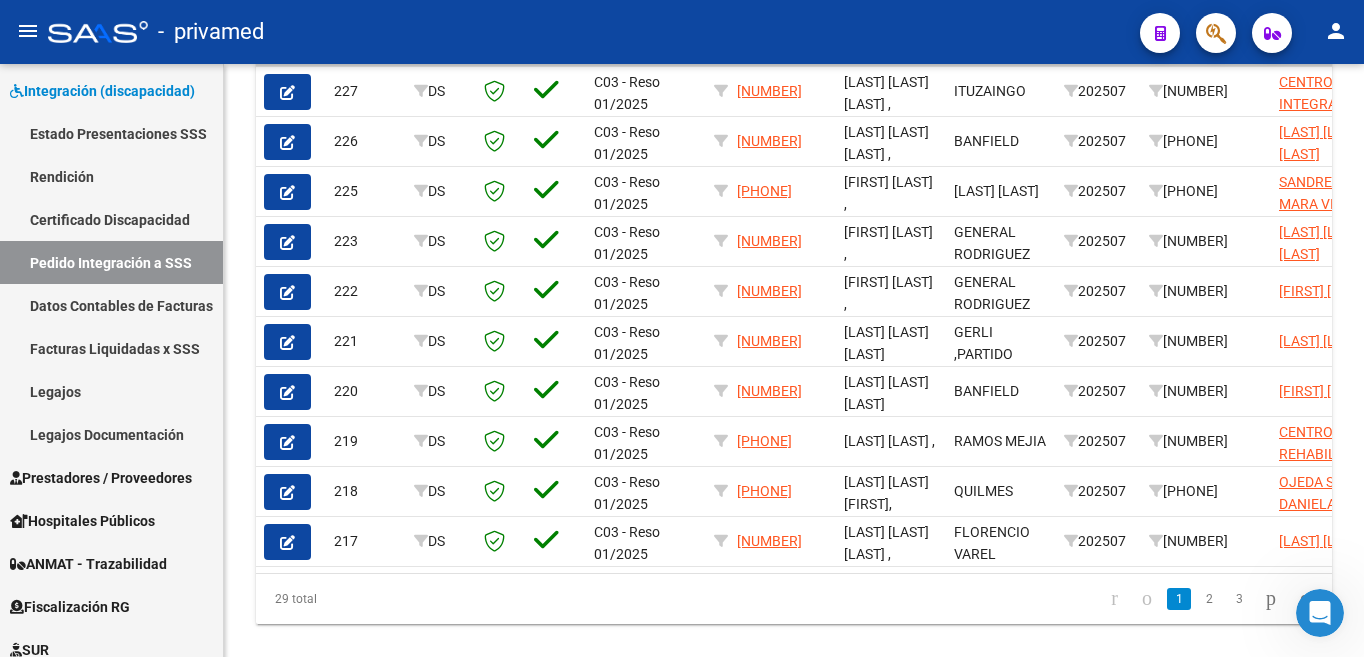 click on "DS.DEVERR: Último Archivo SSS publicado hace: 7 días  -  DS.DEVOK: Último Archivo SSS publicado hace: 7 días  VER DETALLE  Instructivo SSS  -  Instructivo Reversión SSS   -  Nomenclador de Prestaciones  -  Cronograma  -  Descargar Filezilla  -  Descargar Archivo Configuración FTP  INTEGRACION -> Pedido Integración a SSS  (alt+e) add  Crear Pedido
Exportar CSV  file_download  Exportar SSS
Importar Sistema Externo     -  Comprobantes Filtros Id CUIL CUIT/Nombre 202507 Carpeta Periodo Prestacion Periodo Prestacion Tipo Registro Tipo Registro Codigos Rechazo Codigos Rechazo Seleccionar Gerenciador Seleccionar Gerenciador Codigo Práctica Nro del Comprobante Pto de Venta Días Emisión Desde(cant. días) Días Emisión Hasta(cant. días) CAE Validado CAE Validado Todos Existe en Ultimo Pádron SSS Todos Discapacitado en Ultimo Pádron SSS Todos Presente en devOK Todos Presente en devErr Todos Sistema Externo Localidad    Mostrar totalizadores    PEDIDOS RECHAZADOS    PEDIDOS NO ACEPTADOS NI RECHAZADOS" 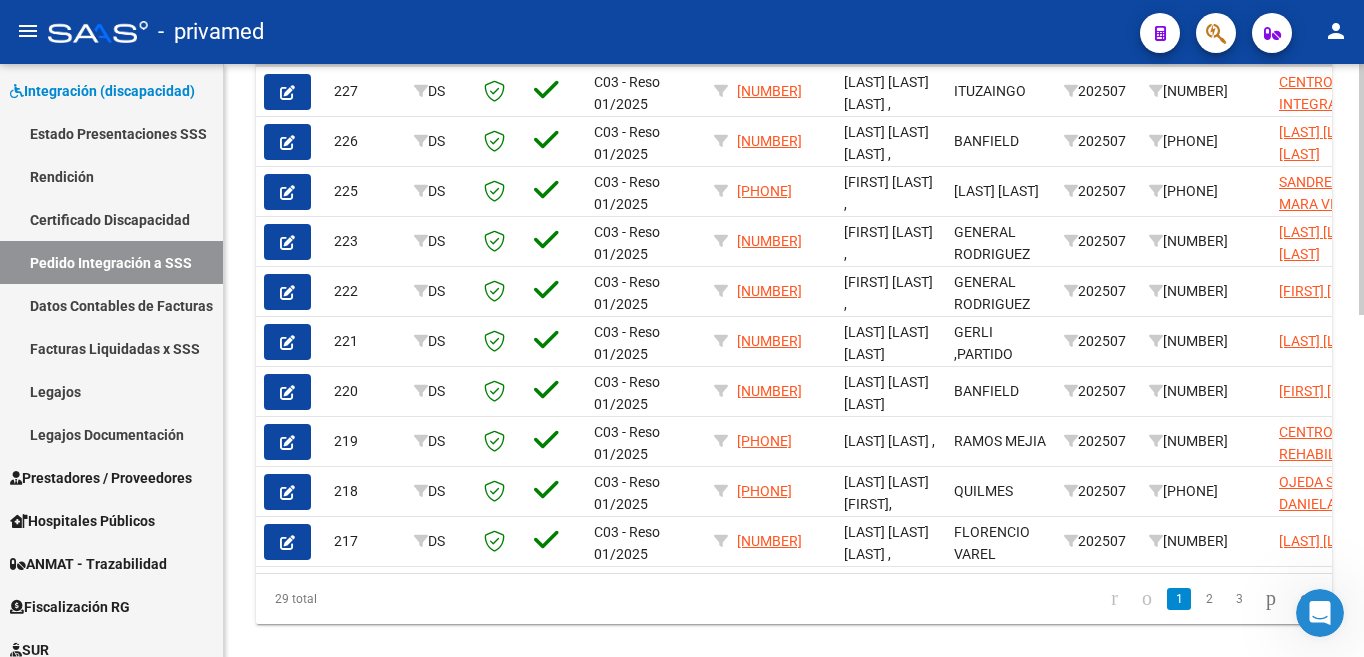 scroll, scrollTop: 808, scrollLeft: 0, axis: vertical 